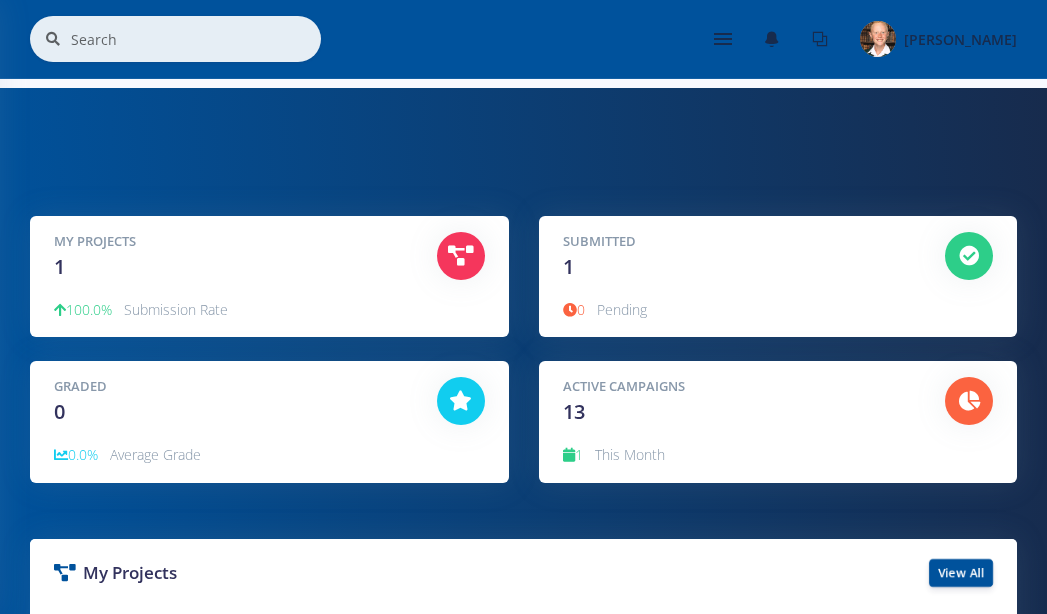scroll, scrollTop: 0, scrollLeft: 0, axis: both 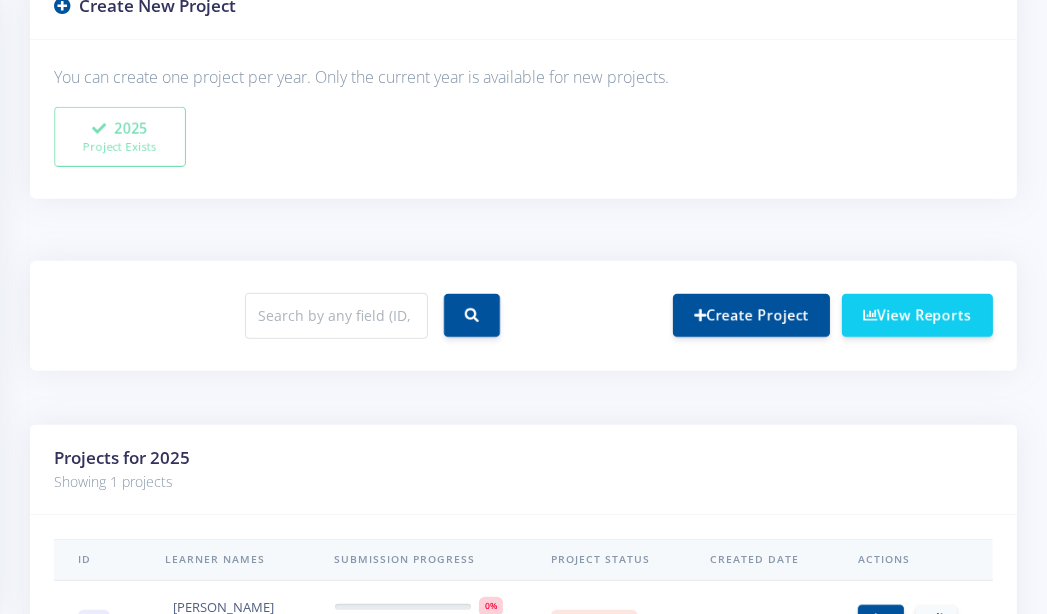 drag, startPoint x: 1052, startPoint y: 217, endPoint x: 1083, endPoint y: 480, distance: 264.8207 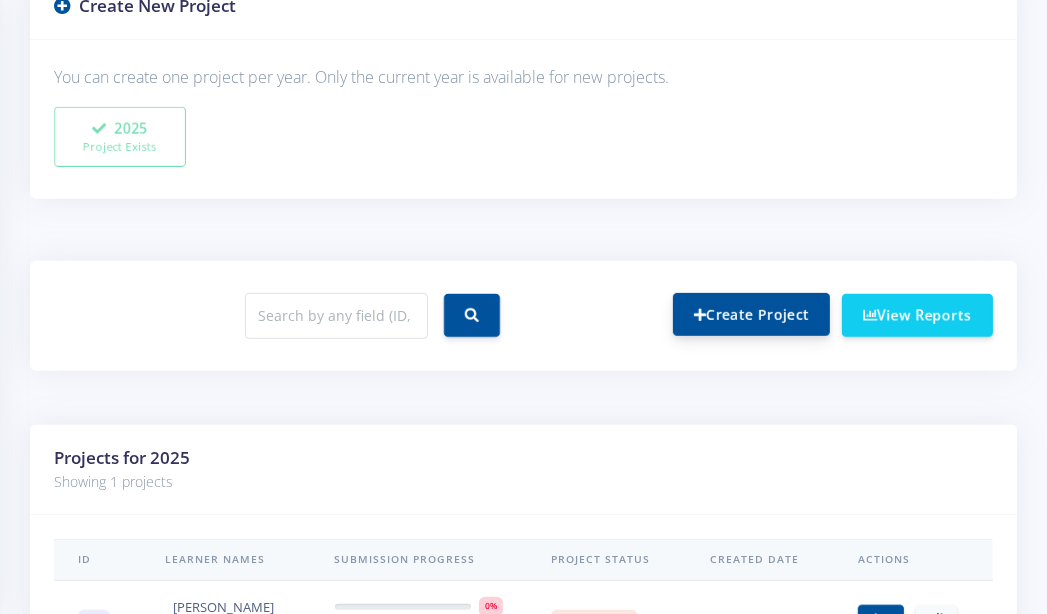 click on "Create Project" at bounding box center (751, 314) 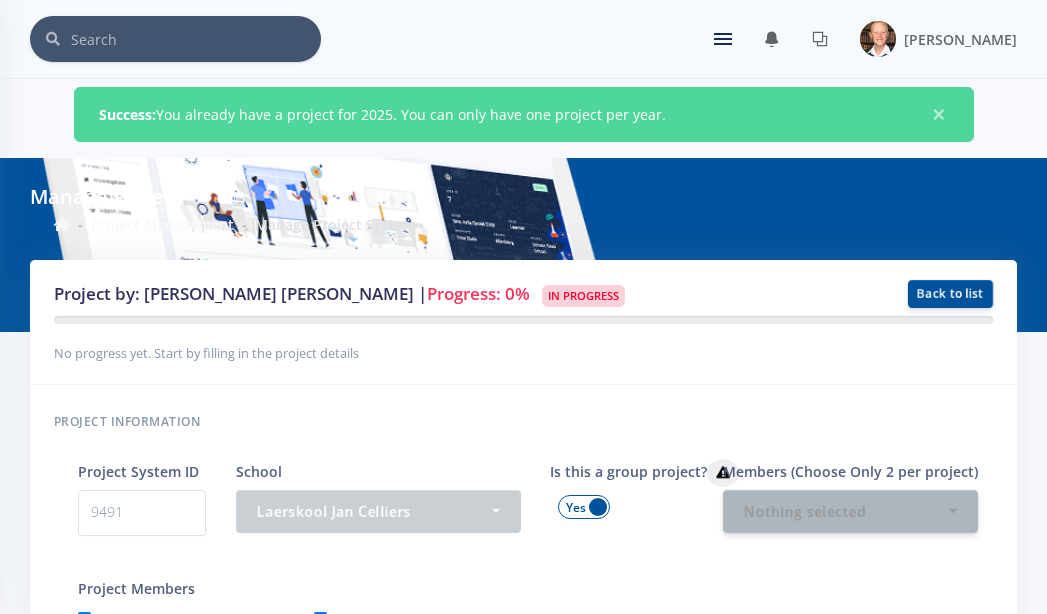 scroll, scrollTop: 0, scrollLeft: 0, axis: both 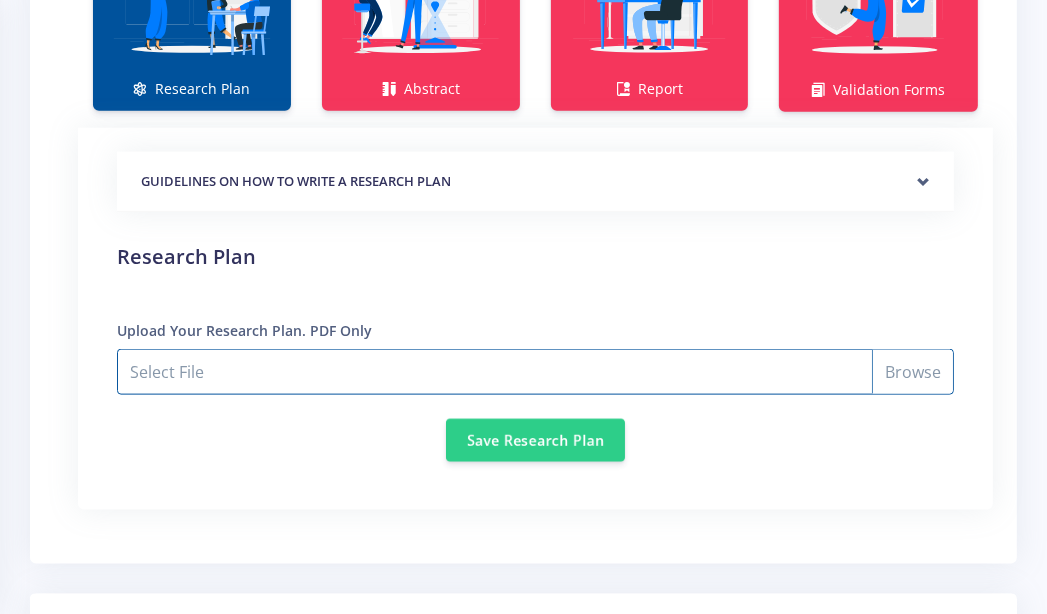 click on "Select File" at bounding box center (535, 372) 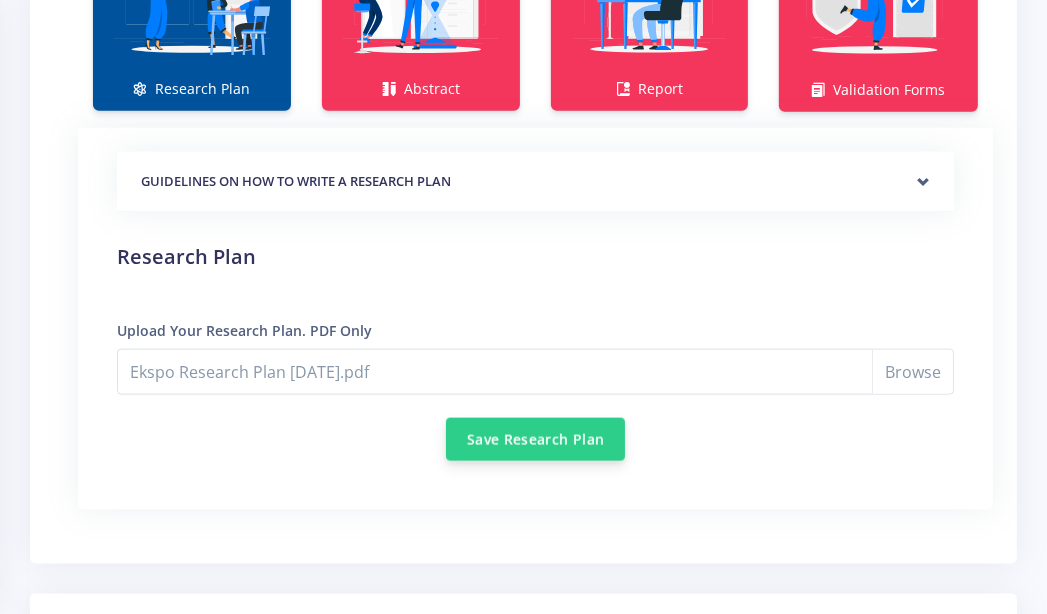 click on "Save Research Plan" at bounding box center [535, 439] 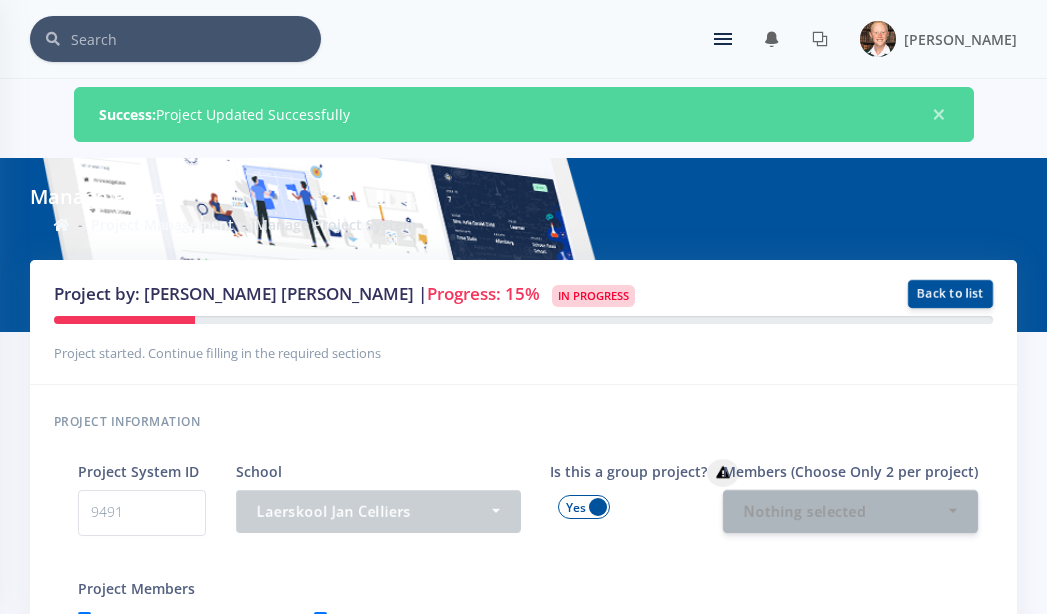 scroll, scrollTop: 0, scrollLeft: 0, axis: both 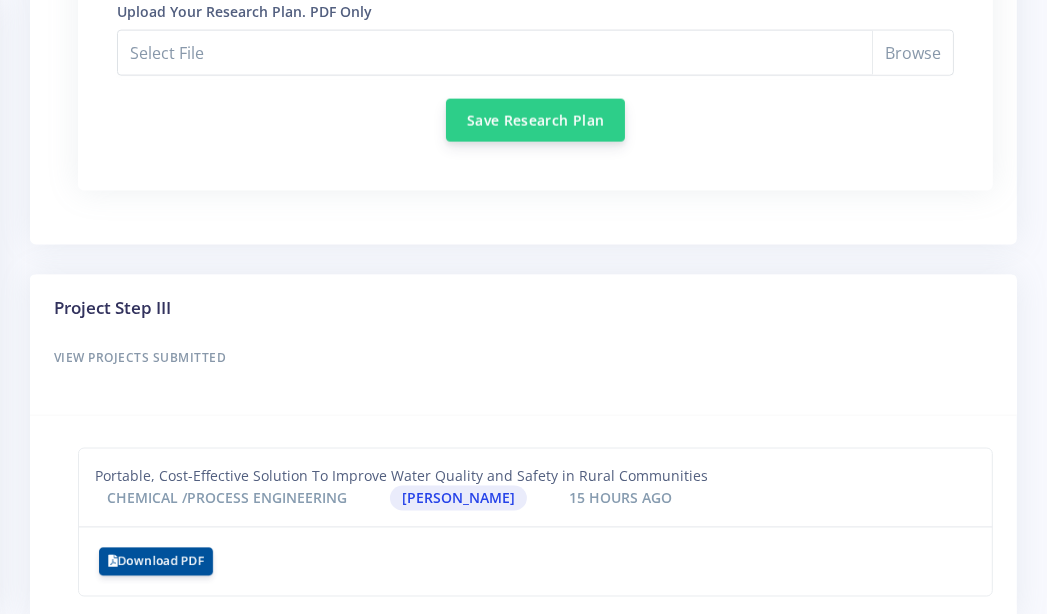 click on "Save Research Plan" at bounding box center [535, 120] 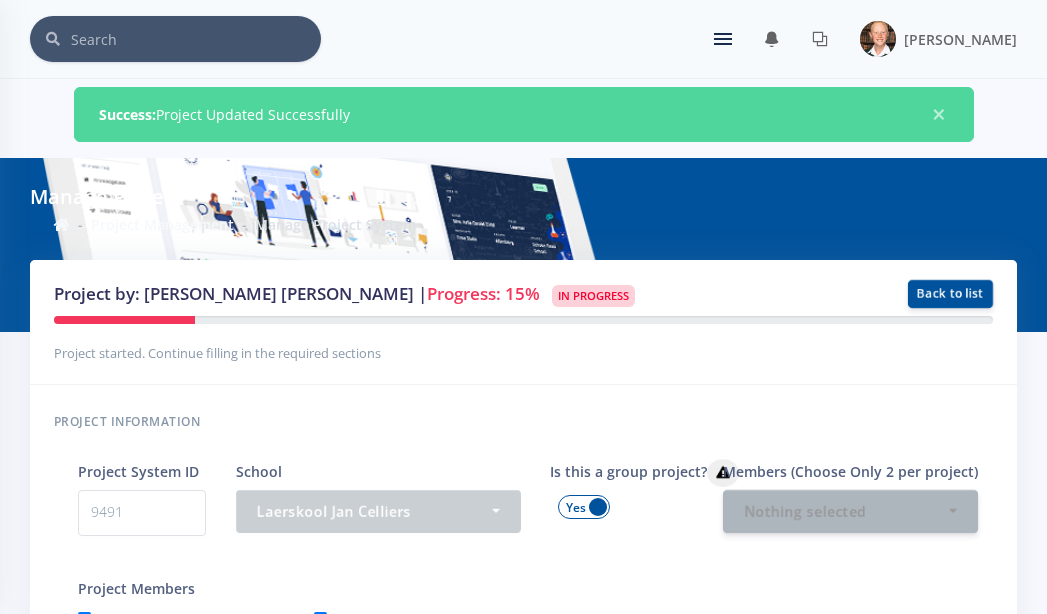 scroll, scrollTop: 0, scrollLeft: 0, axis: both 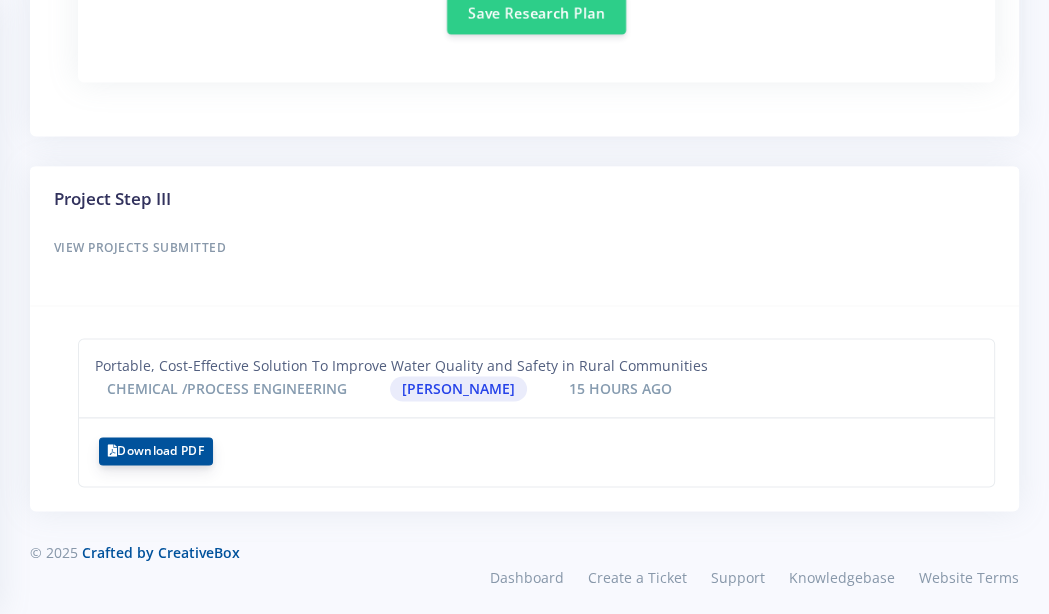 click on "Download PDF" at bounding box center [156, 451] 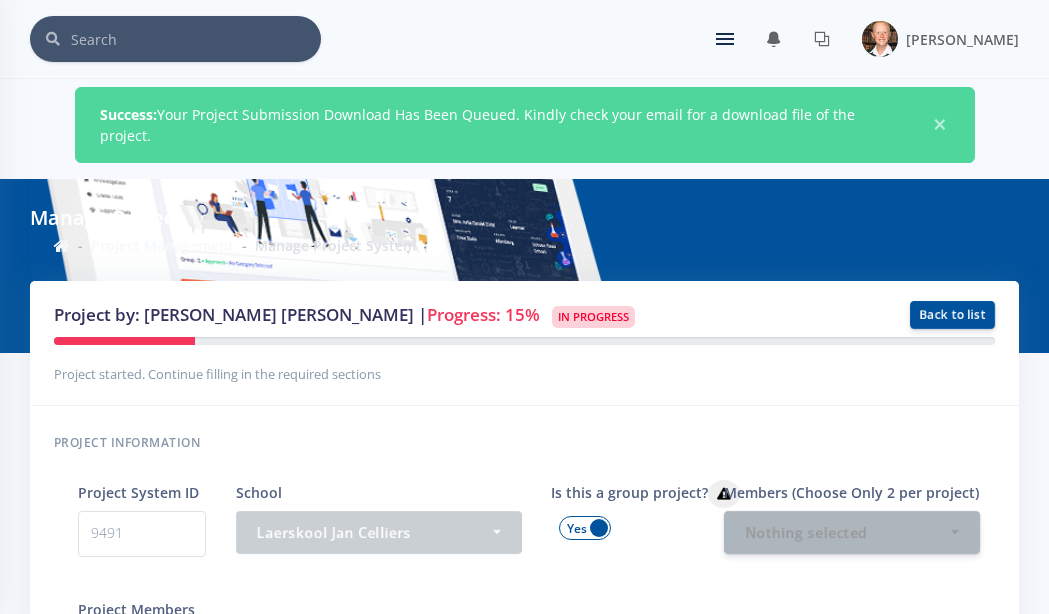 scroll, scrollTop: 0, scrollLeft: 0, axis: both 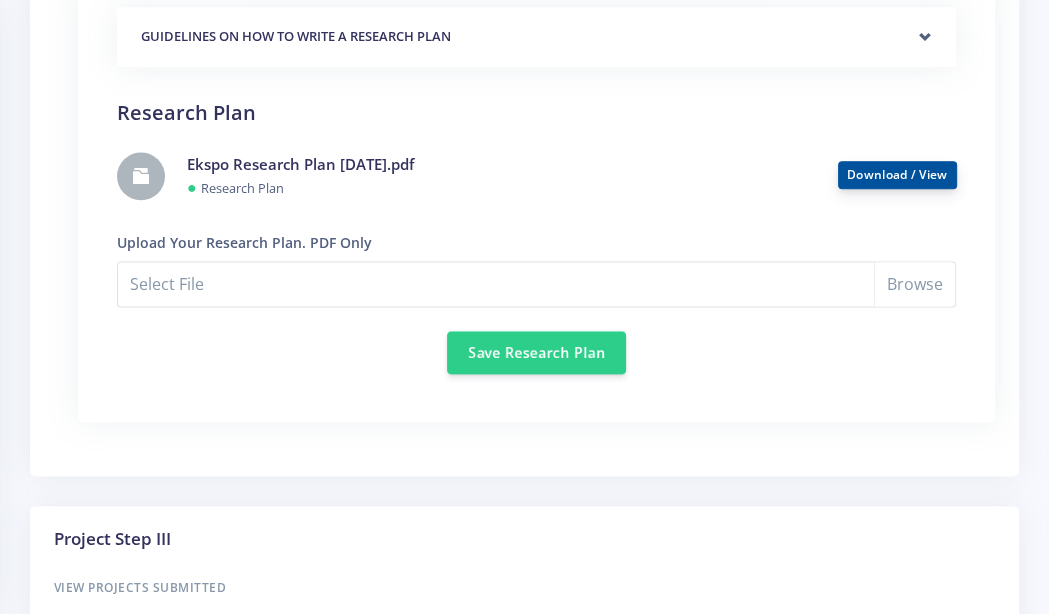 click on "Download
/ View" at bounding box center (897, 175) 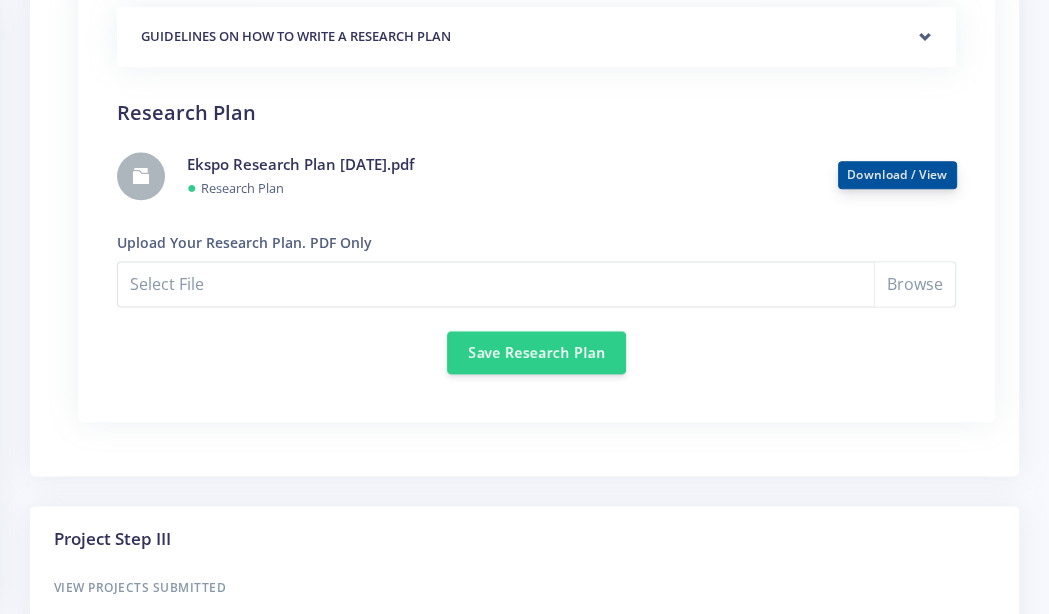 click on "Download
/ View" at bounding box center (897, 174) 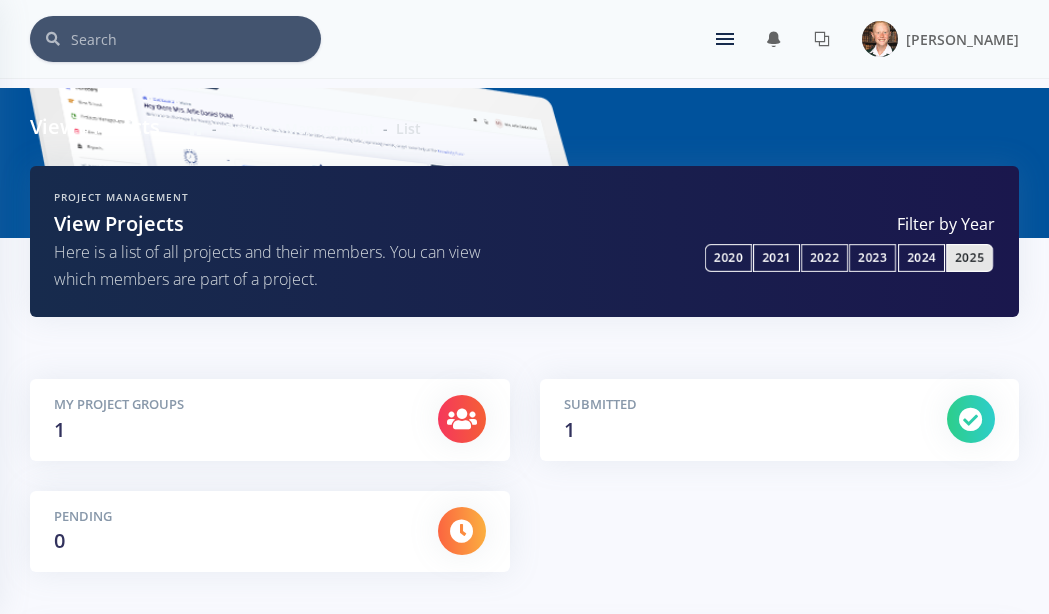 scroll, scrollTop: 0, scrollLeft: 0, axis: both 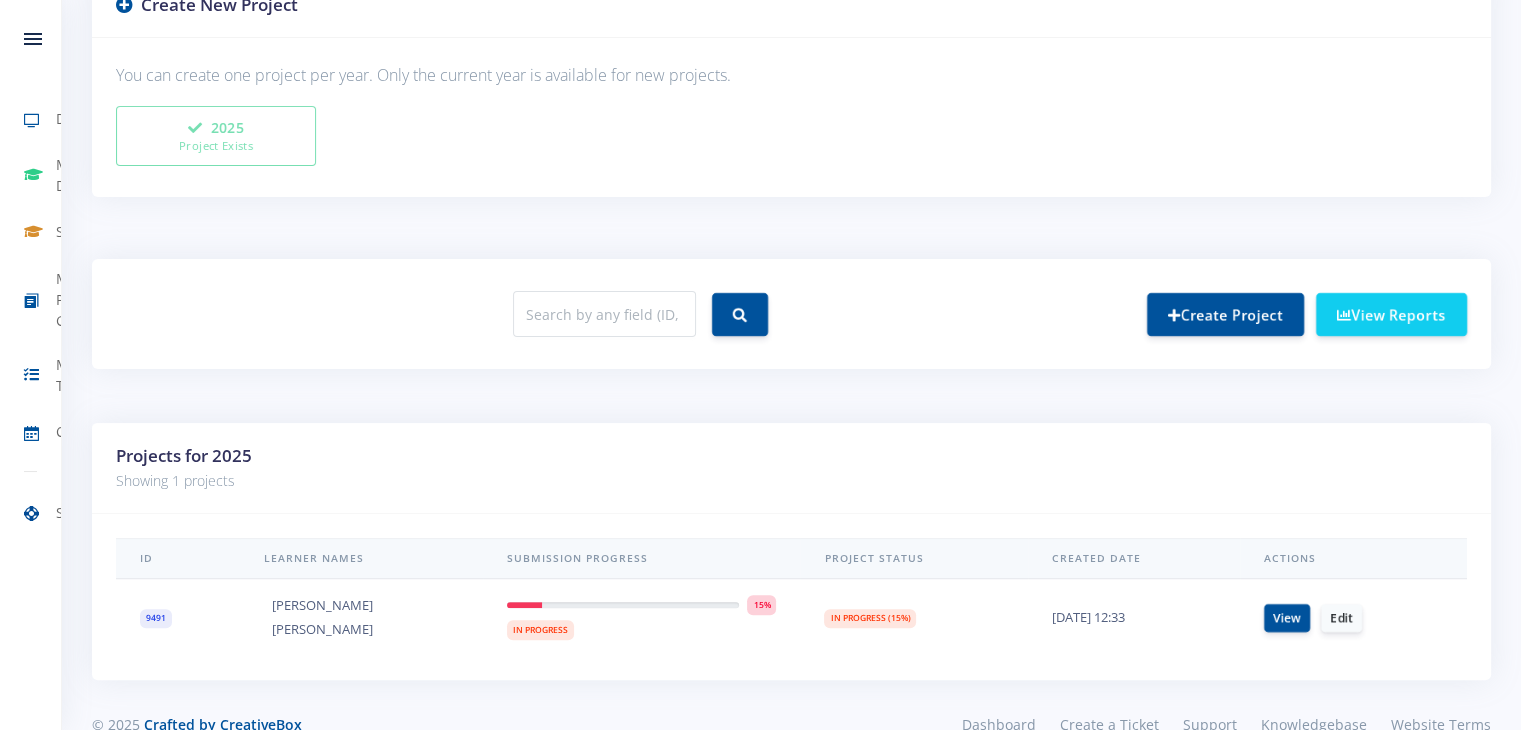 drag, startPoint x: 1519, startPoint y: 521, endPoint x: 1520, endPoint y: 565, distance: 44.011364 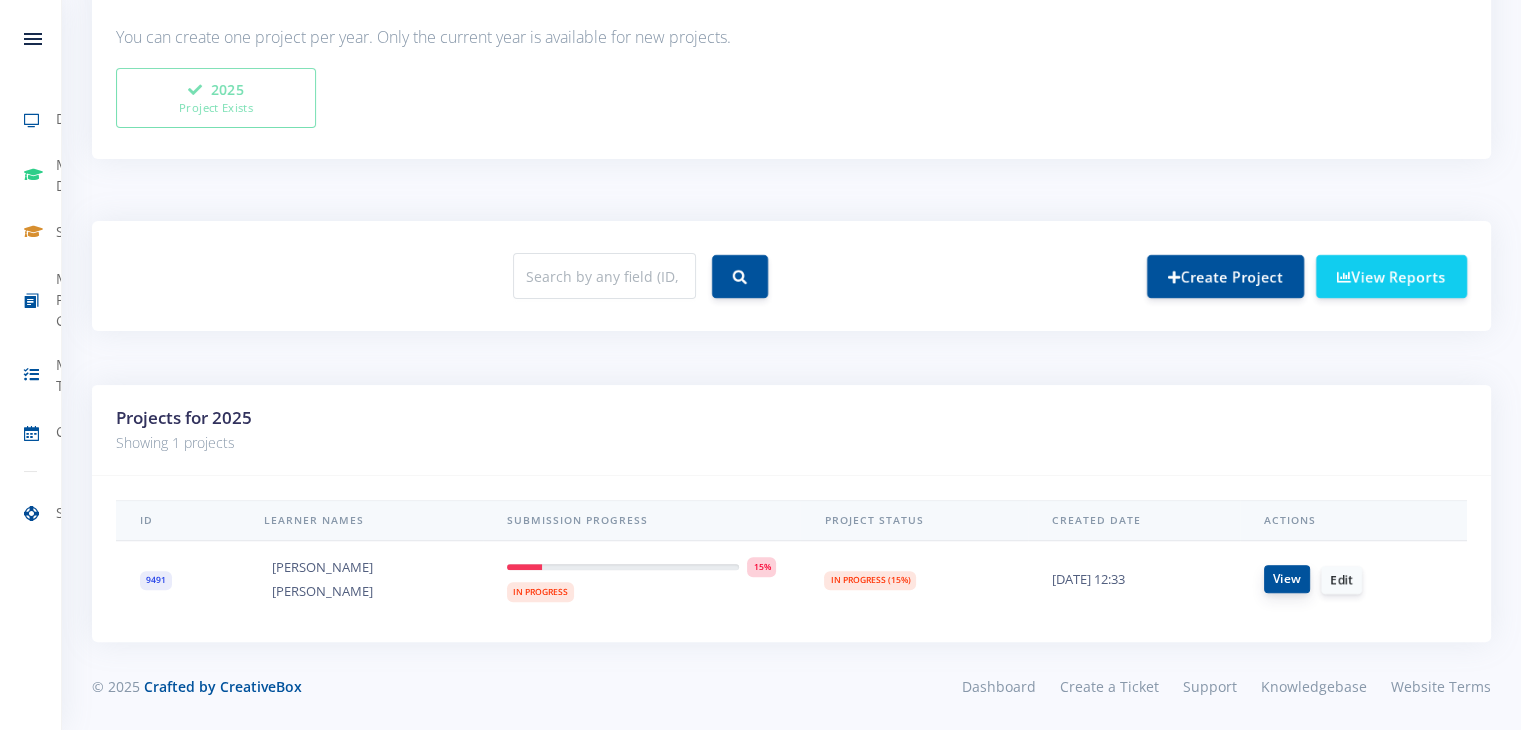 click on "View" at bounding box center (1287, 579) 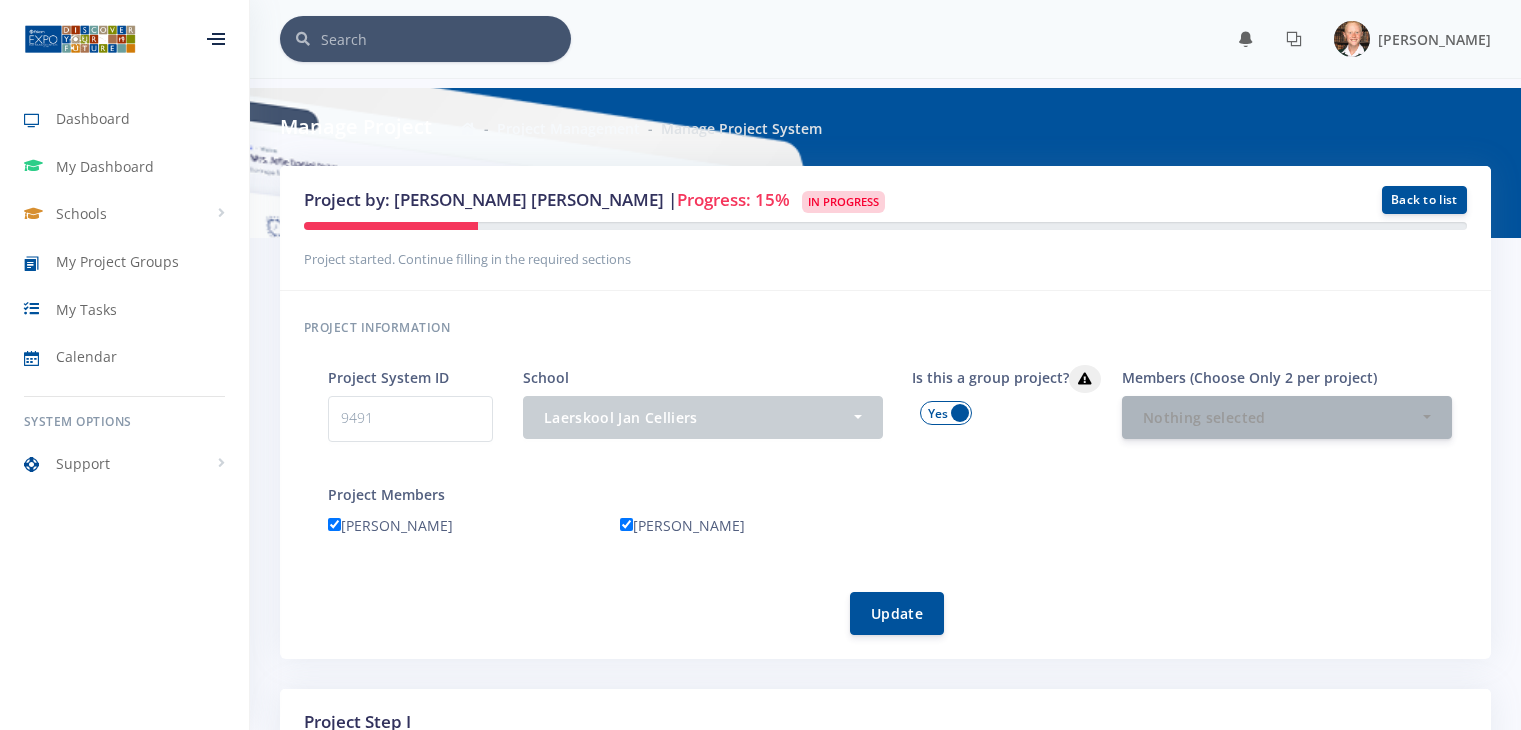 scroll, scrollTop: 0, scrollLeft: 0, axis: both 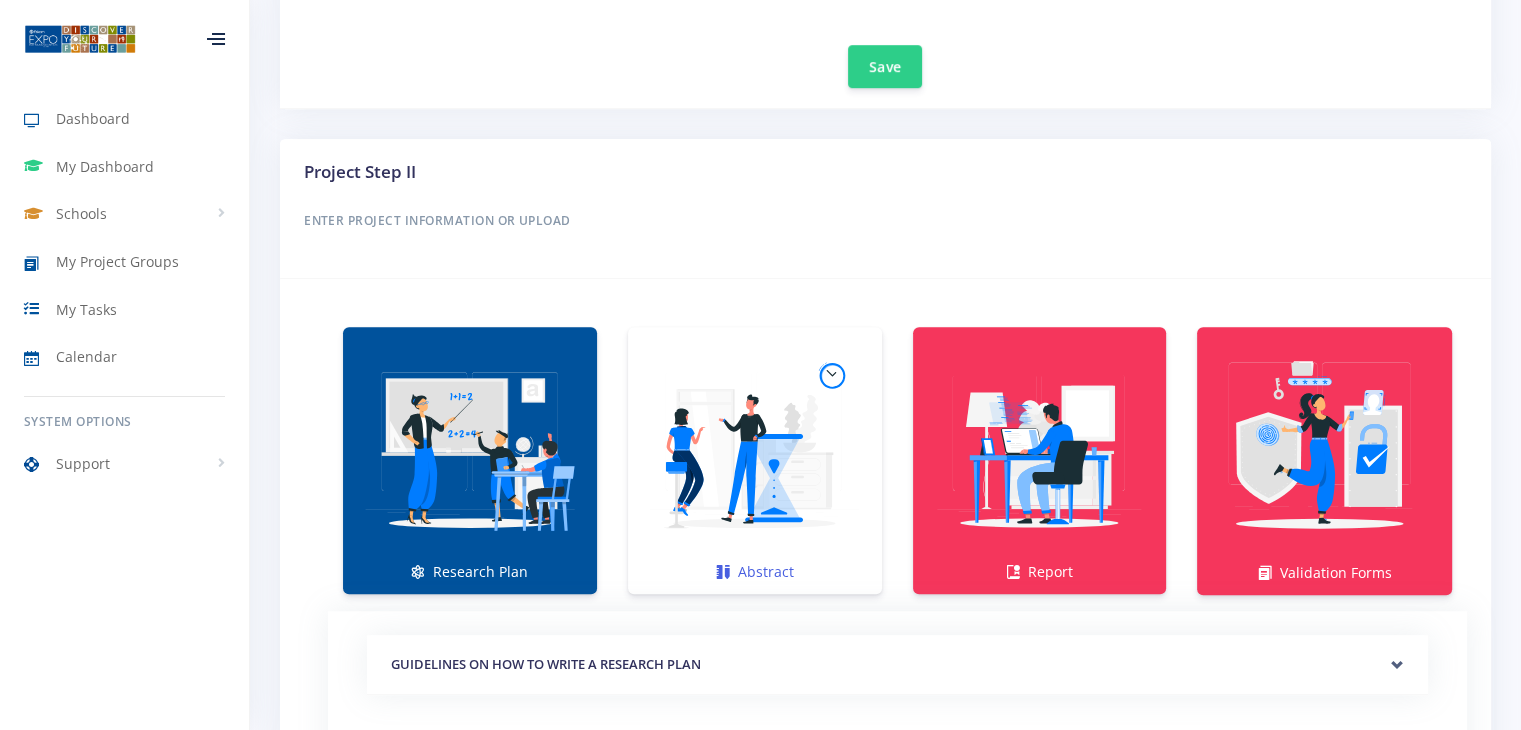 click at bounding box center (755, 450) 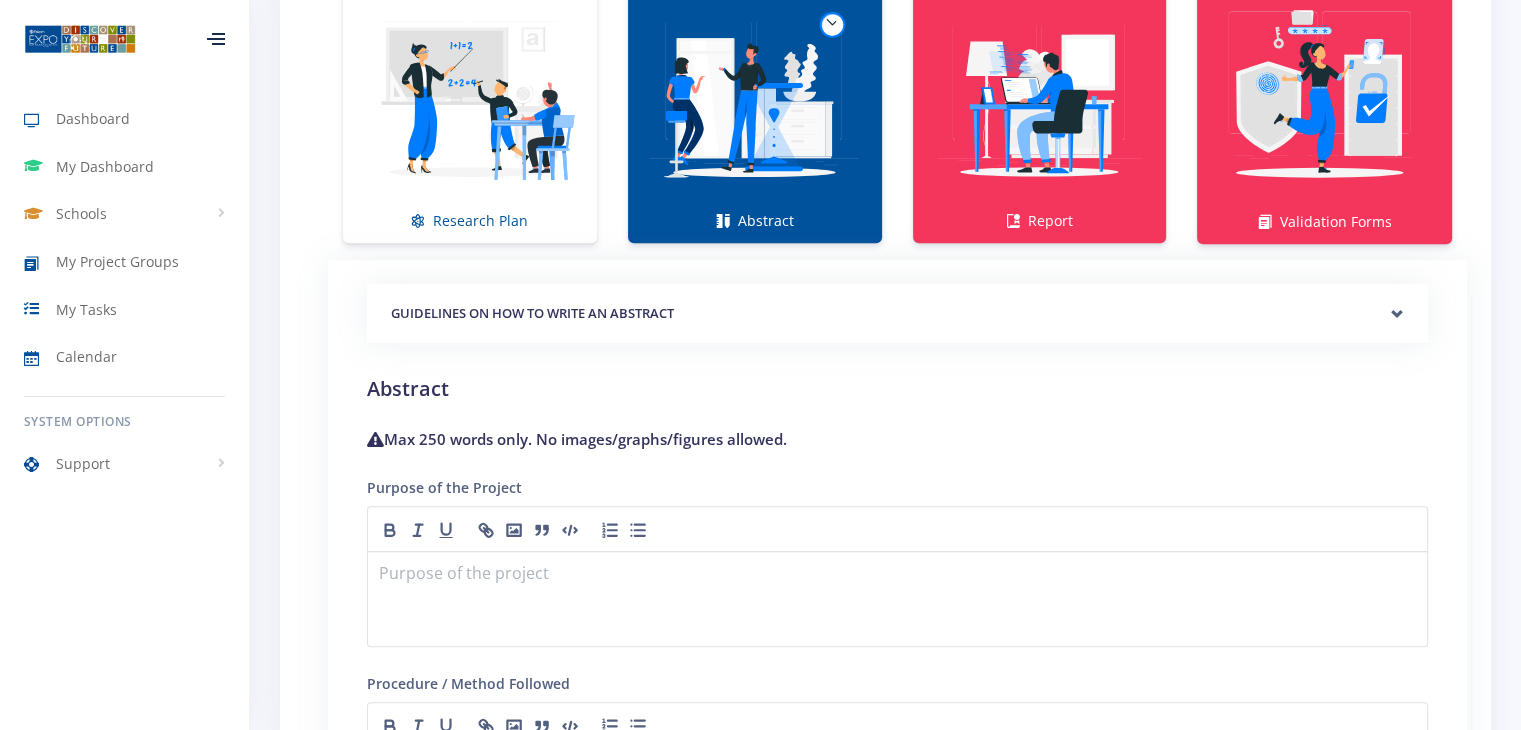 scroll, scrollTop: 1341, scrollLeft: 0, axis: vertical 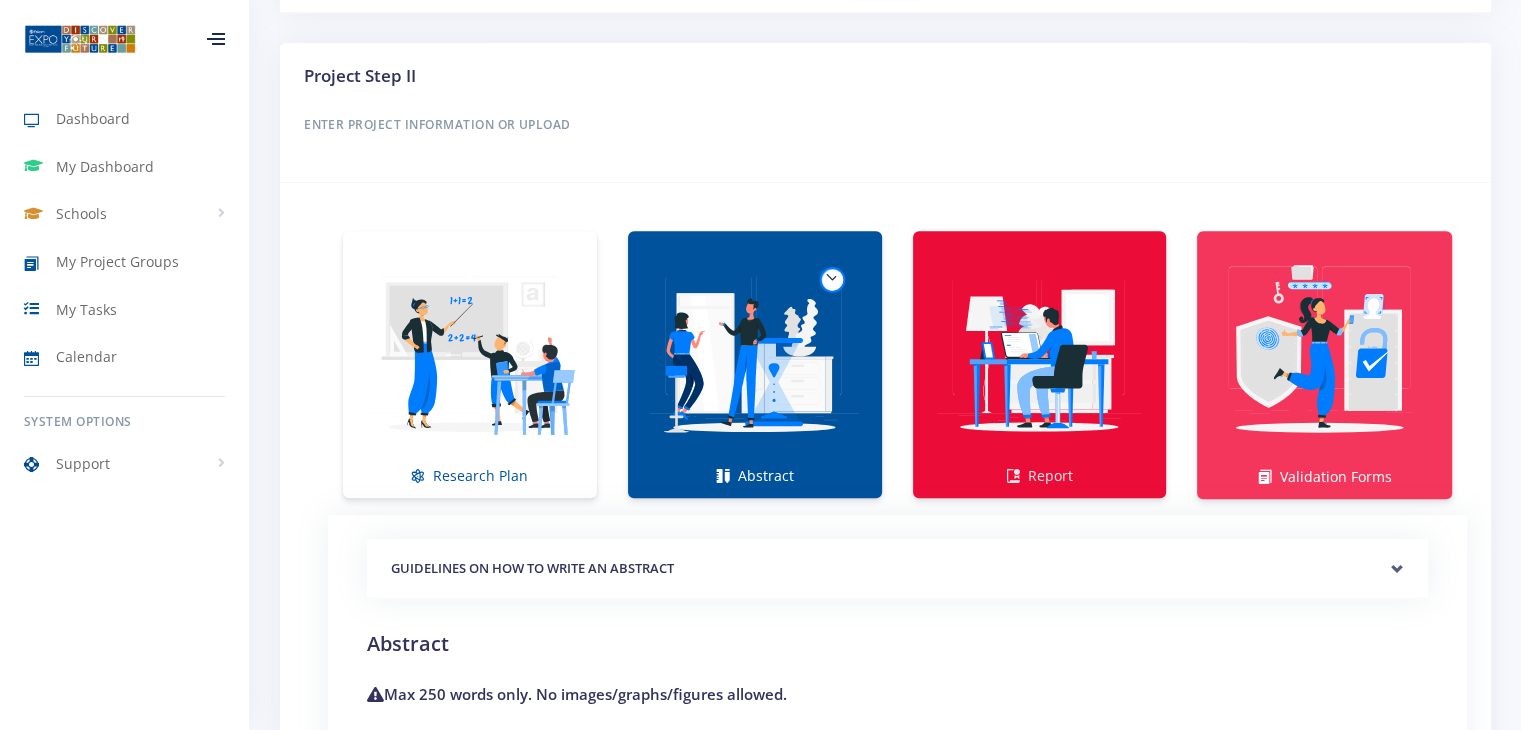 click at bounding box center [1040, 354] 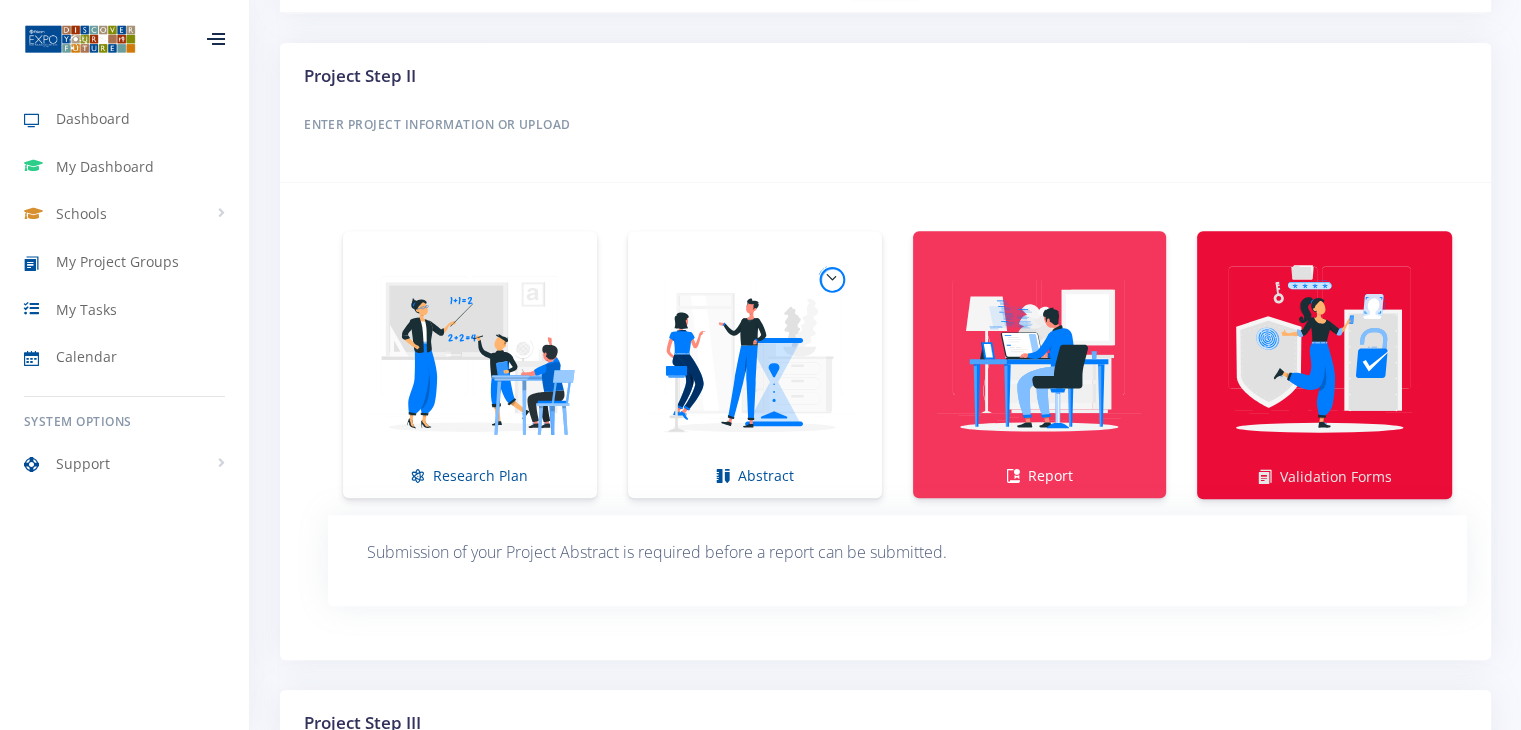 click at bounding box center (1324, 354) 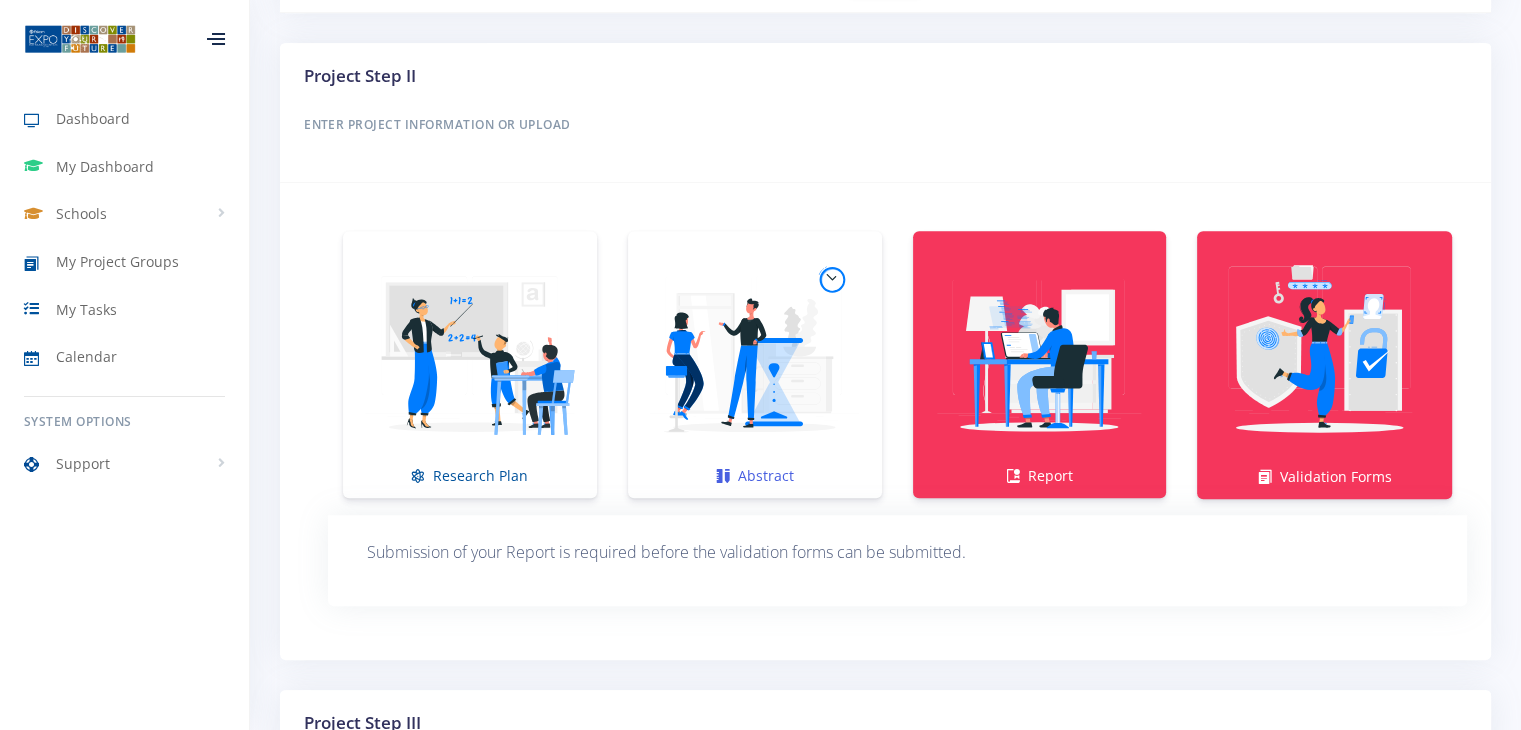 click at bounding box center [755, 354] 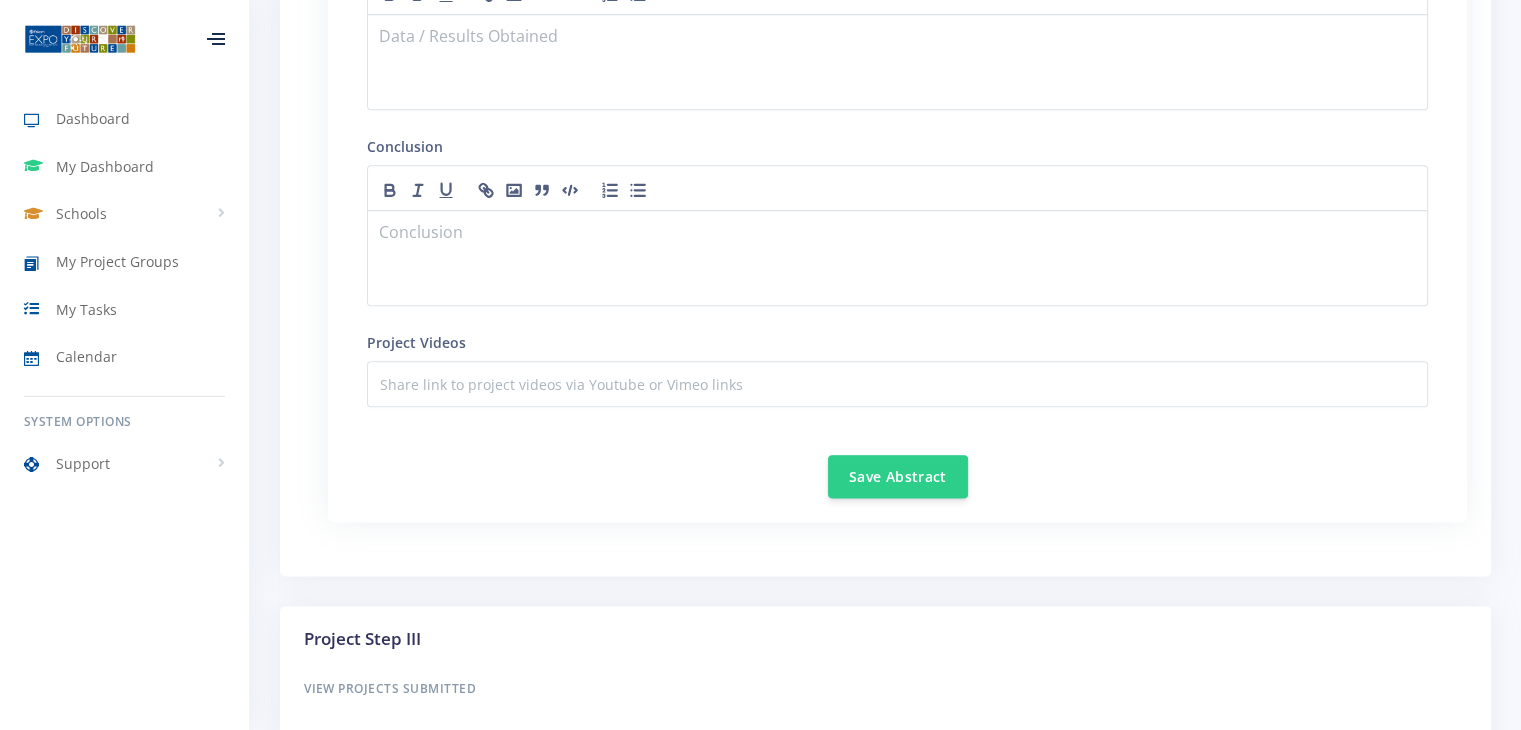 scroll, scrollTop: 2380, scrollLeft: 0, axis: vertical 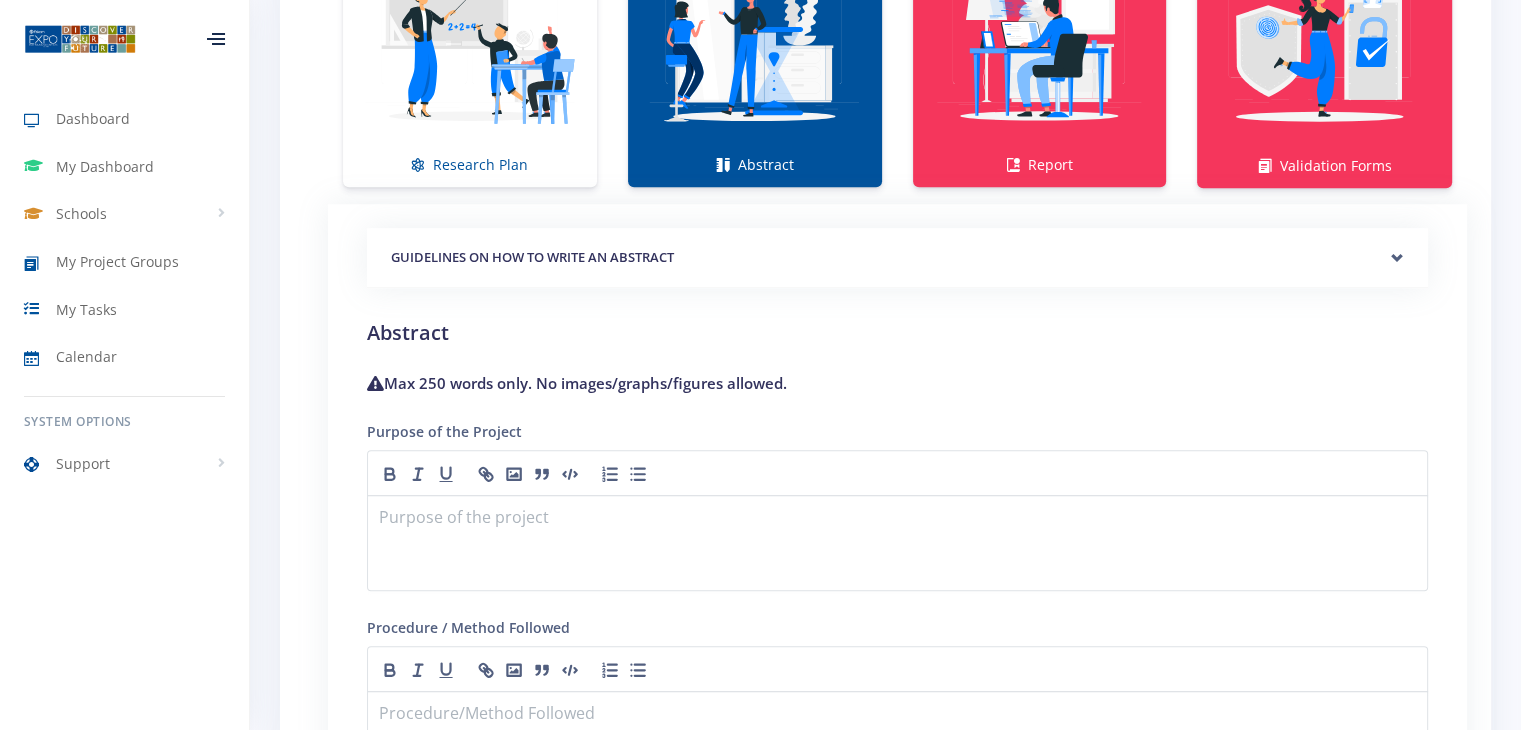 click on "Project by:
[PERSON_NAME]
[PERSON_NAME]
|
Progress: 15%
In Progress
Back to list" at bounding box center [885, 275] 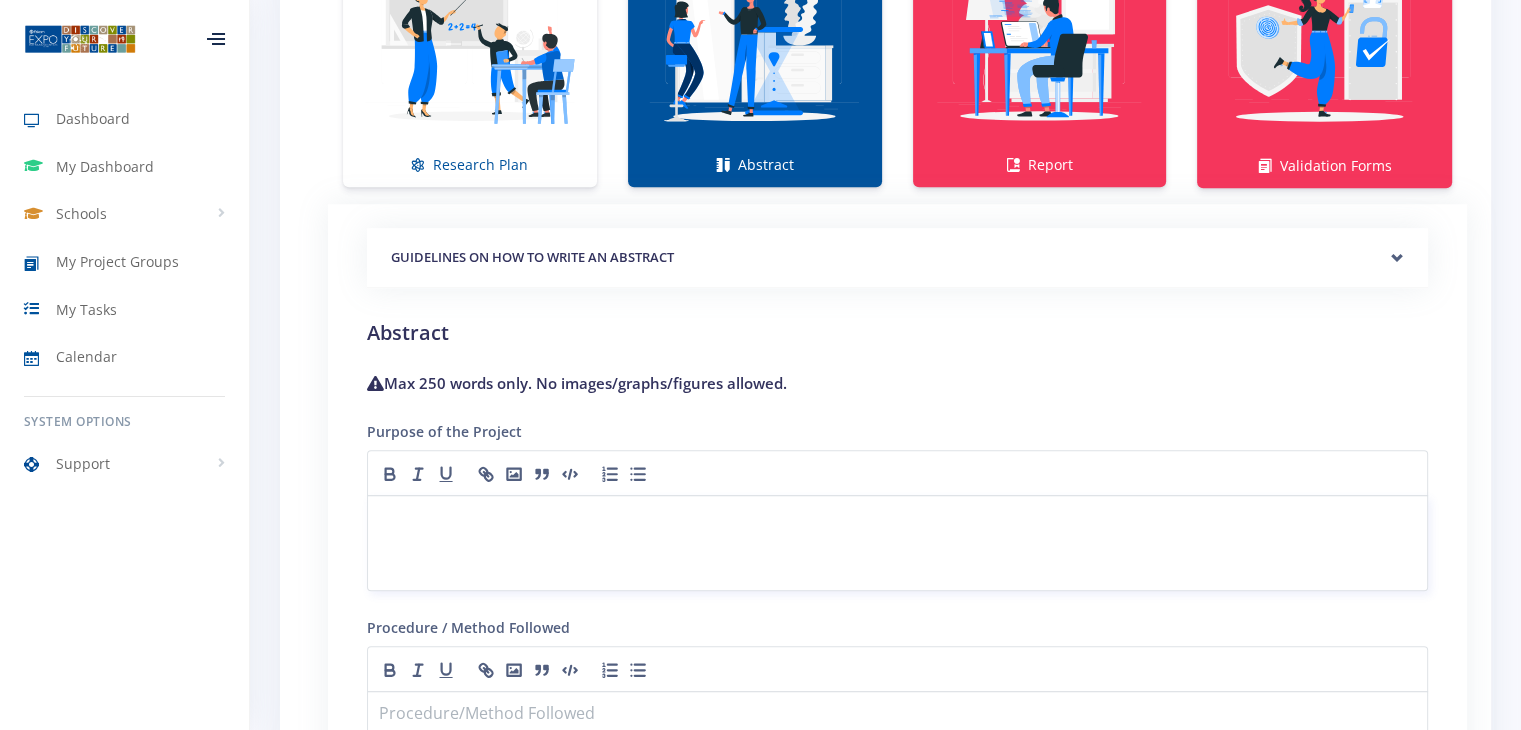 drag, startPoint x: 1502, startPoint y: 403, endPoint x: 1509, endPoint y: 341, distance: 62.39391 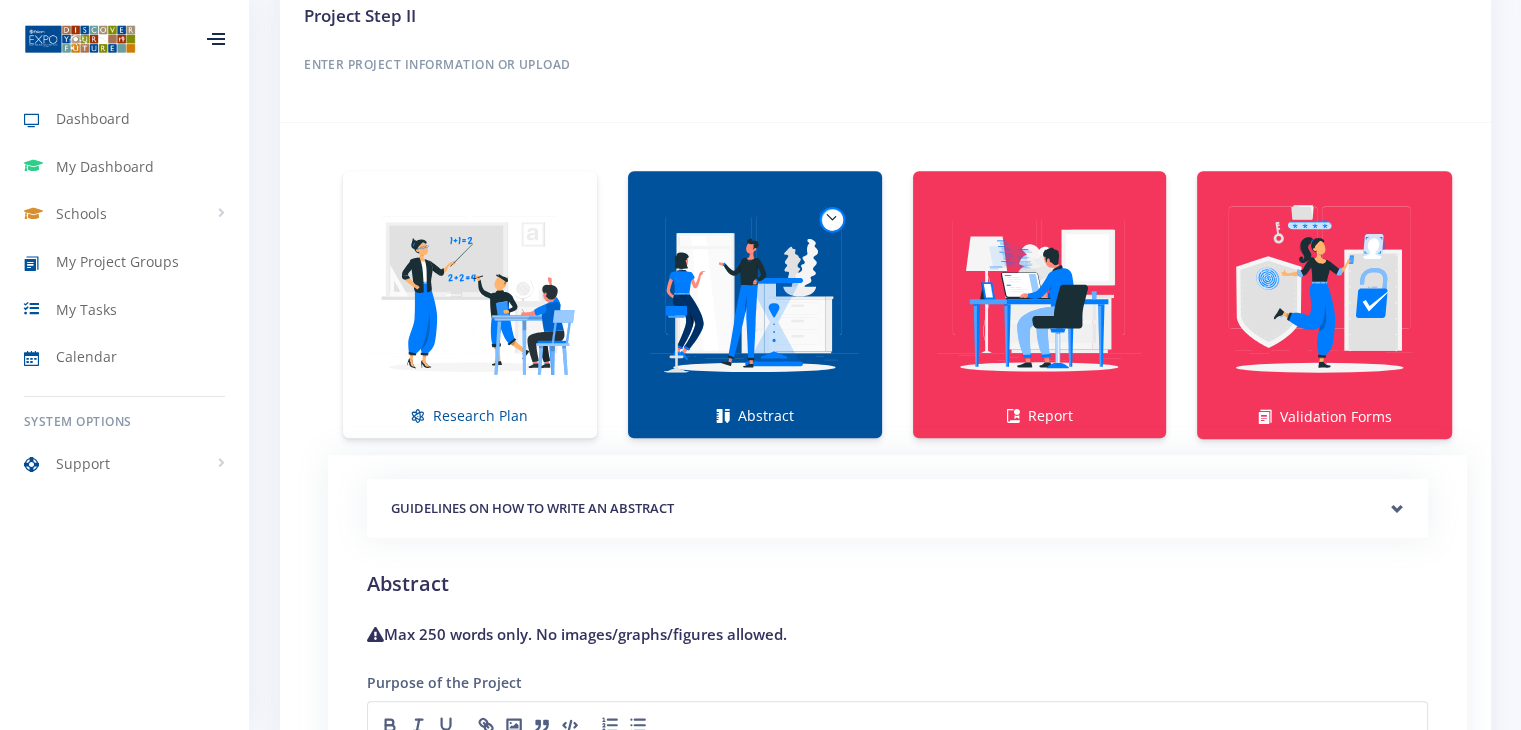 scroll, scrollTop: 1220, scrollLeft: 0, axis: vertical 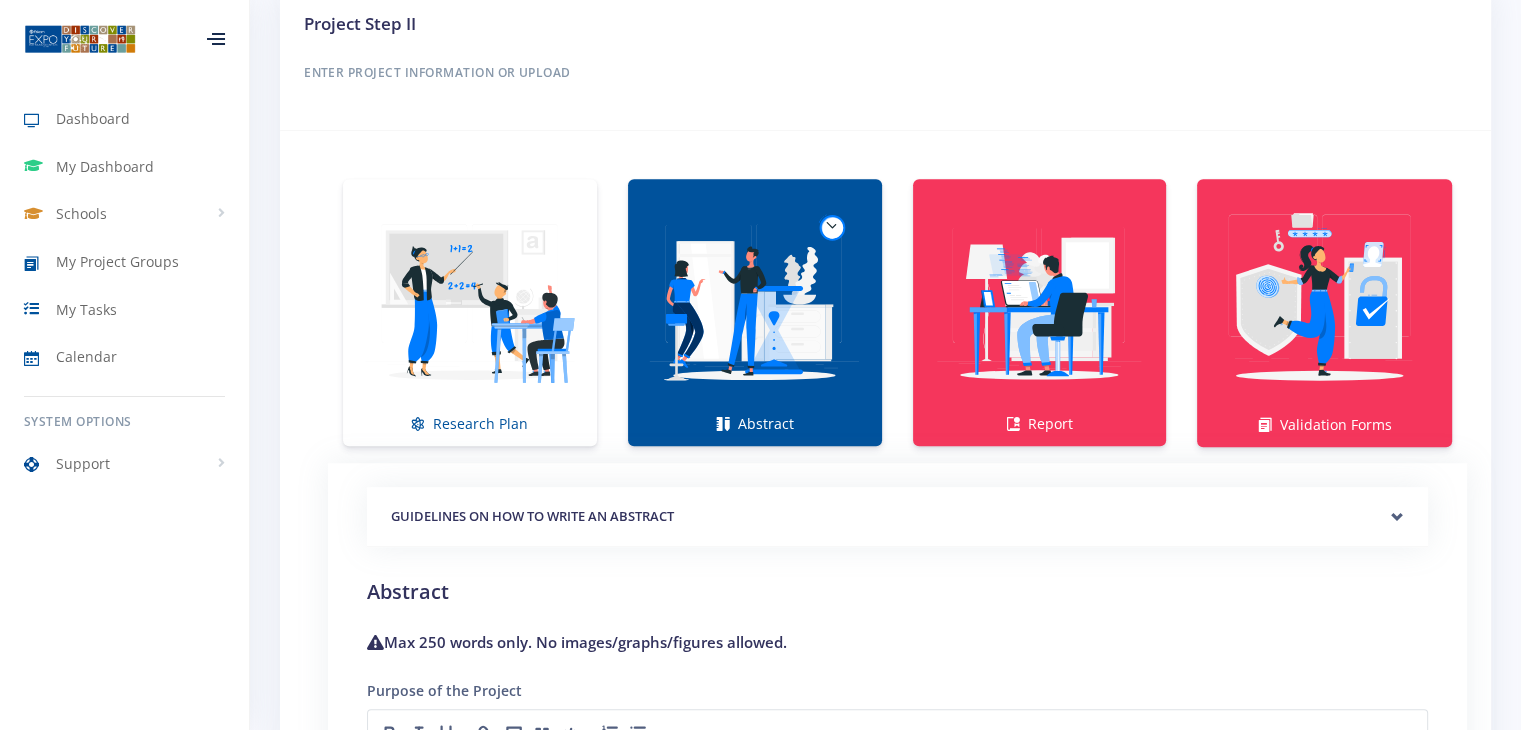 click on "GUIDELINES ON HOW TO WRITE AN
ABSTRACT" at bounding box center [897, 517] 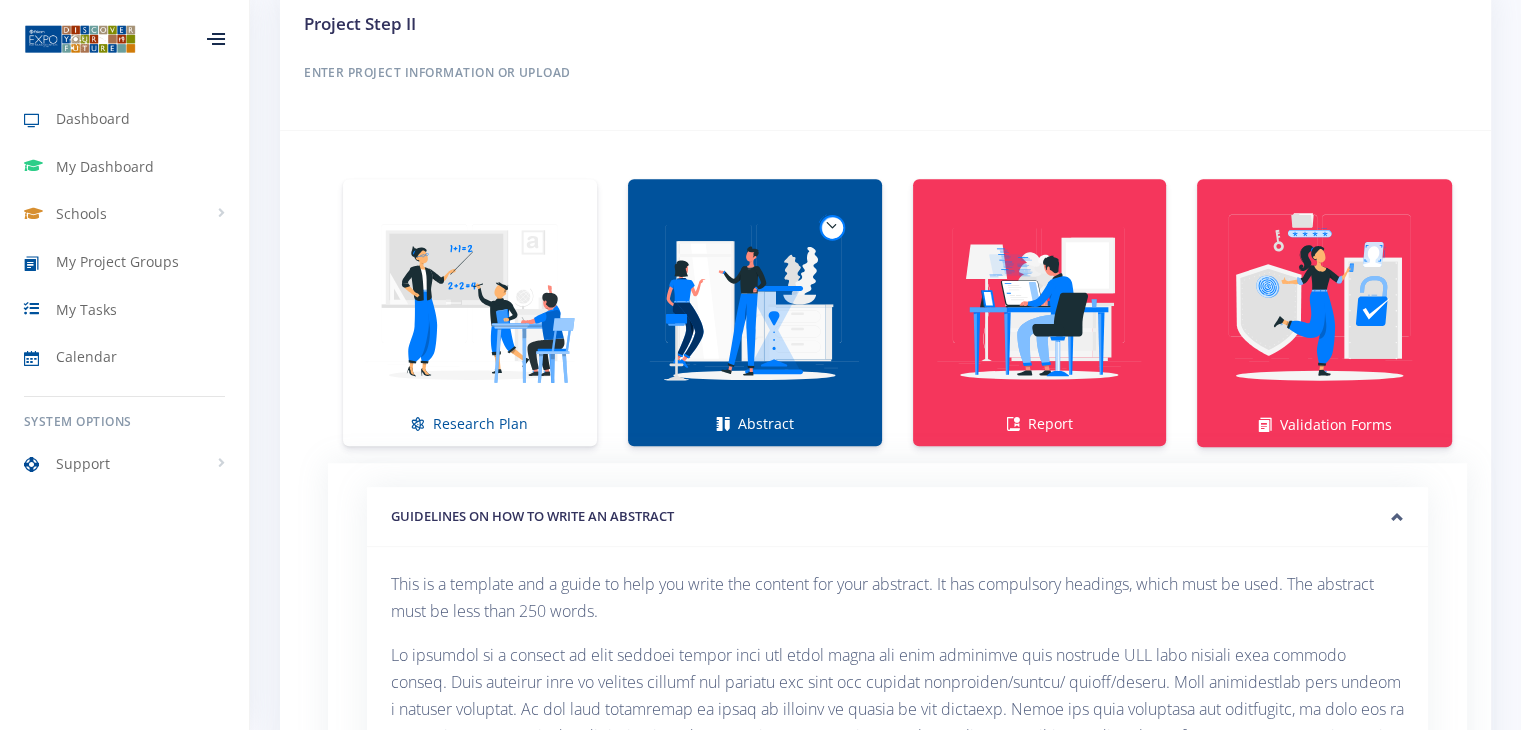 click on "GUIDELINES ON HOW TO WRITE AN
ABSTRACT" at bounding box center (897, 517) 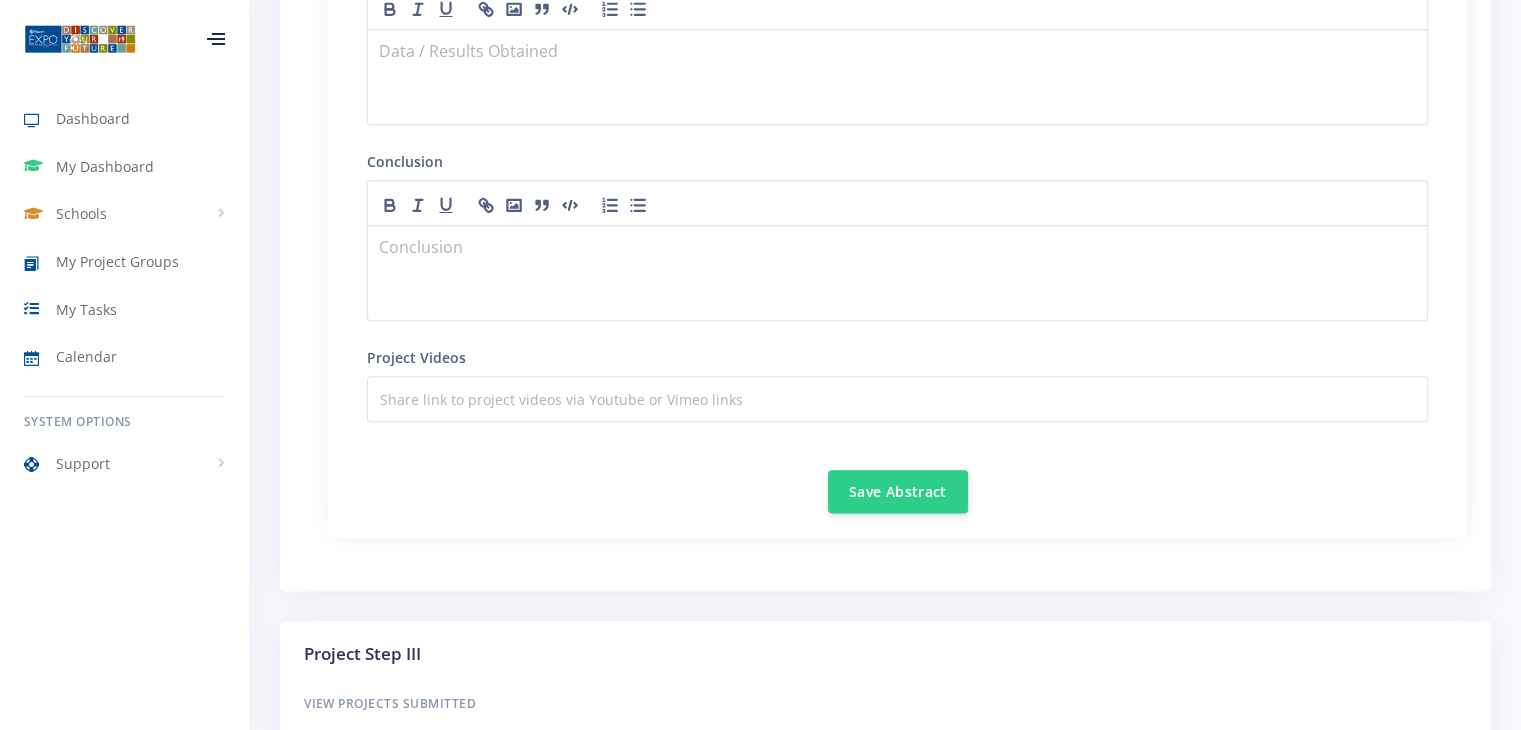 scroll, scrollTop: 1704, scrollLeft: 0, axis: vertical 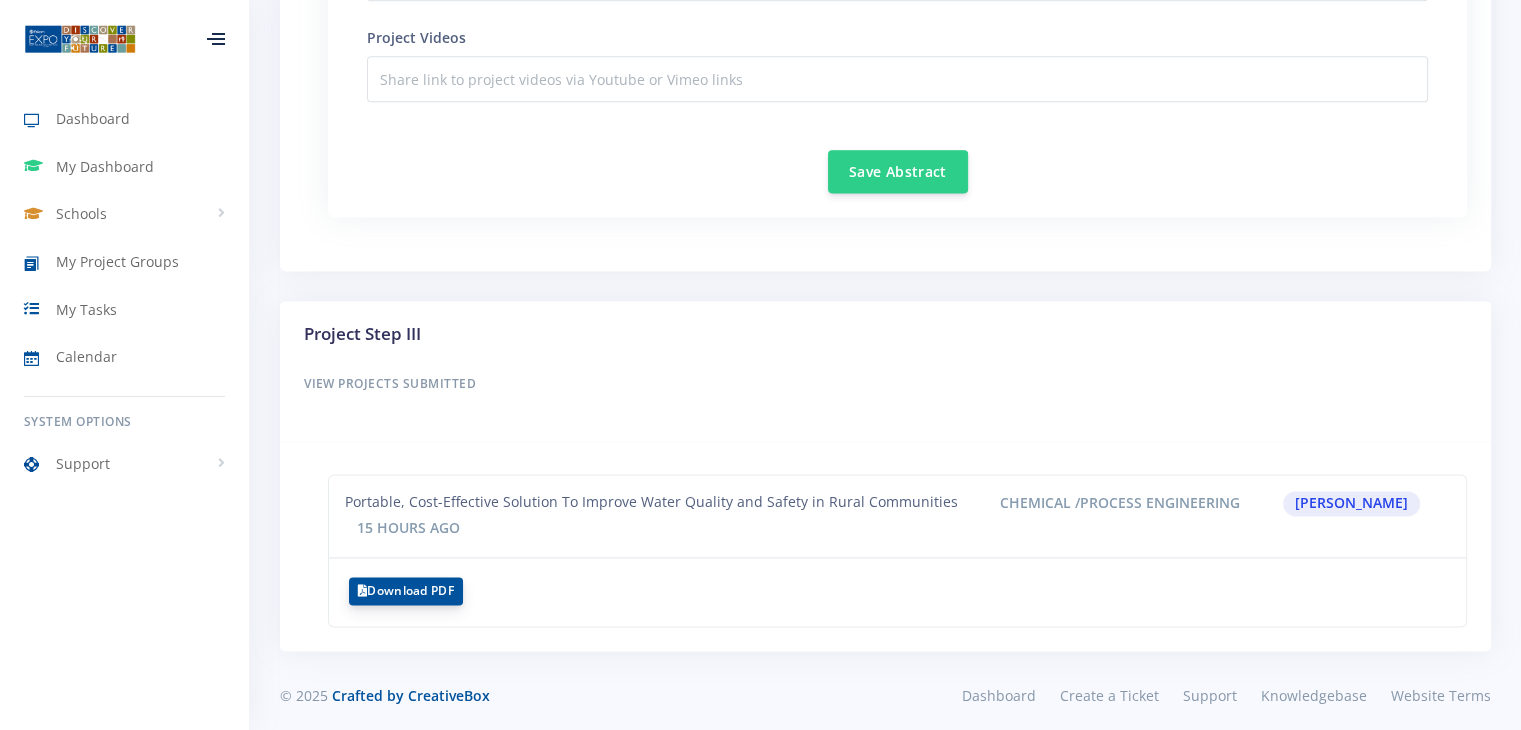 click on "Download PDF" at bounding box center [406, 591] 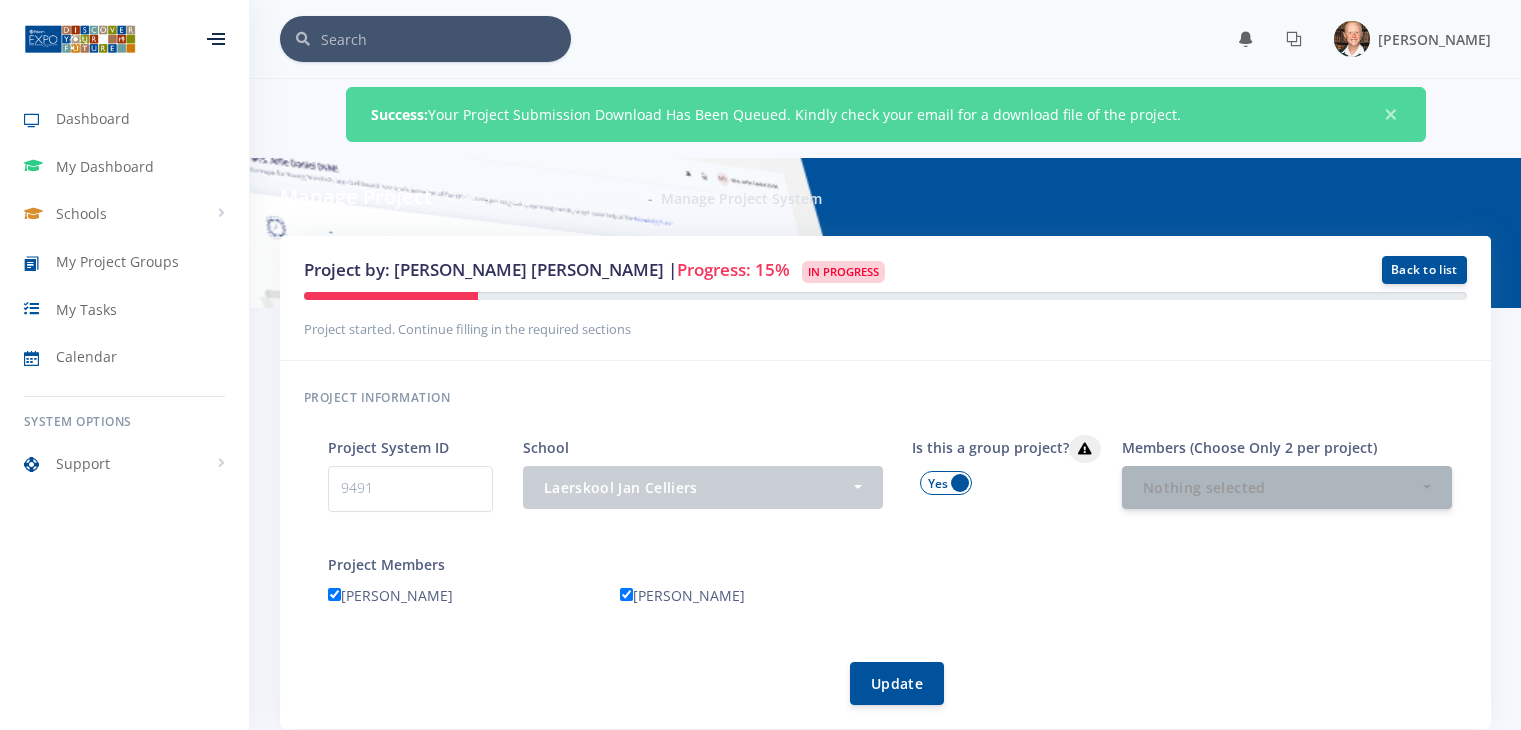 scroll, scrollTop: 0, scrollLeft: 0, axis: both 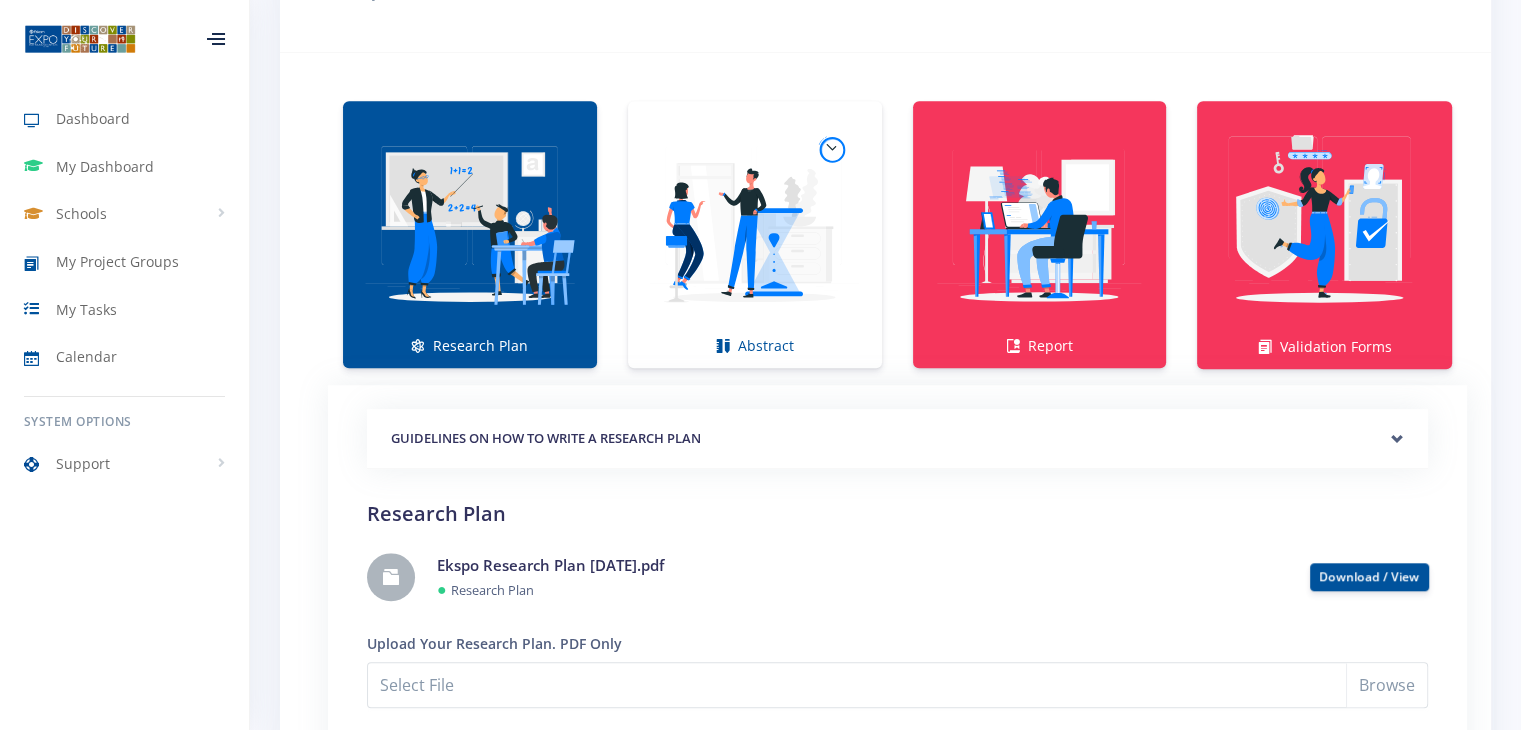 click at bounding box center [470, 224] 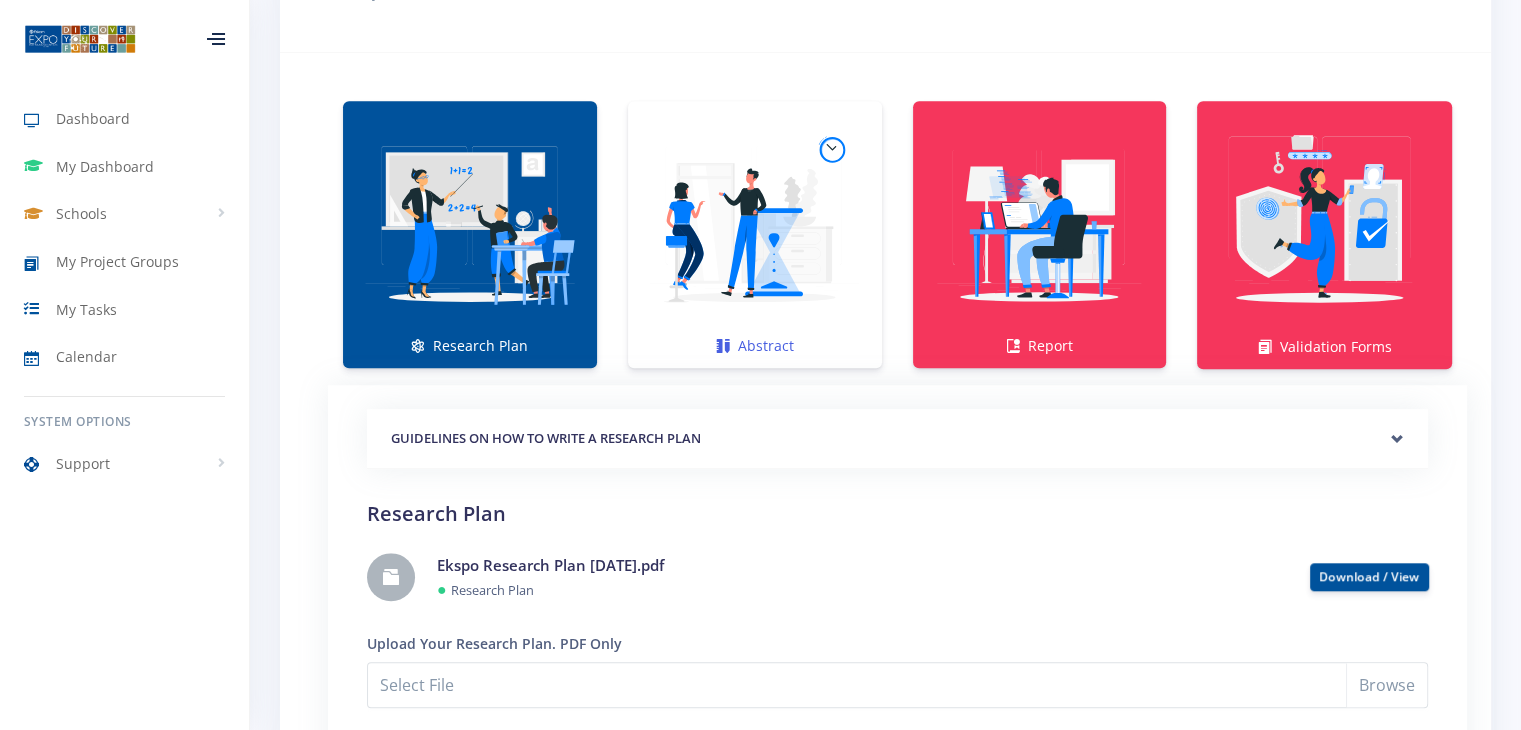 click at bounding box center [755, 224] 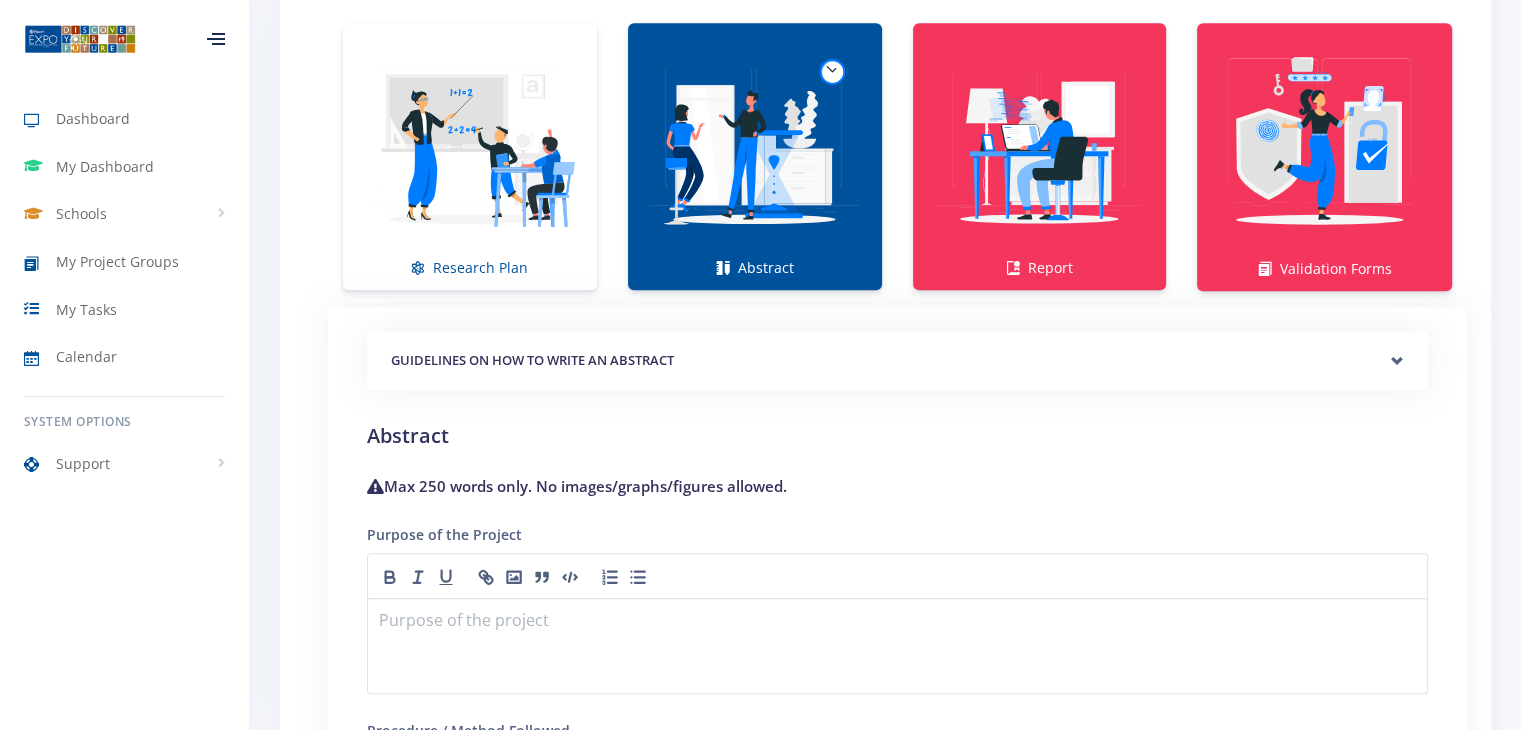 scroll, scrollTop: 1254, scrollLeft: 0, axis: vertical 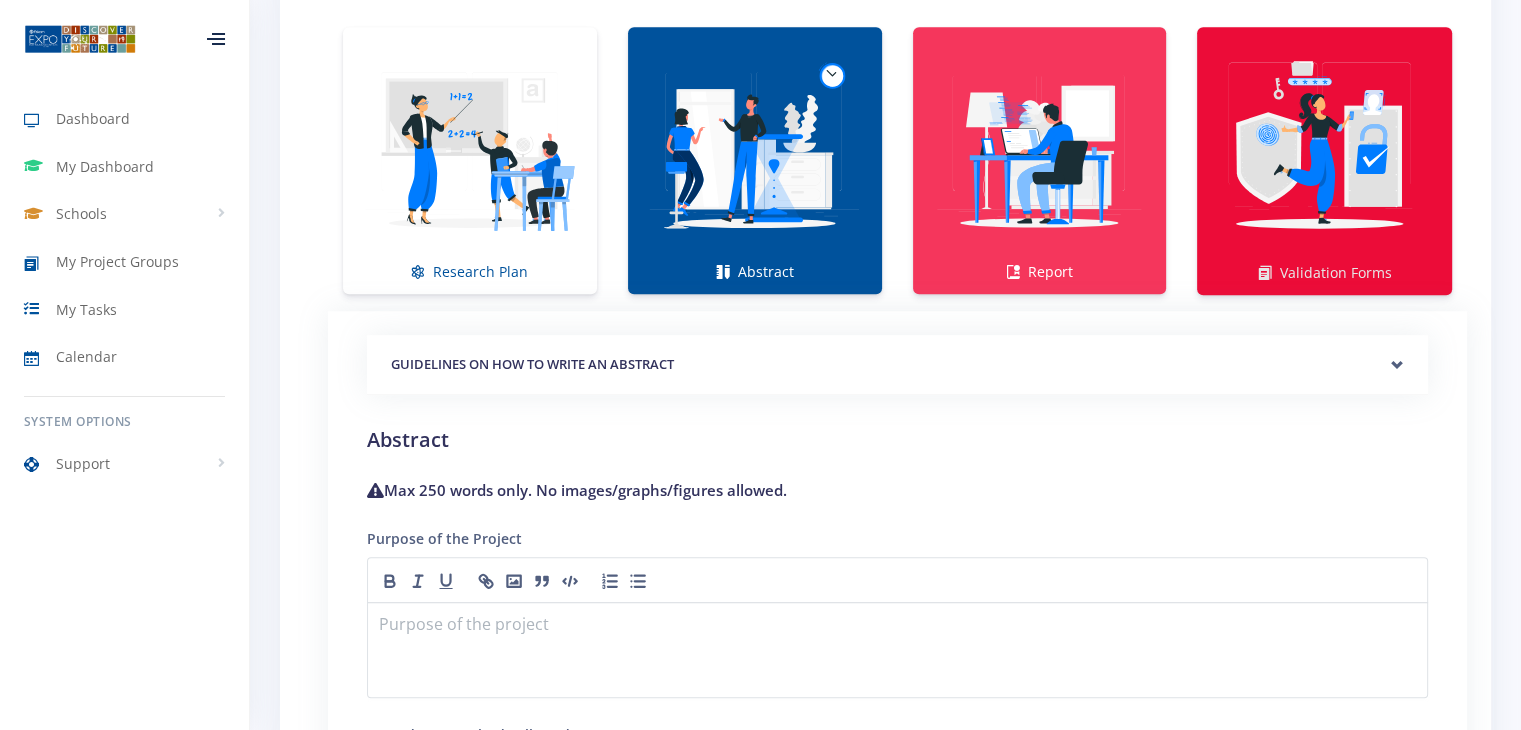 click on "Validation Forms" at bounding box center [1324, 161] 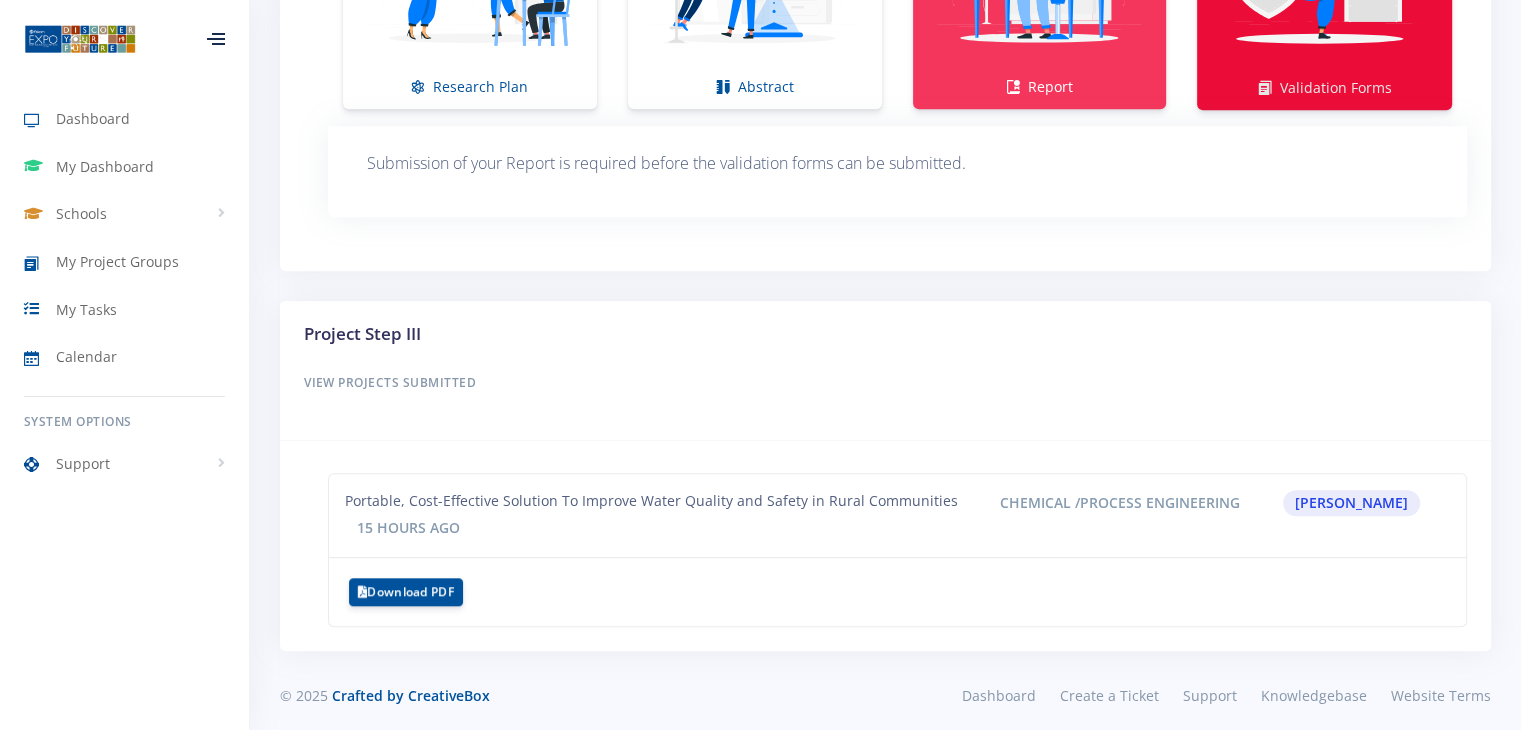 scroll, scrollTop: 1631, scrollLeft: 0, axis: vertical 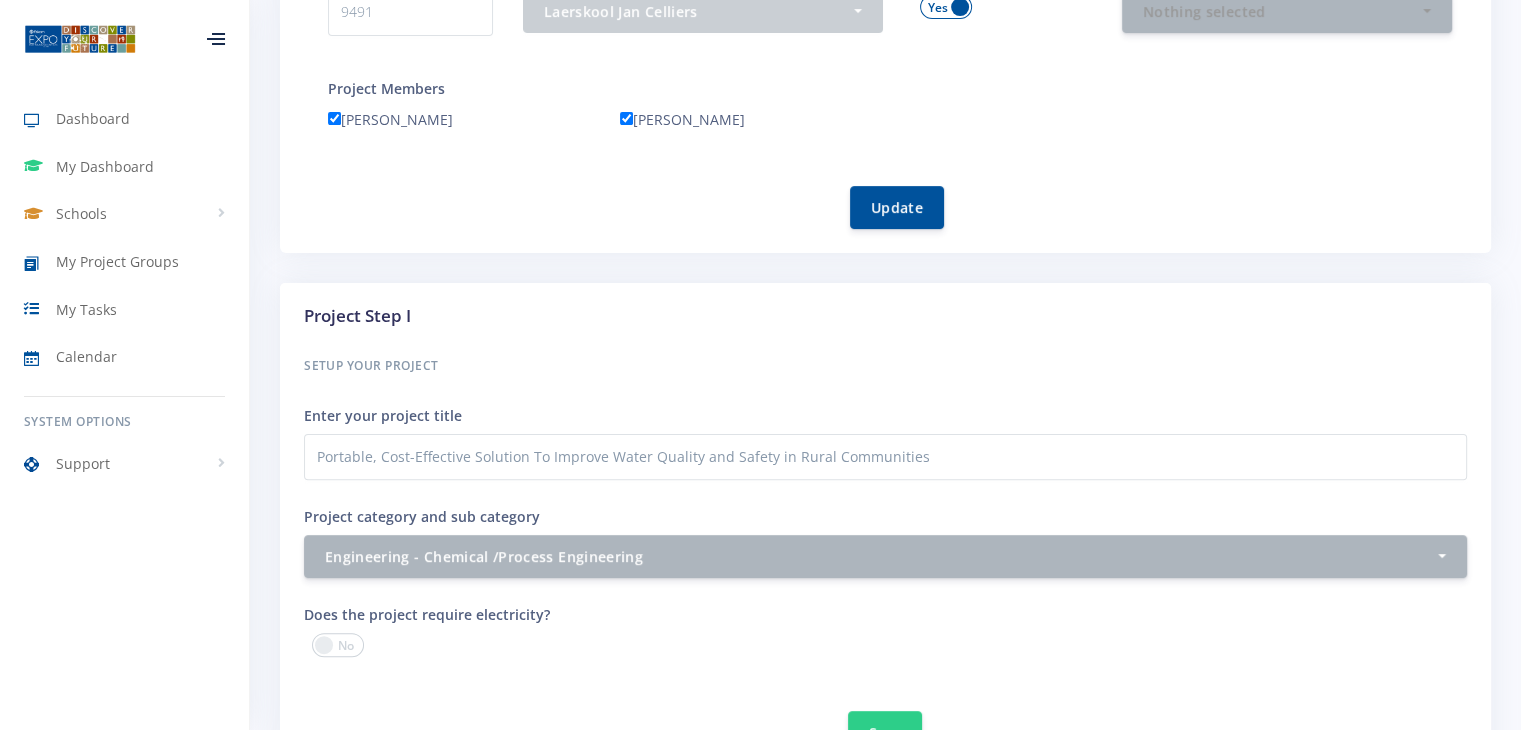 click on "Project by:
Henning Bouwer
Danille de Jager
|
Progress: 15%
In Progress
Back to list" at bounding box center (885, 796) 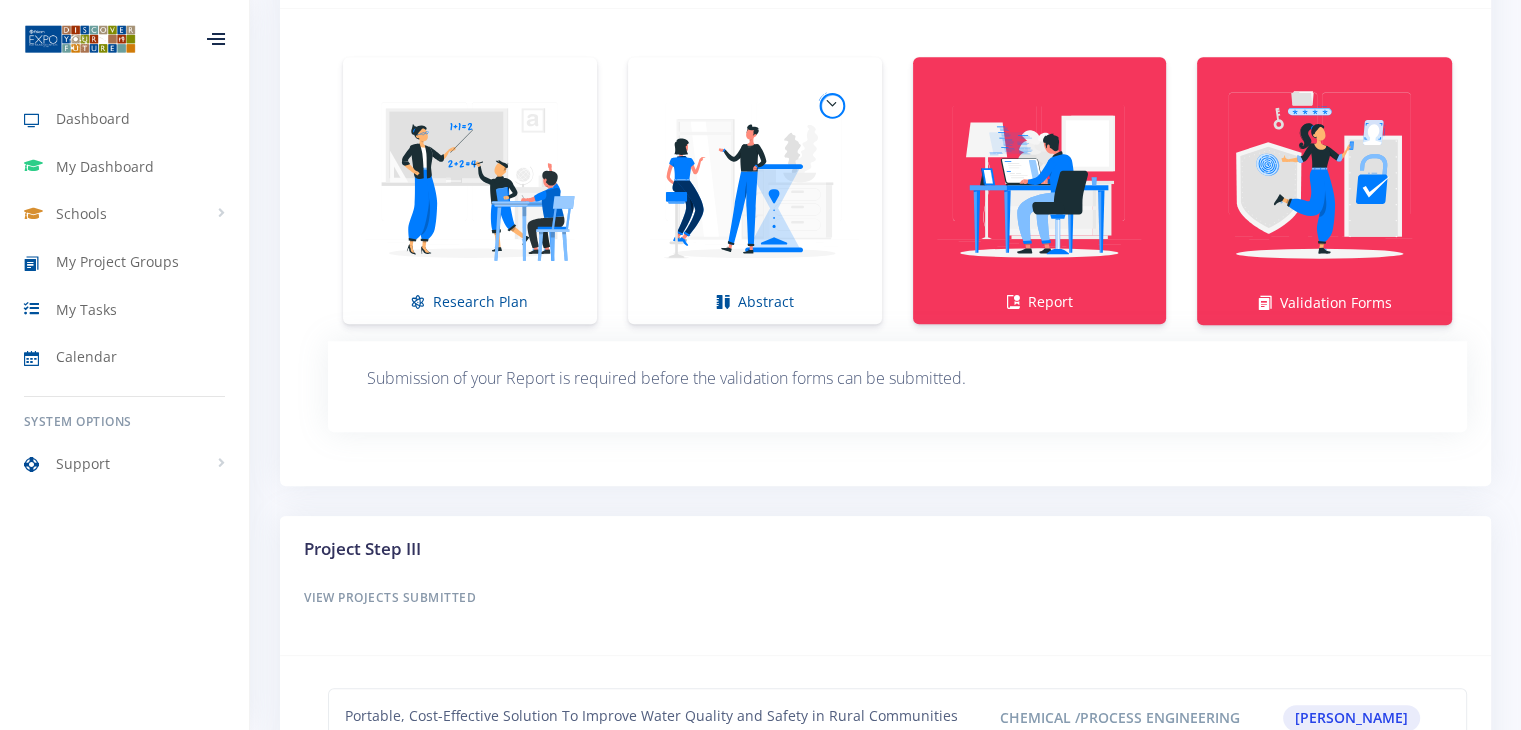 scroll, scrollTop: 1408, scrollLeft: 0, axis: vertical 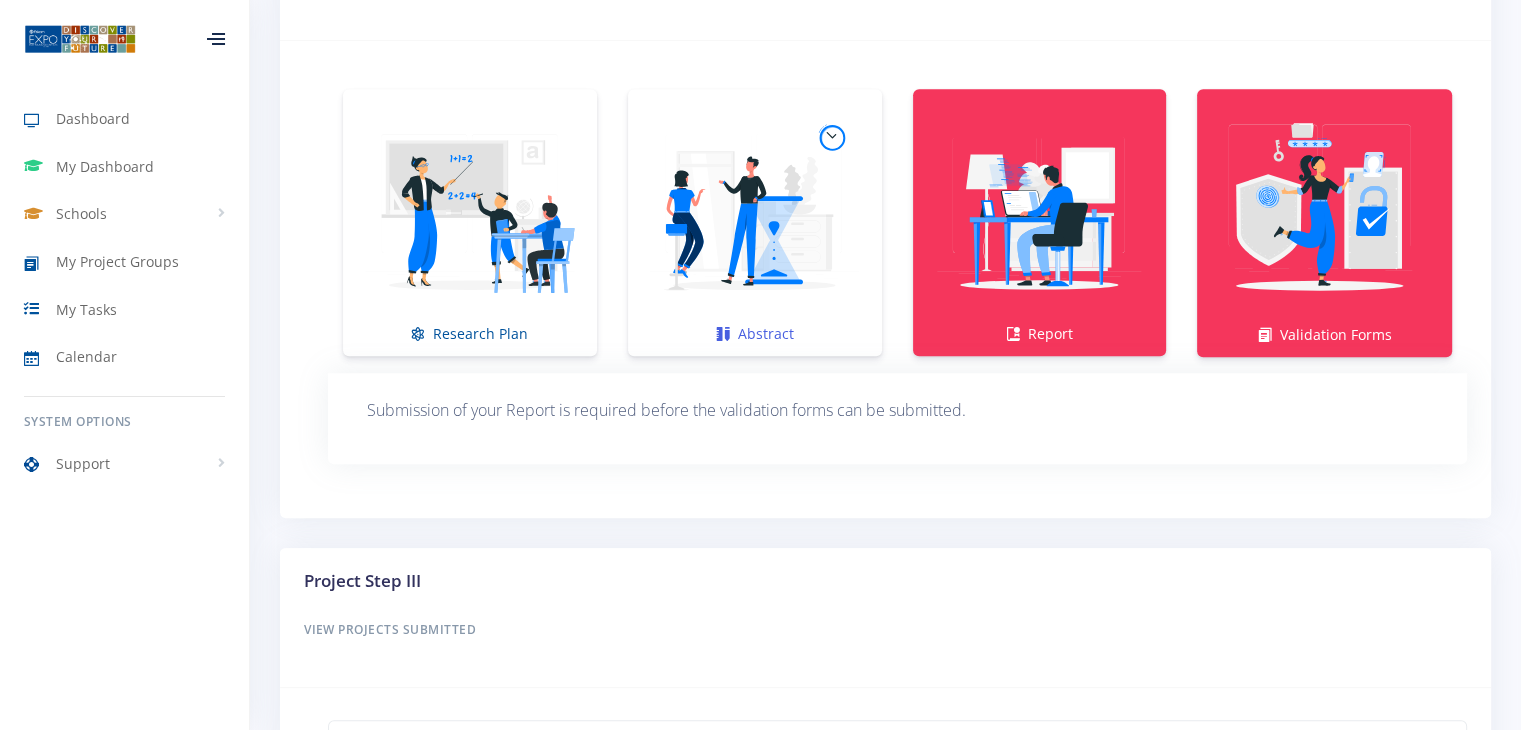 click at bounding box center (755, 212) 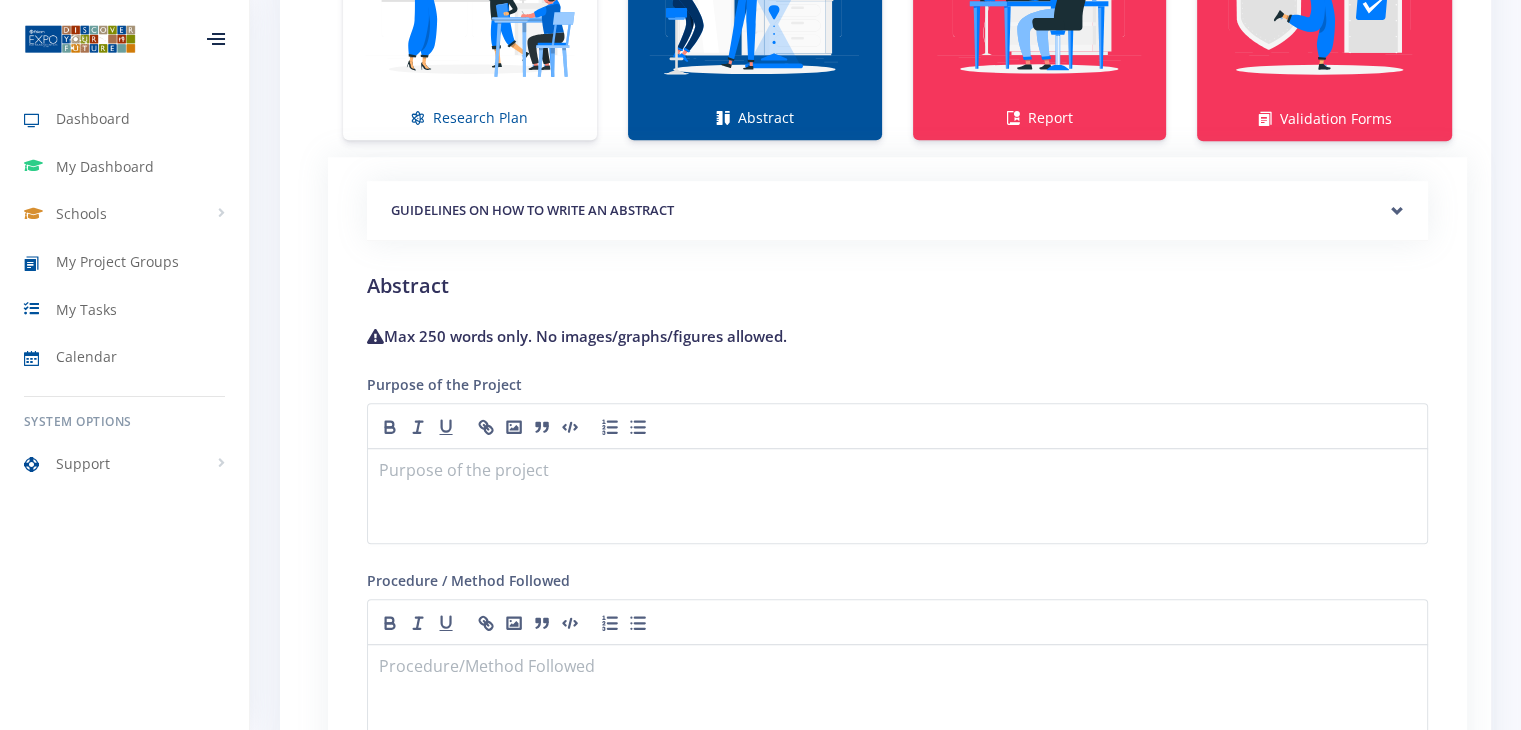 scroll, scrollTop: 1620, scrollLeft: 0, axis: vertical 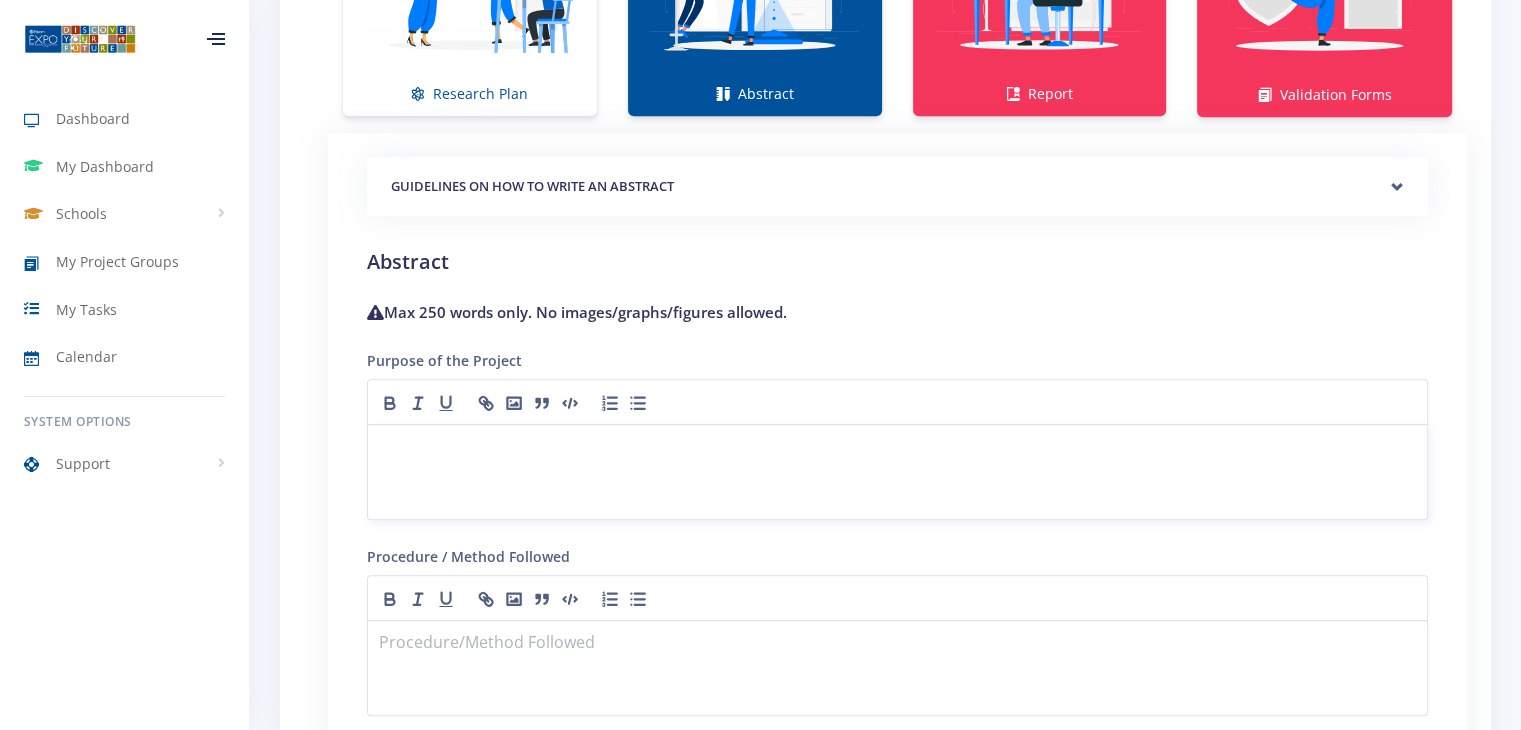 click at bounding box center (897, 448) 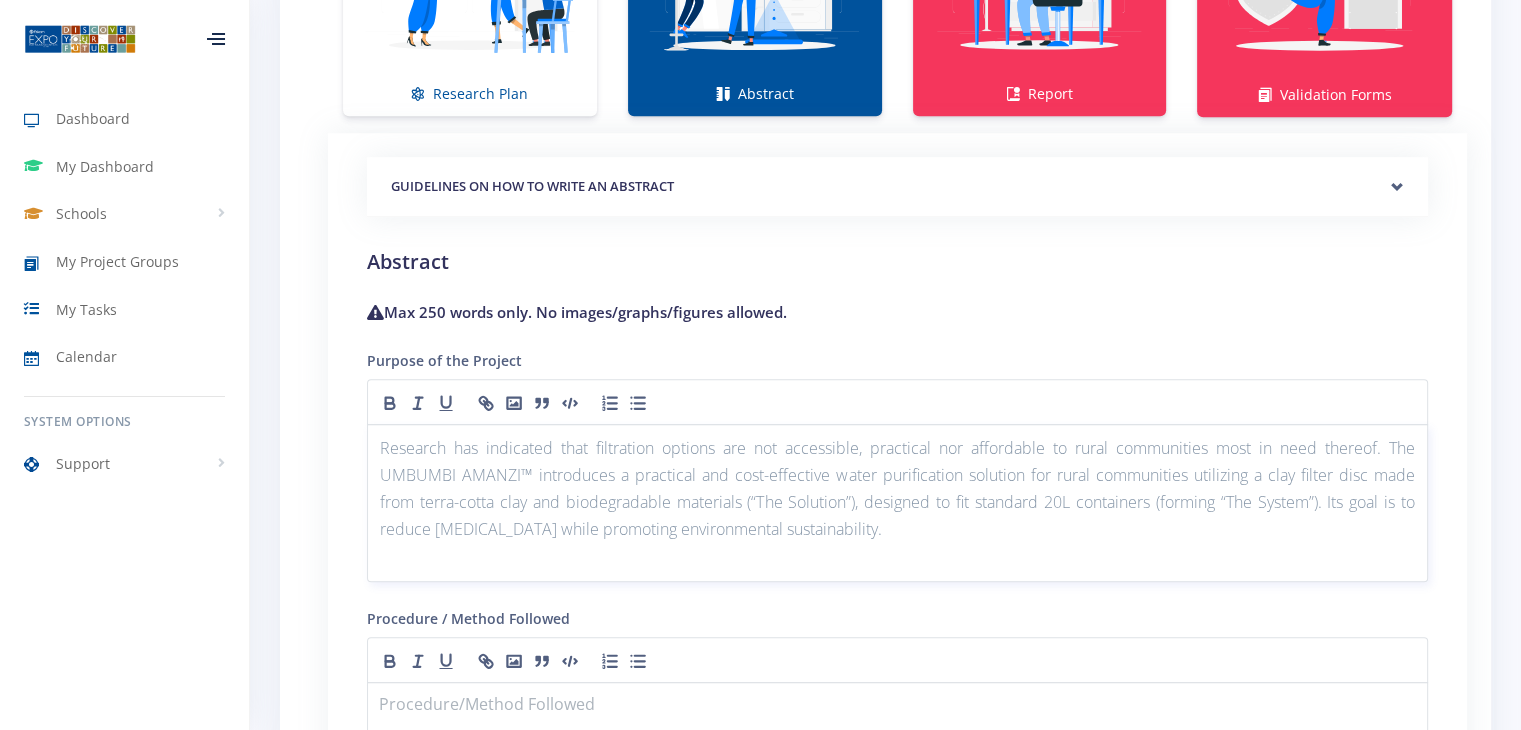 scroll, scrollTop: 0, scrollLeft: 0, axis: both 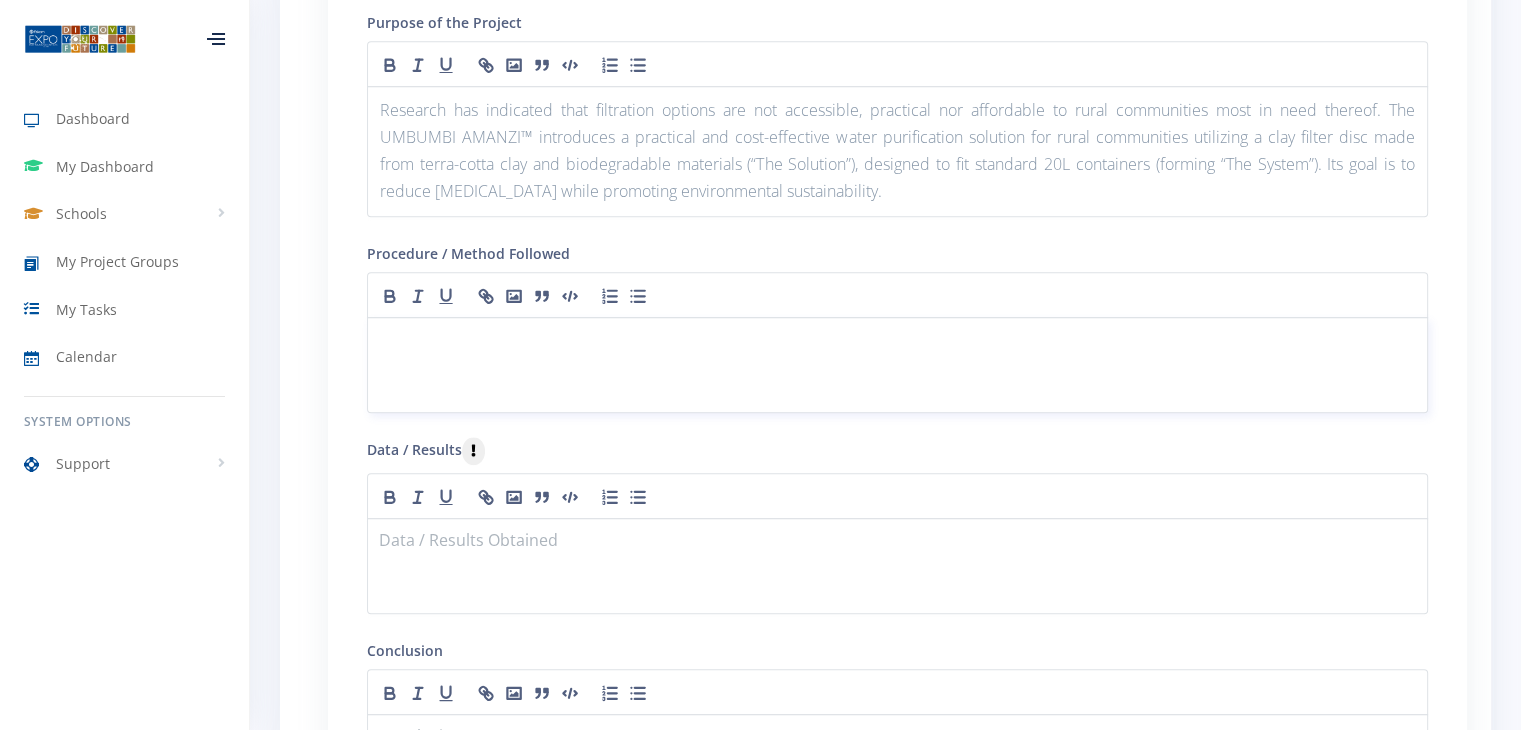 click at bounding box center (897, 341) 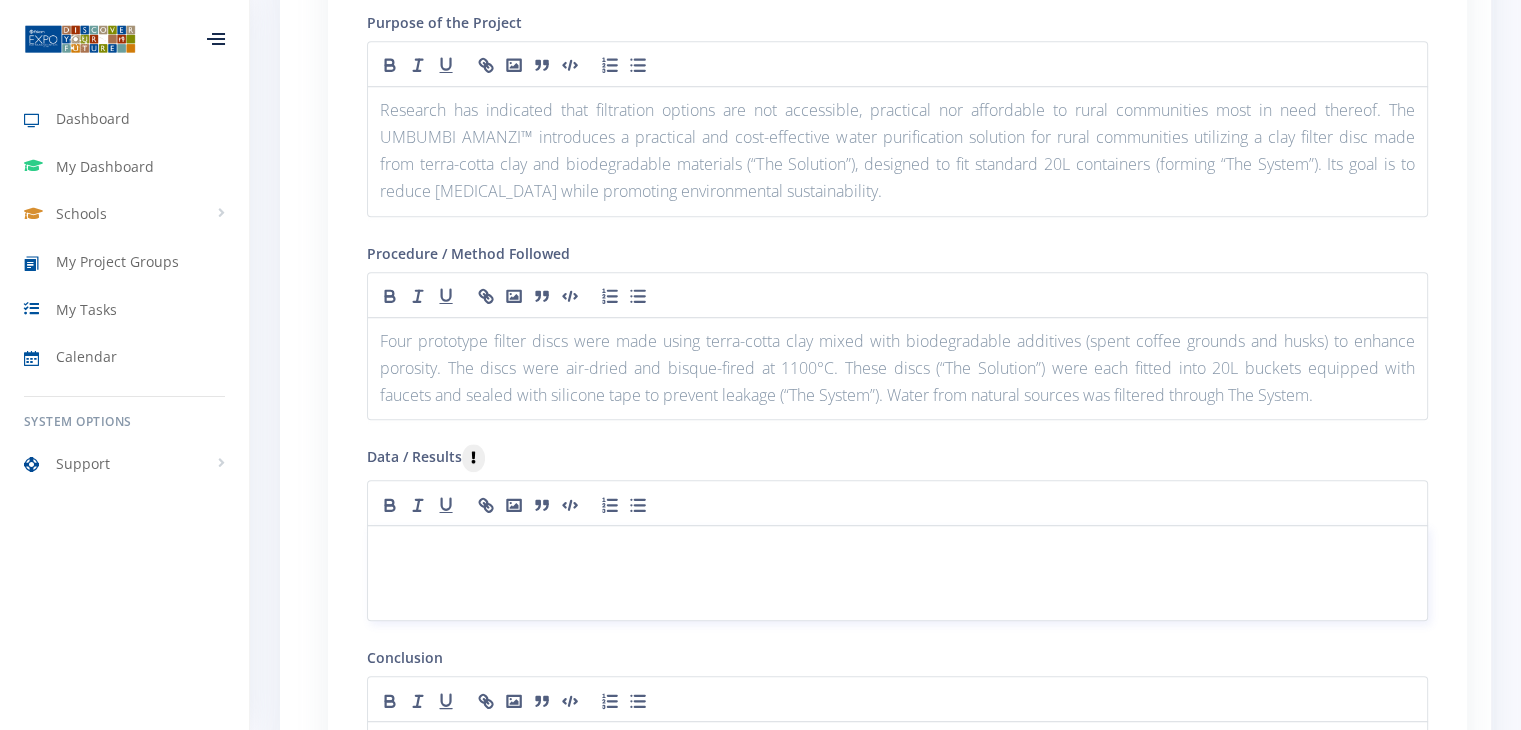click at bounding box center (897, 573) 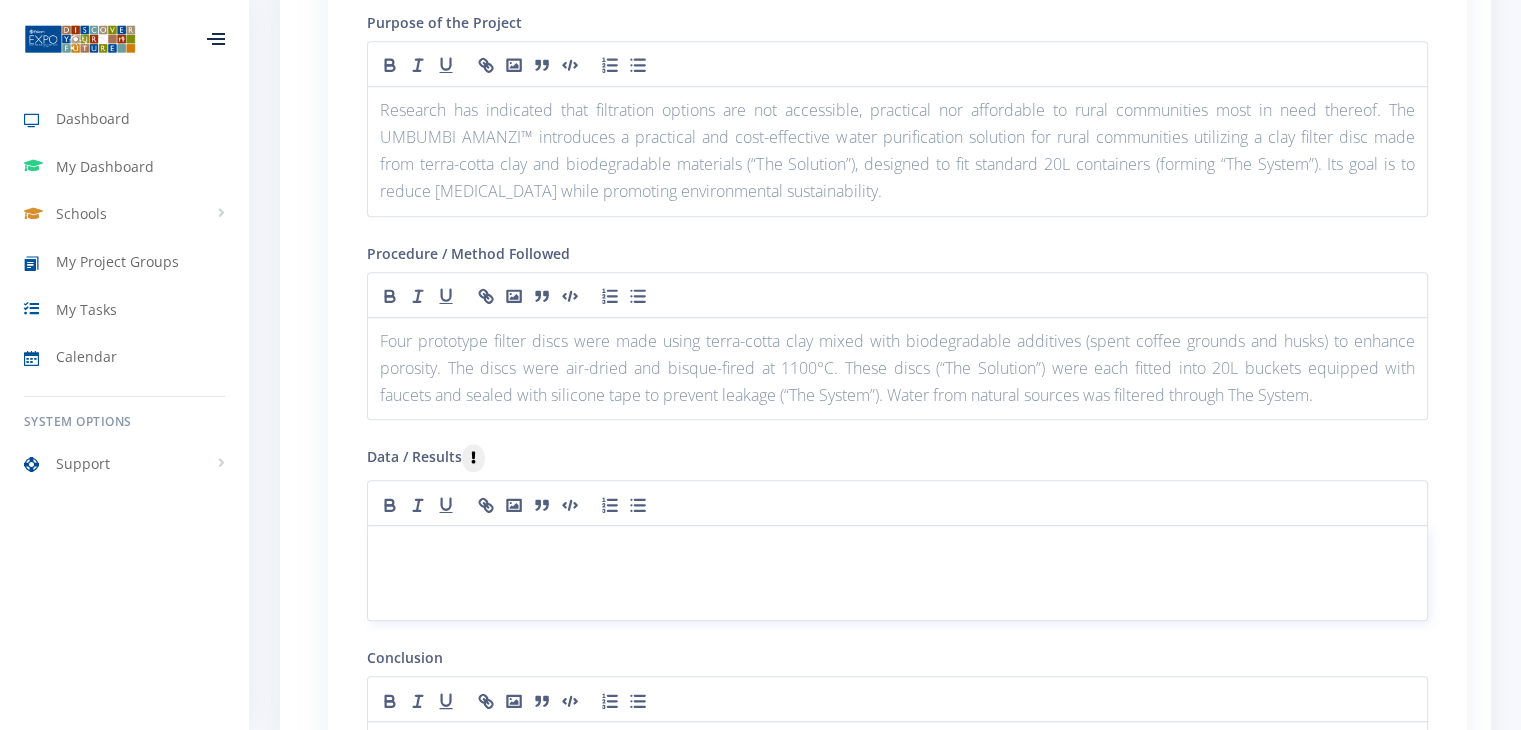click at bounding box center (897, 573) 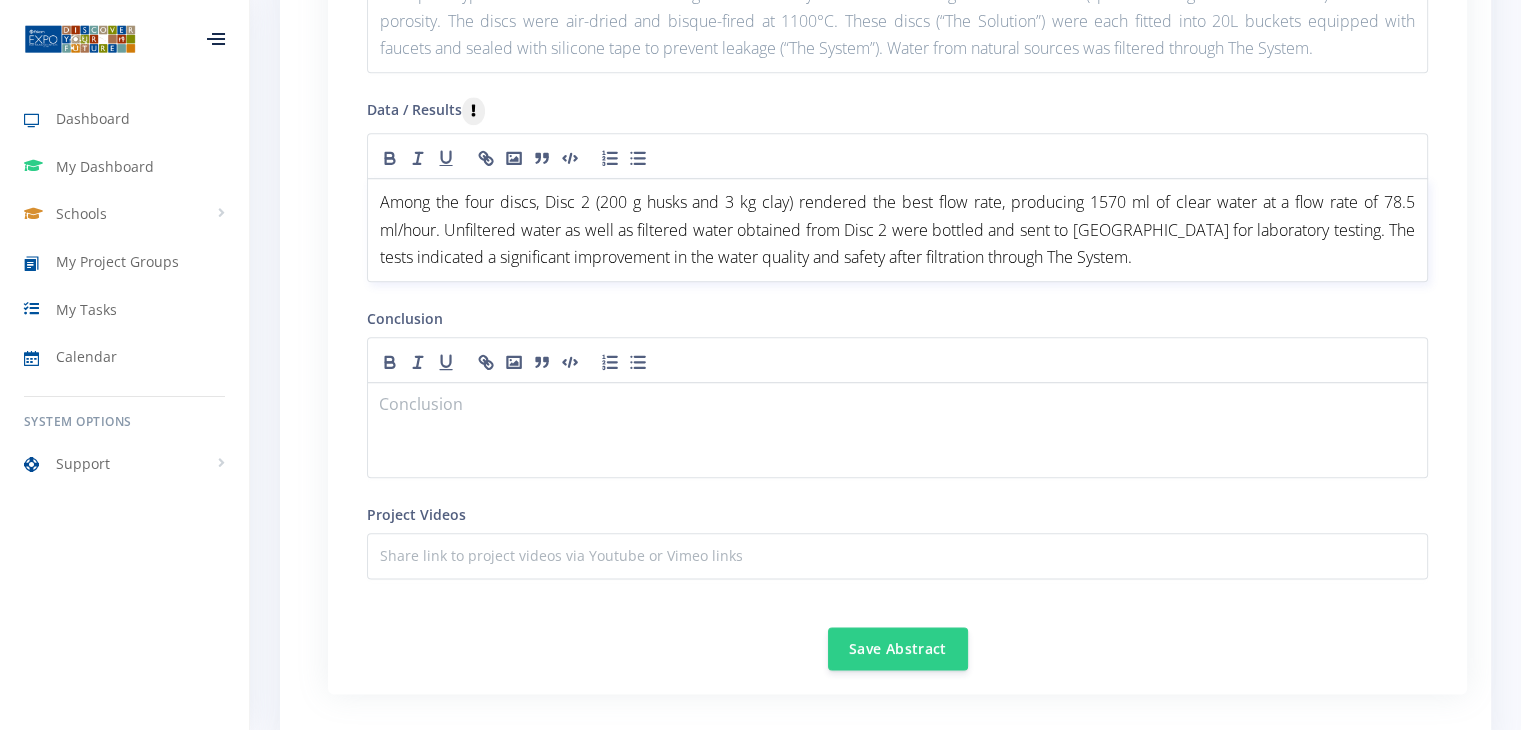 scroll, scrollTop: 2321, scrollLeft: 0, axis: vertical 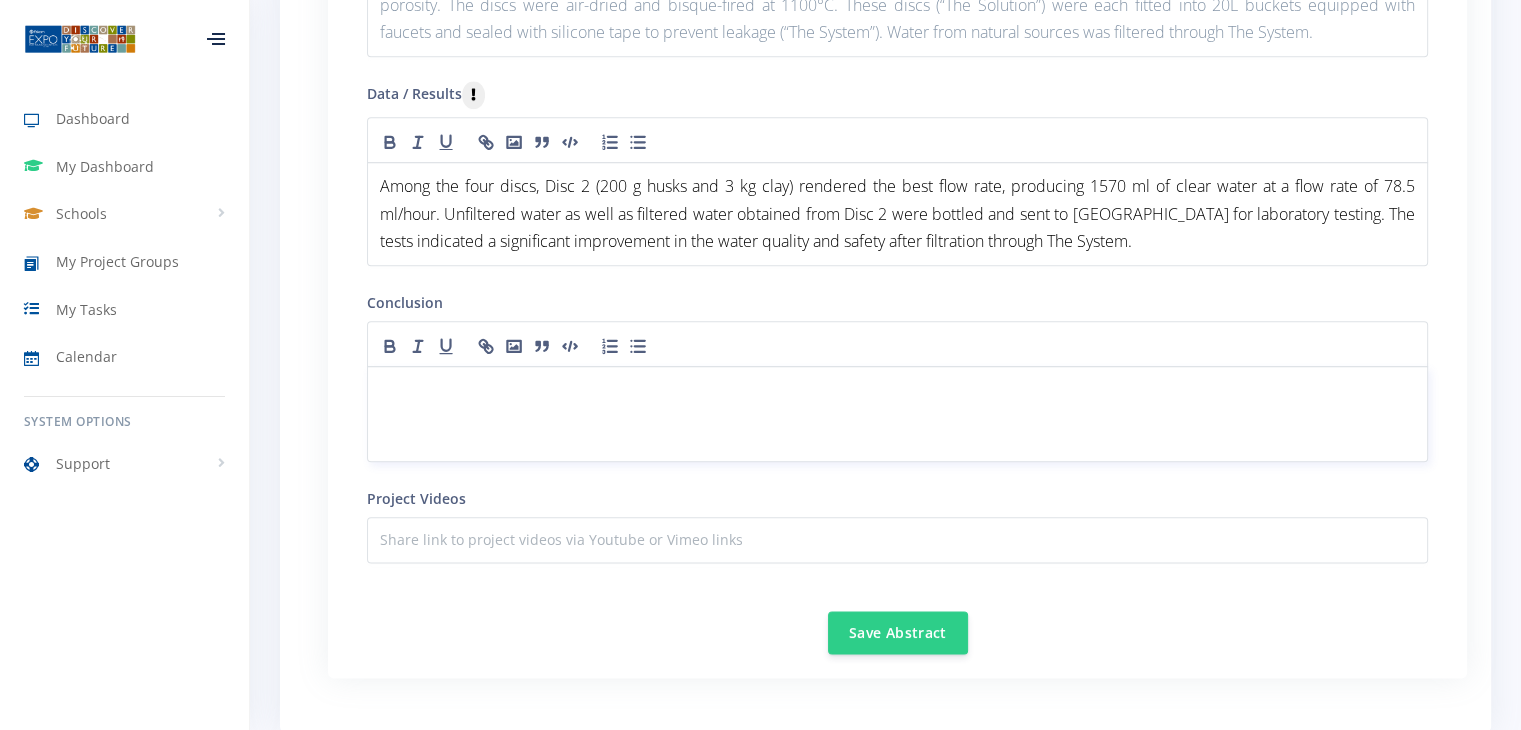 click at bounding box center [897, 390] 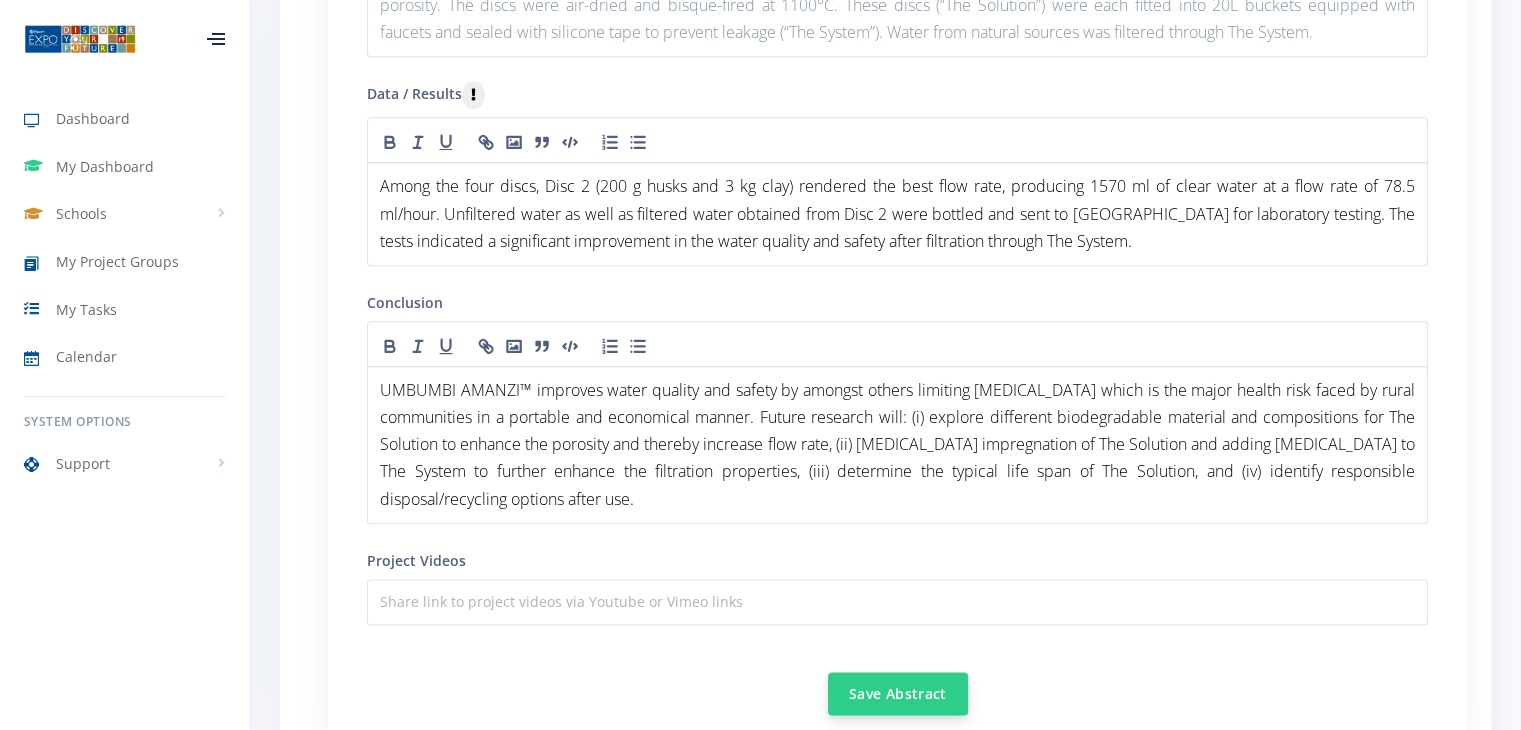 click on "Save Abstract" at bounding box center (898, 693) 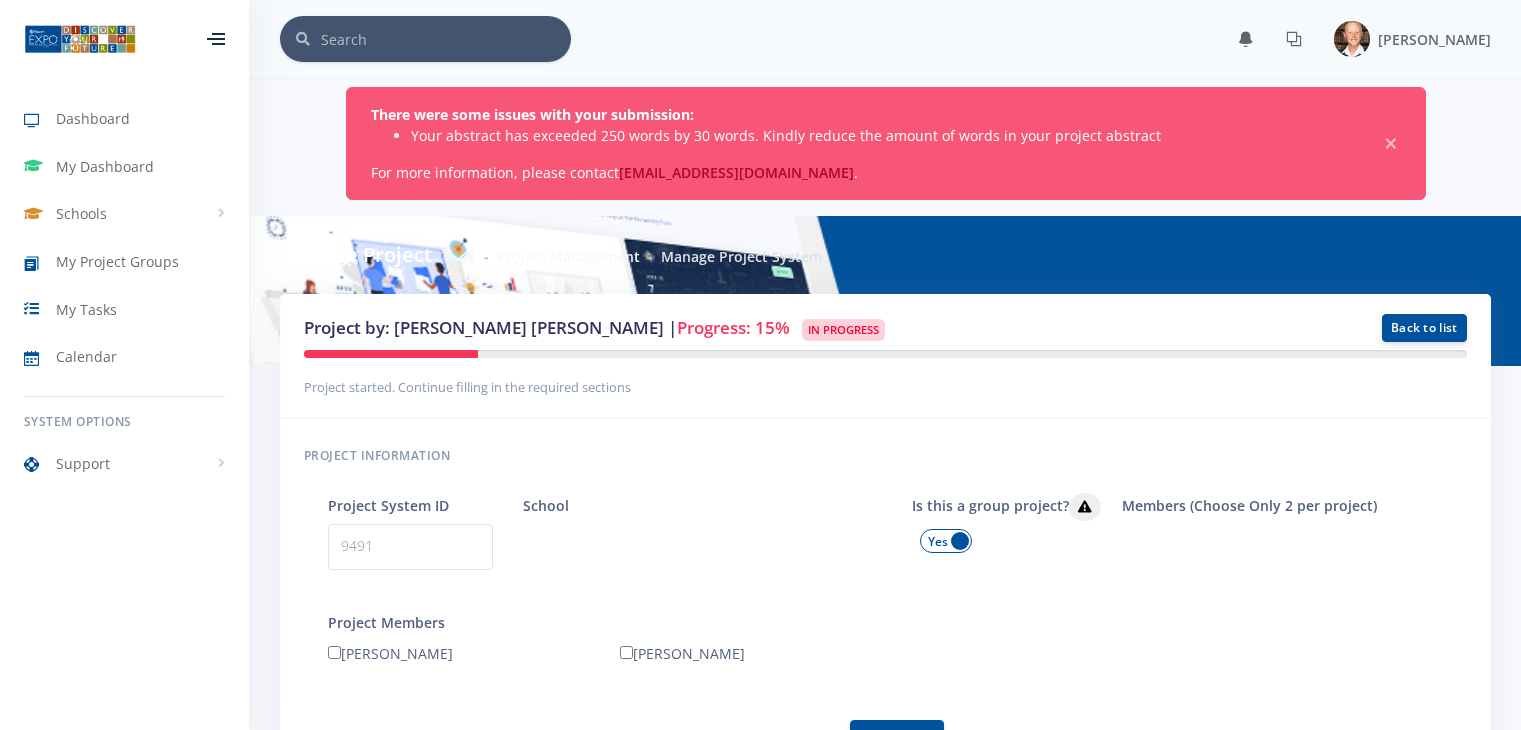 scroll, scrollTop: 0, scrollLeft: 0, axis: both 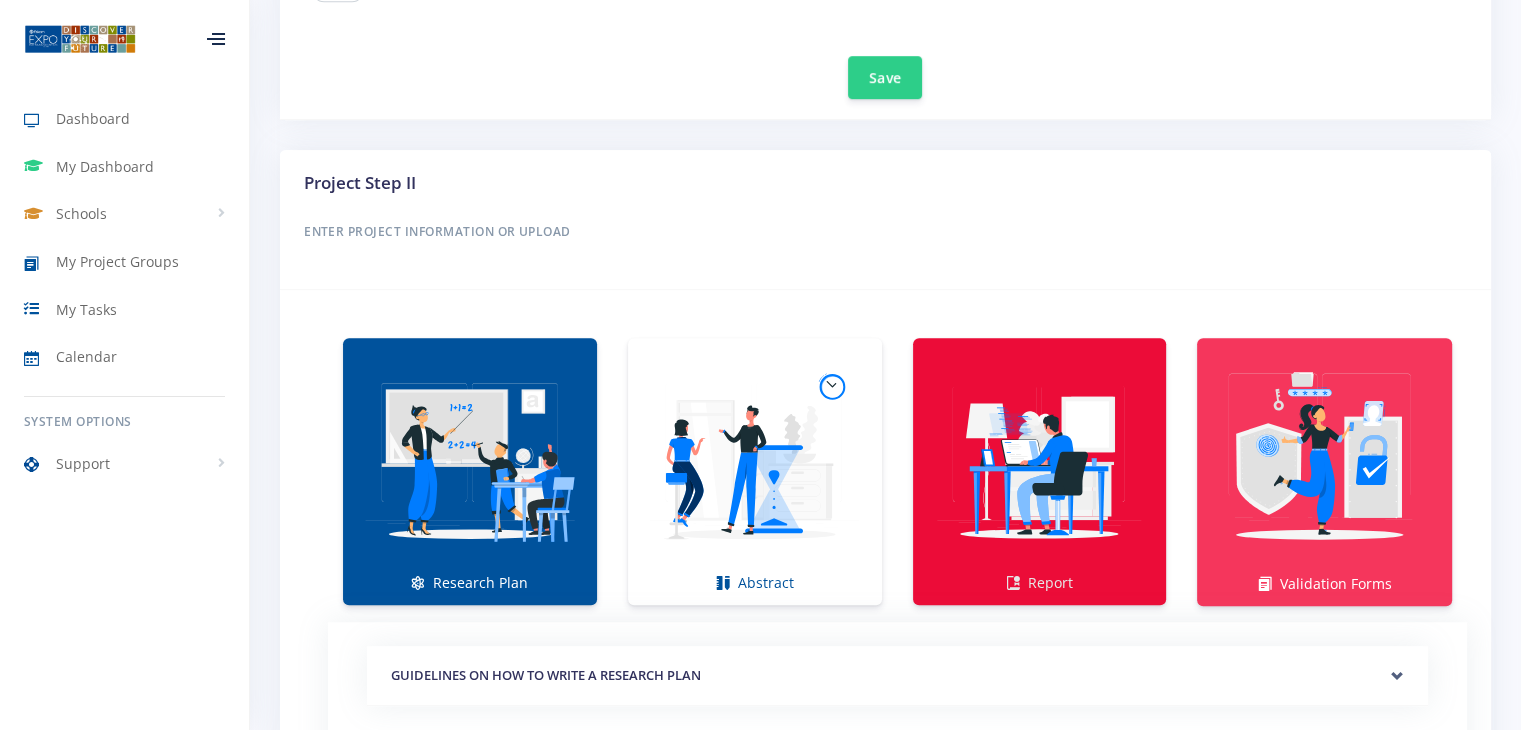 click at bounding box center (1040, 461) 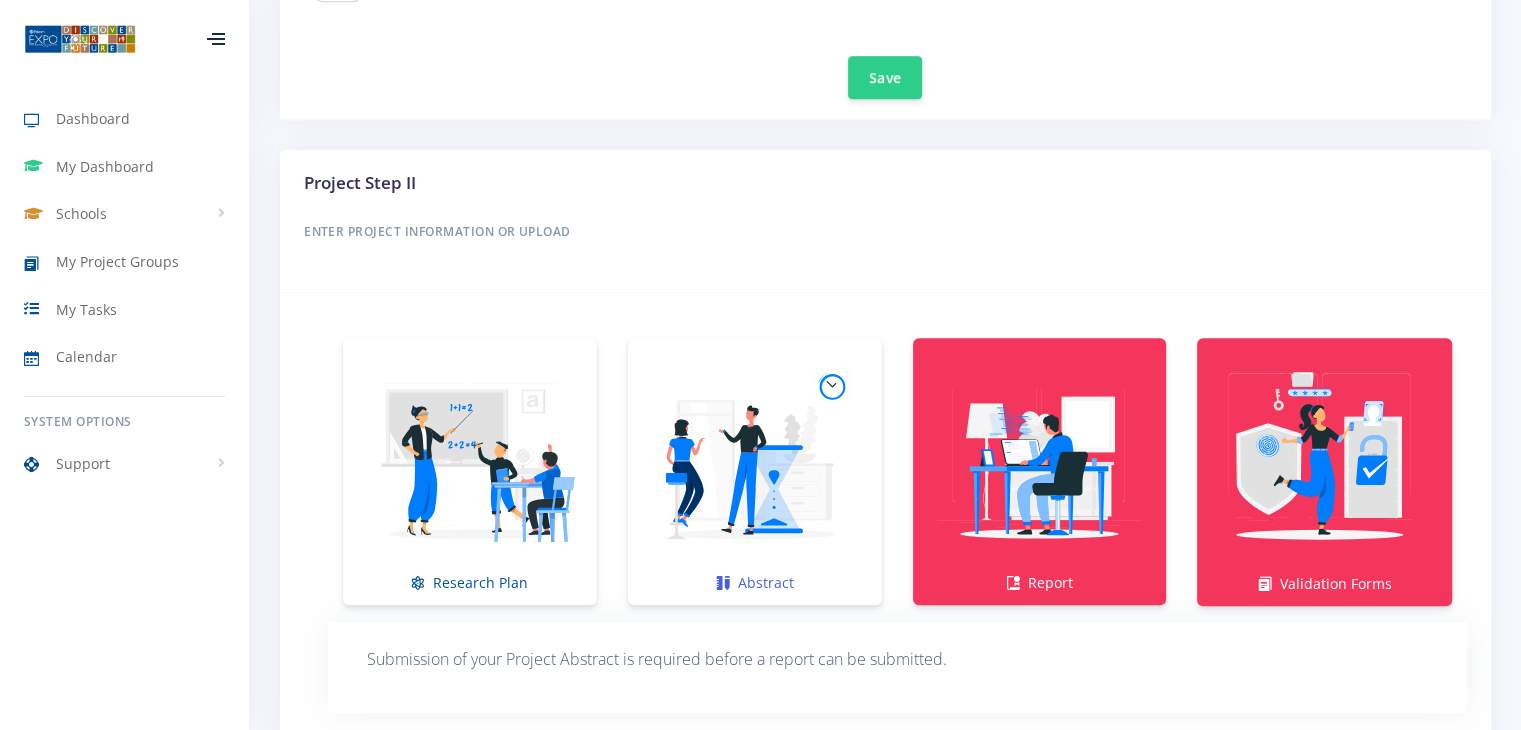 click at bounding box center [755, 461] 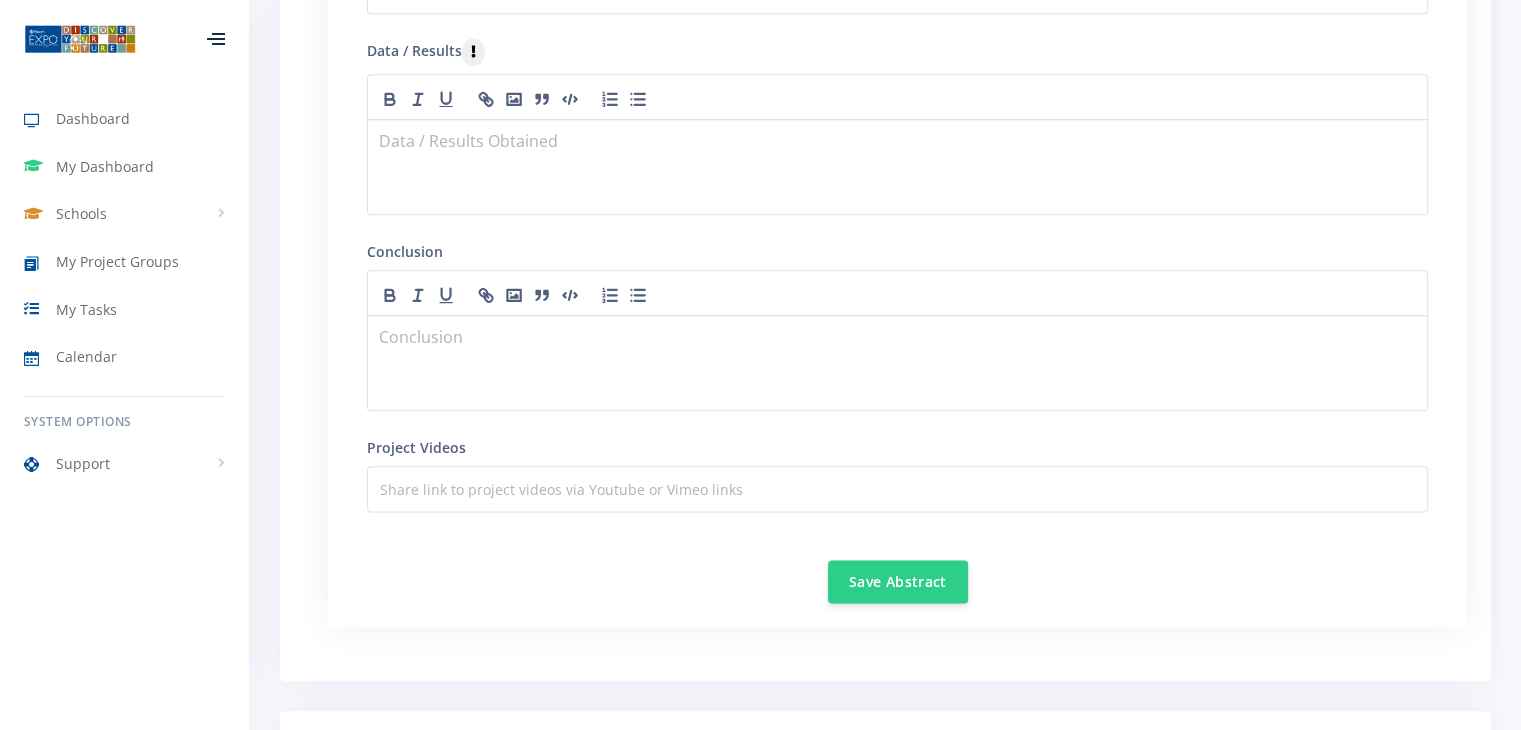 scroll, scrollTop: 2372, scrollLeft: 0, axis: vertical 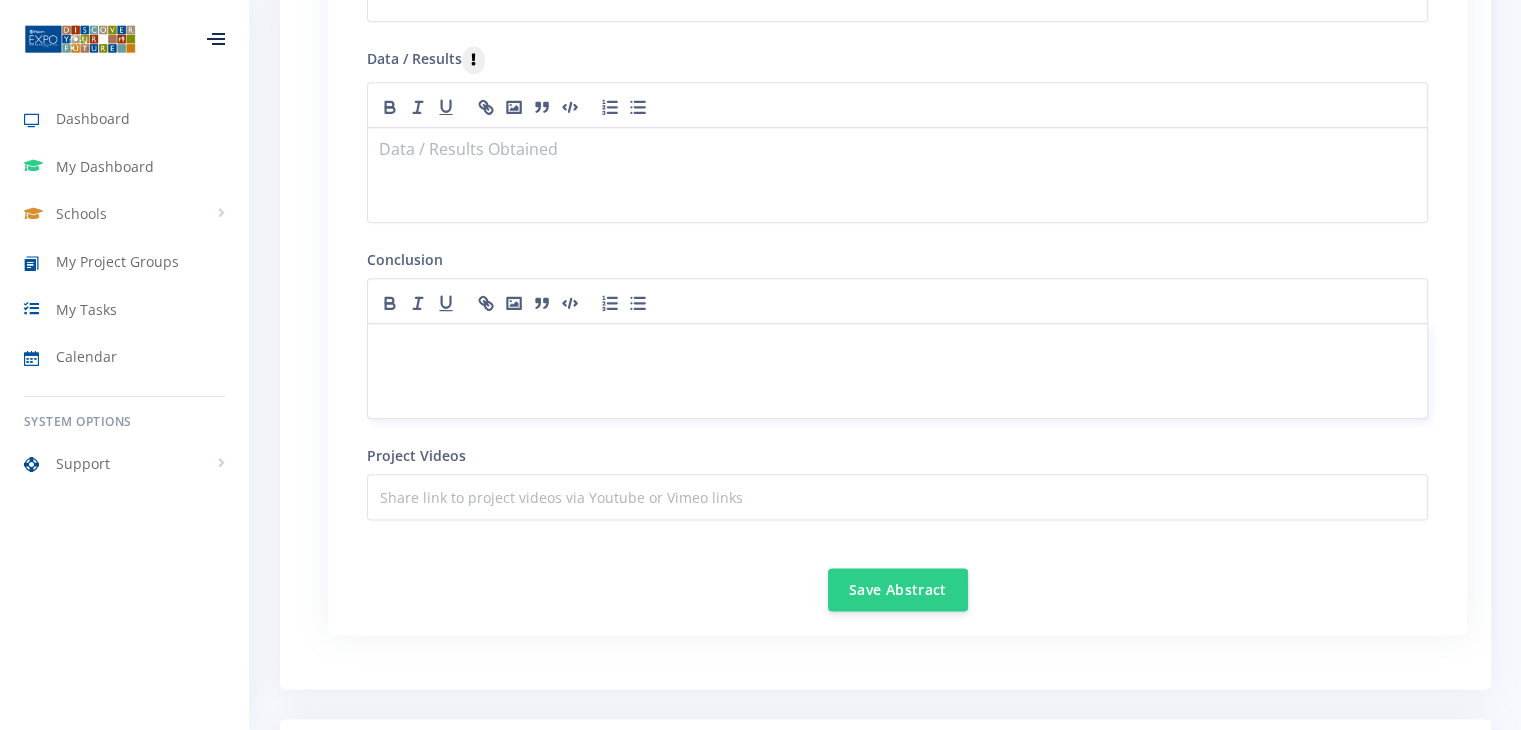 click at bounding box center [897, 371] 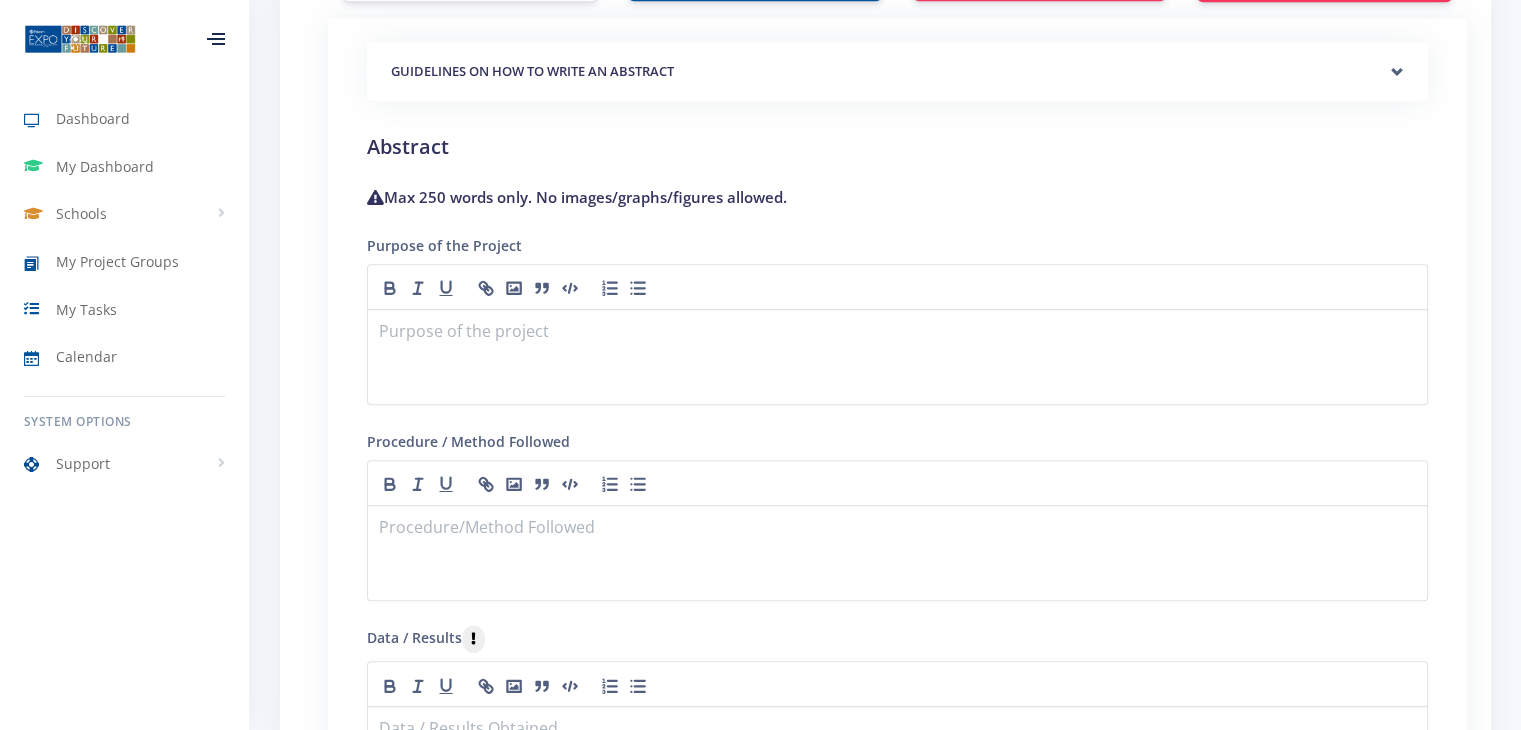 scroll, scrollTop: 1789, scrollLeft: 0, axis: vertical 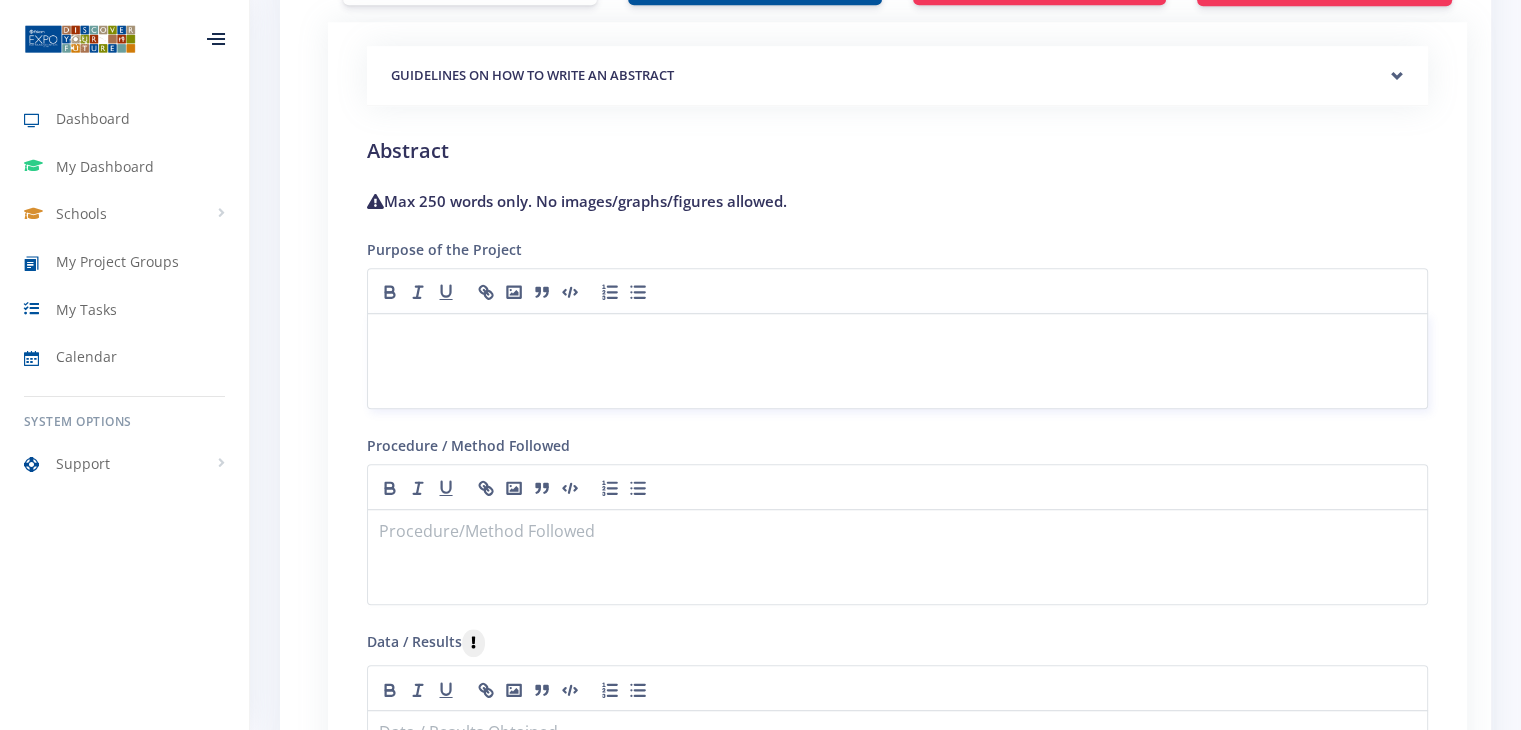 click at bounding box center [897, 361] 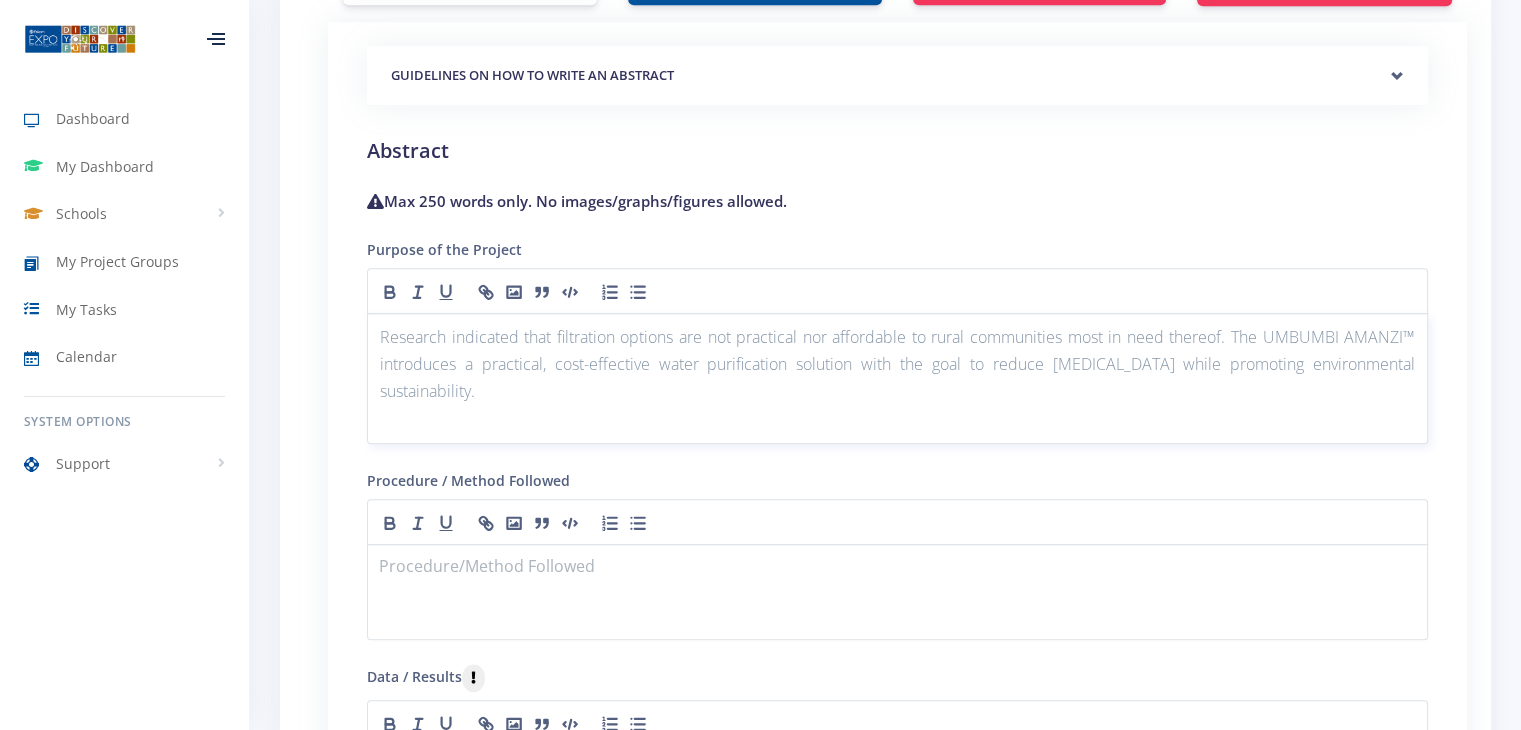 scroll, scrollTop: 0, scrollLeft: 0, axis: both 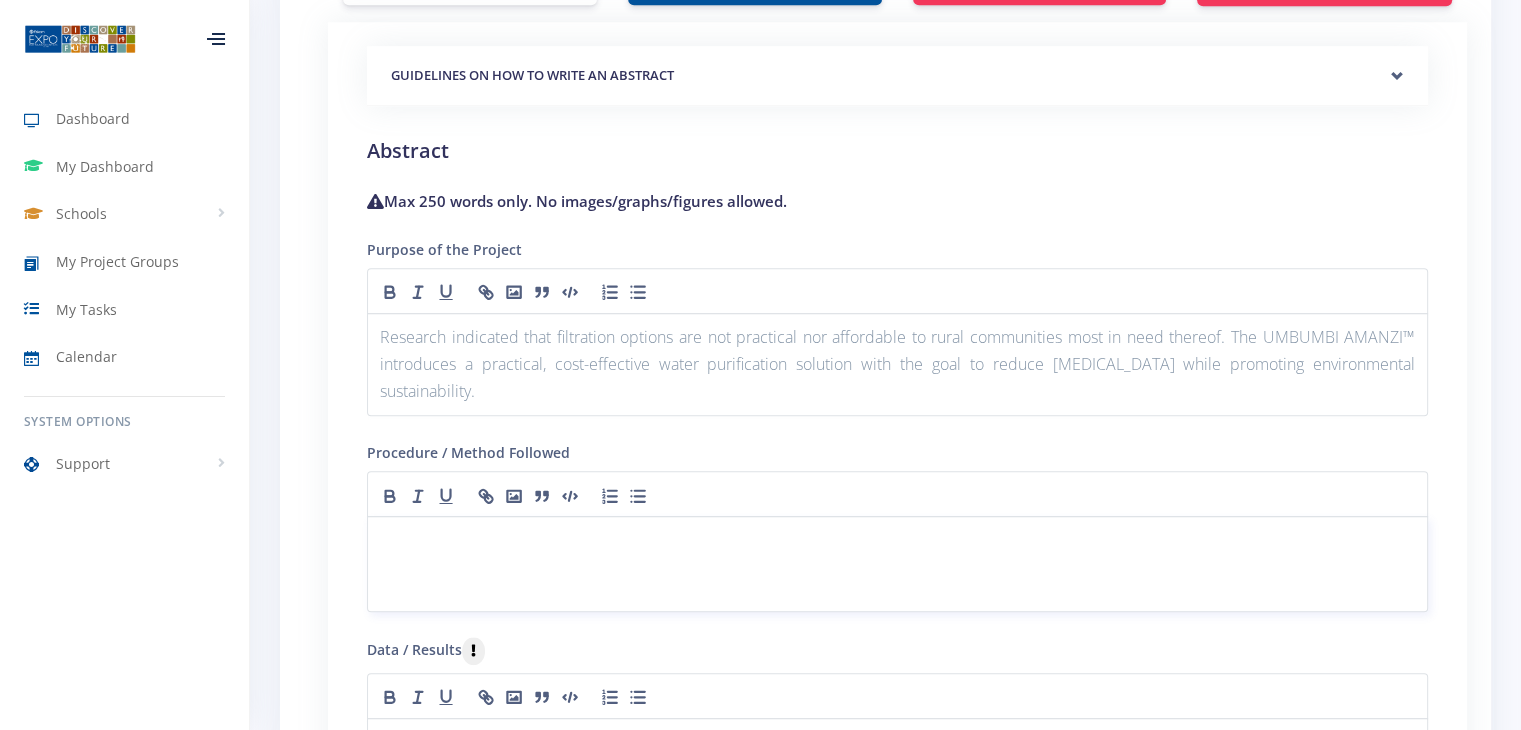 click at bounding box center (897, 540) 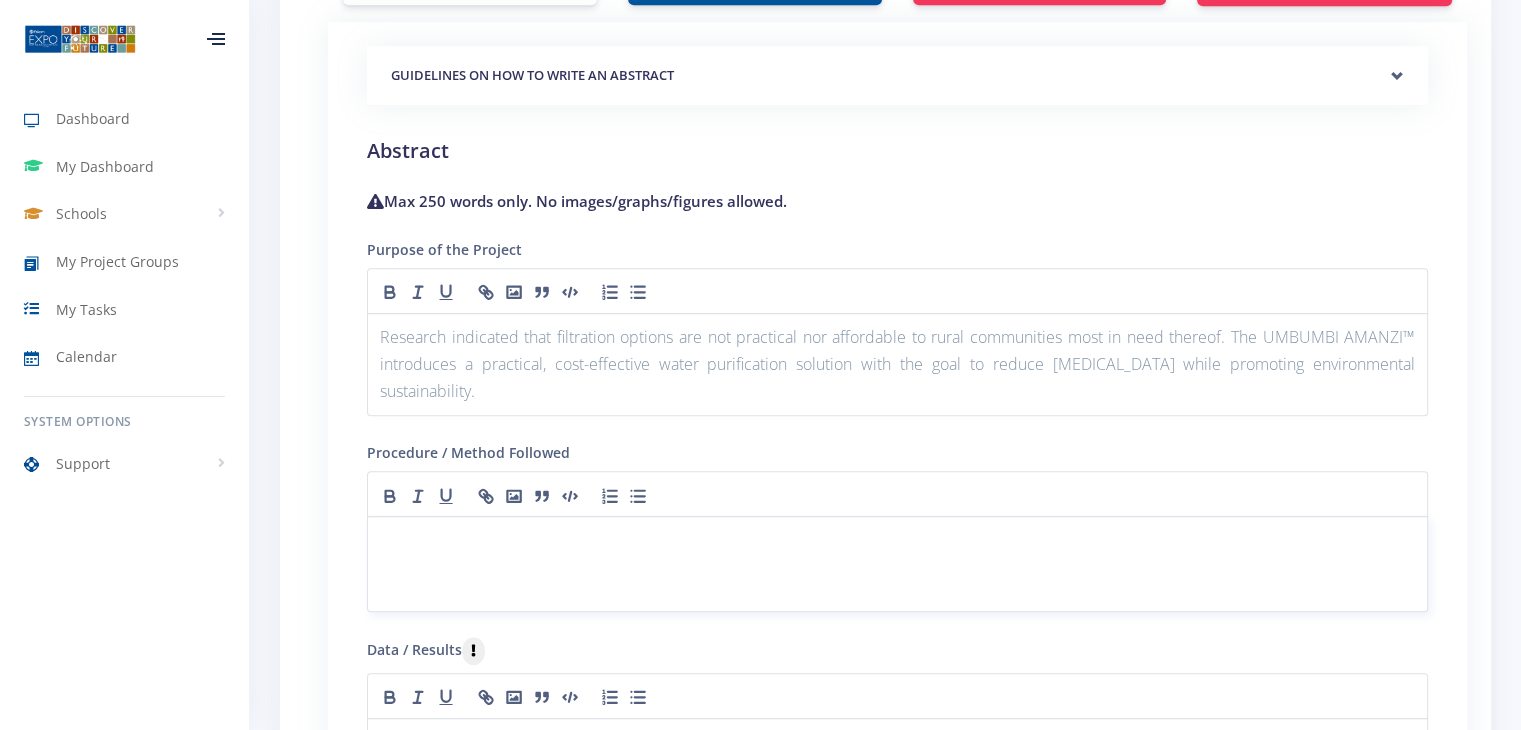 click at bounding box center [897, 540] 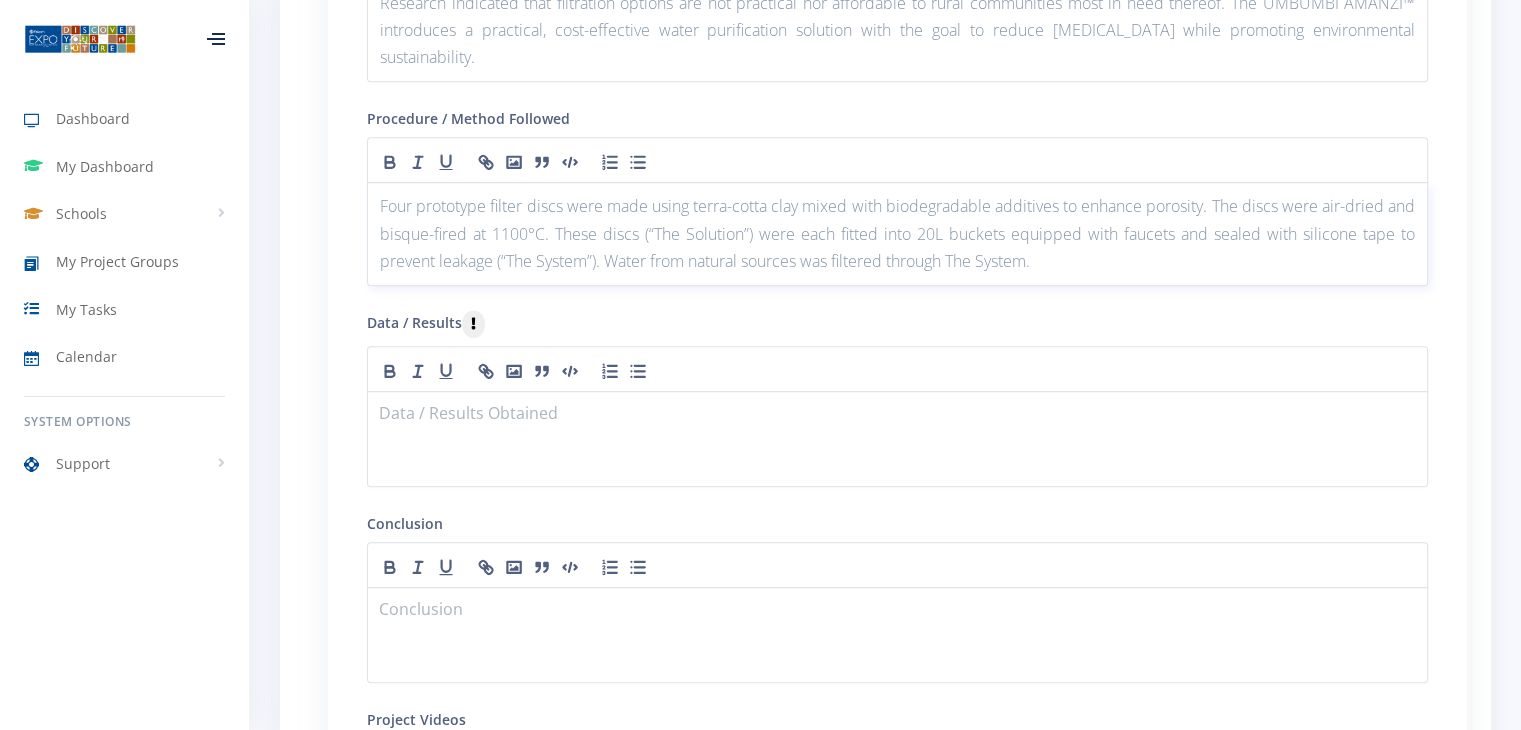 scroll, scrollTop: 2143, scrollLeft: 0, axis: vertical 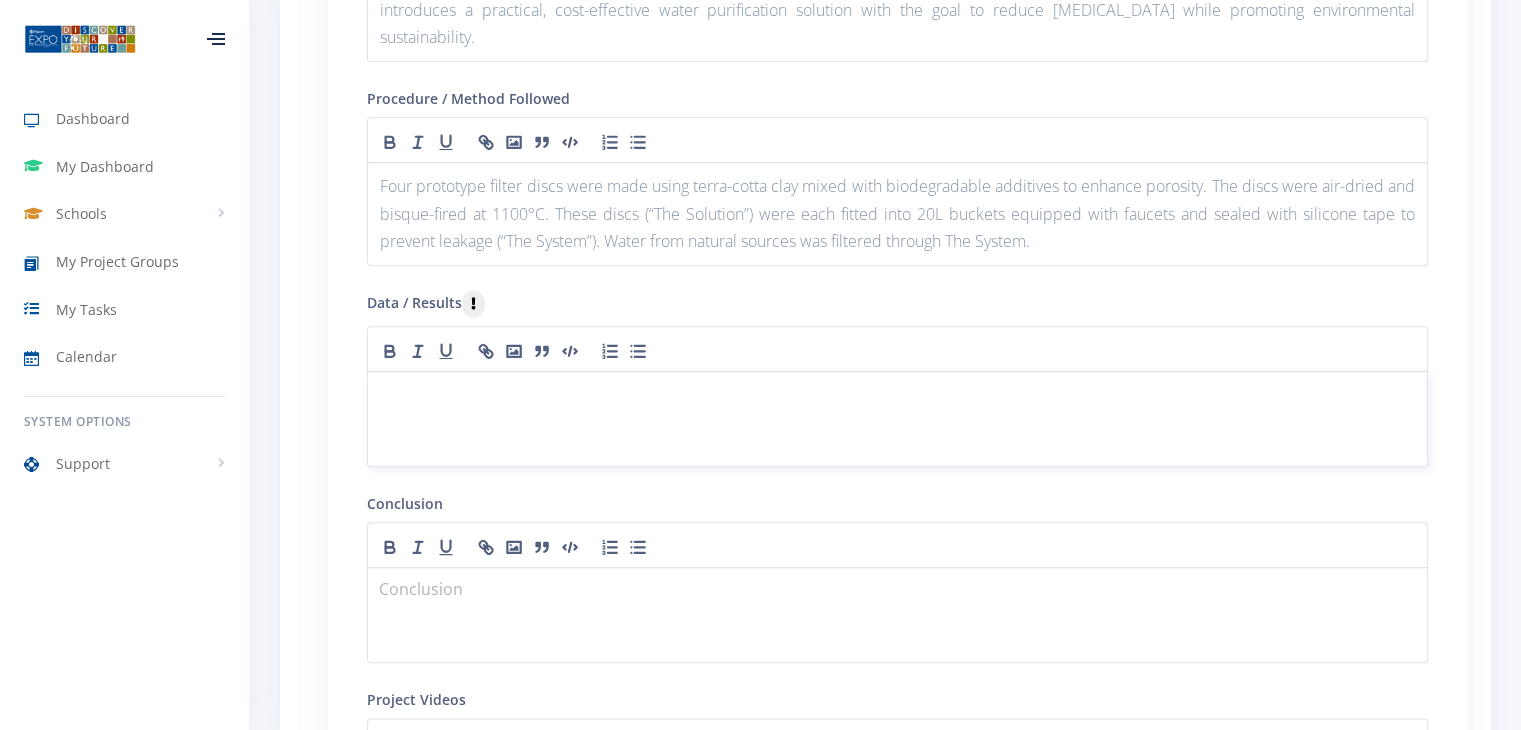 click at bounding box center (897, 395) 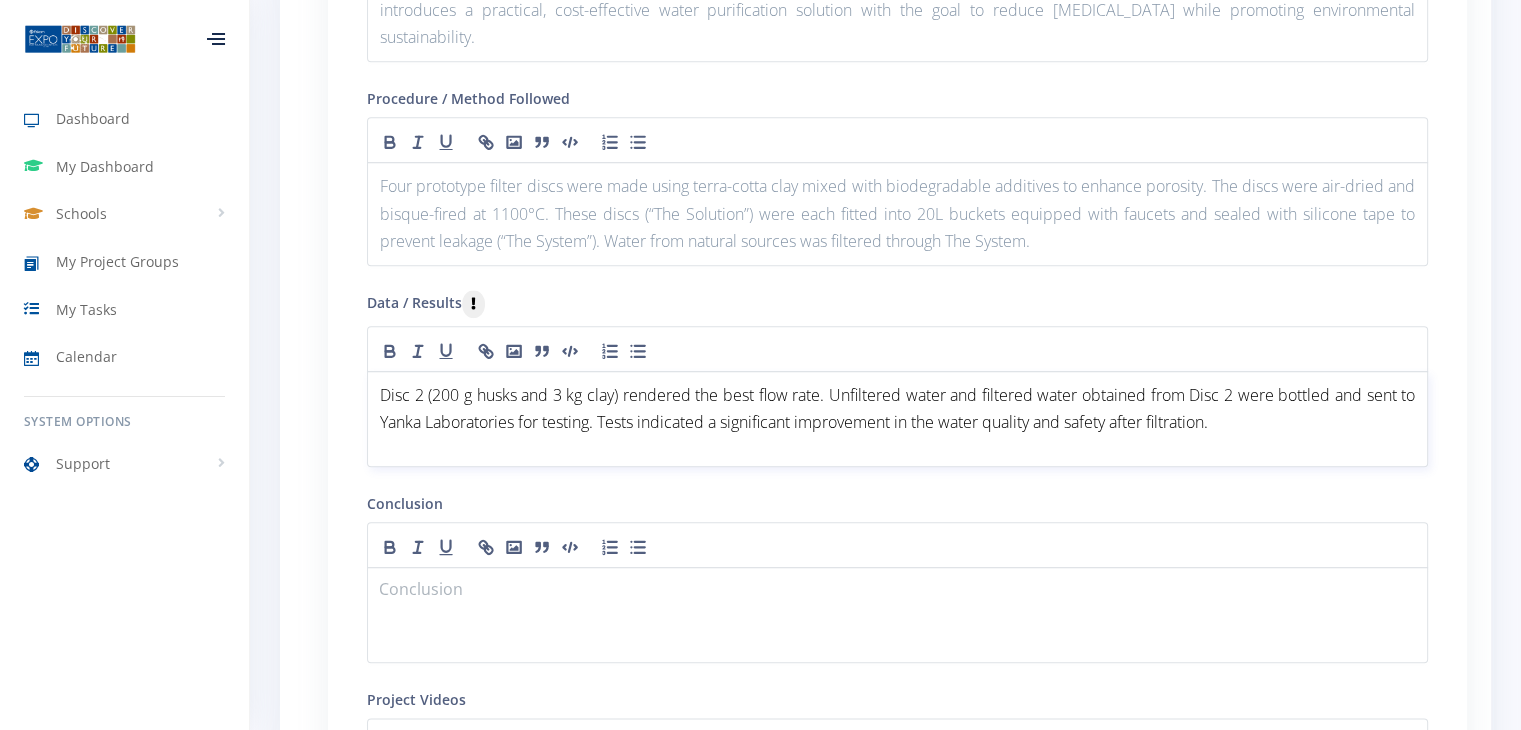 click on "Disc 2 (200 g husks and 3 kg clay) rendered the best flow rate. Unfiltered water and filtered water obtained from Disc 2 were bottled and sent to Yanka Laboratories for testing. Tests indicated a significant improvement in the water quality and safety after filtration." at bounding box center [897, 419] 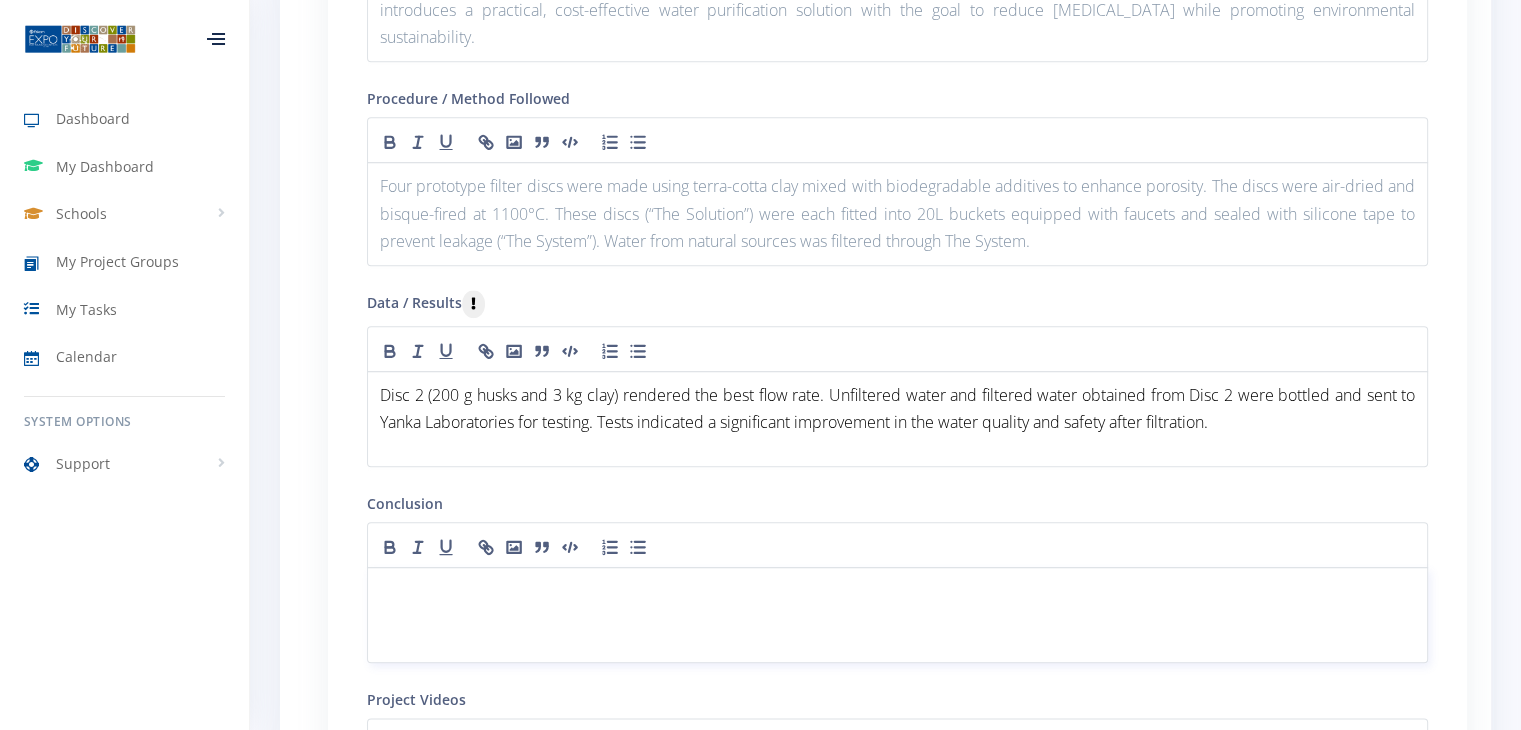click at bounding box center [897, 615] 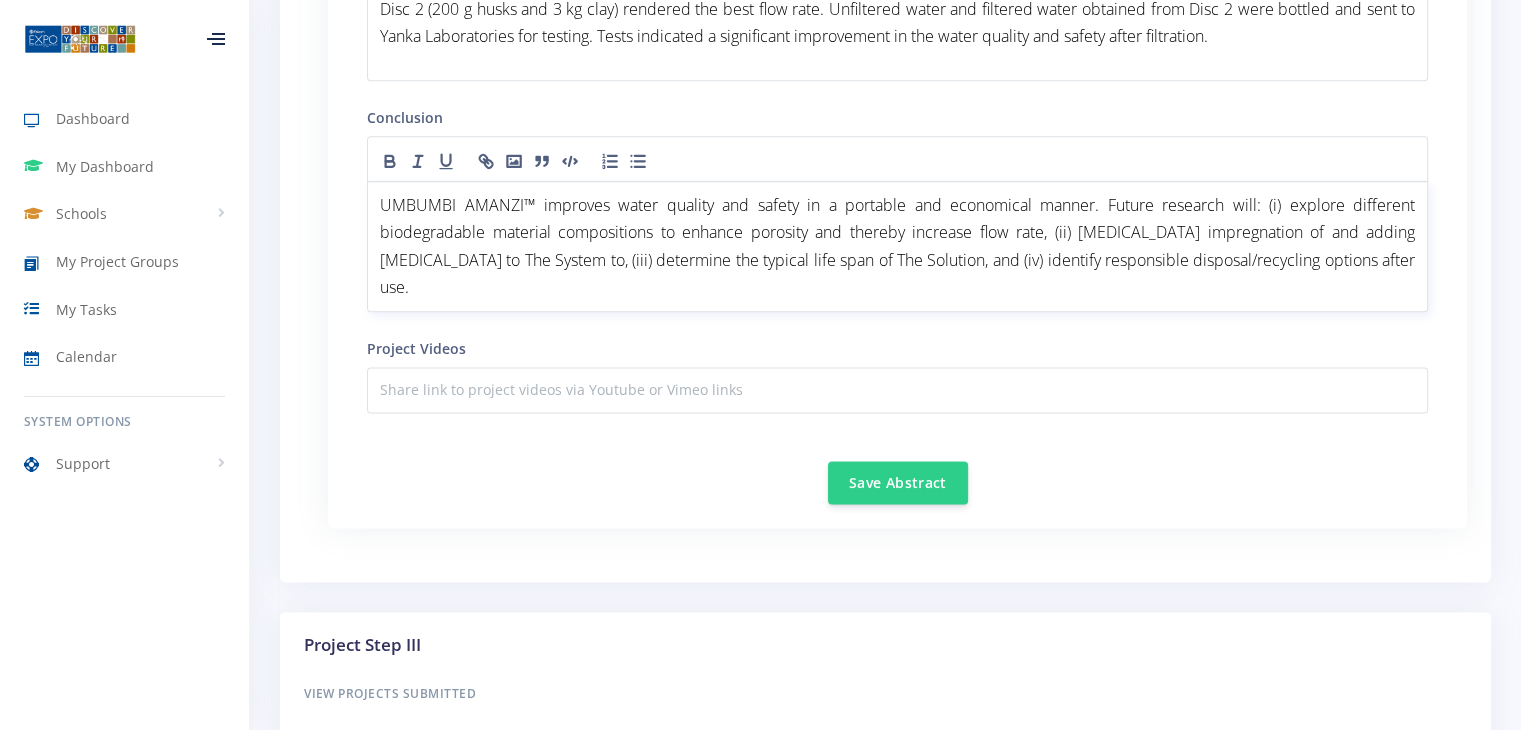 scroll, scrollTop: 2583, scrollLeft: 0, axis: vertical 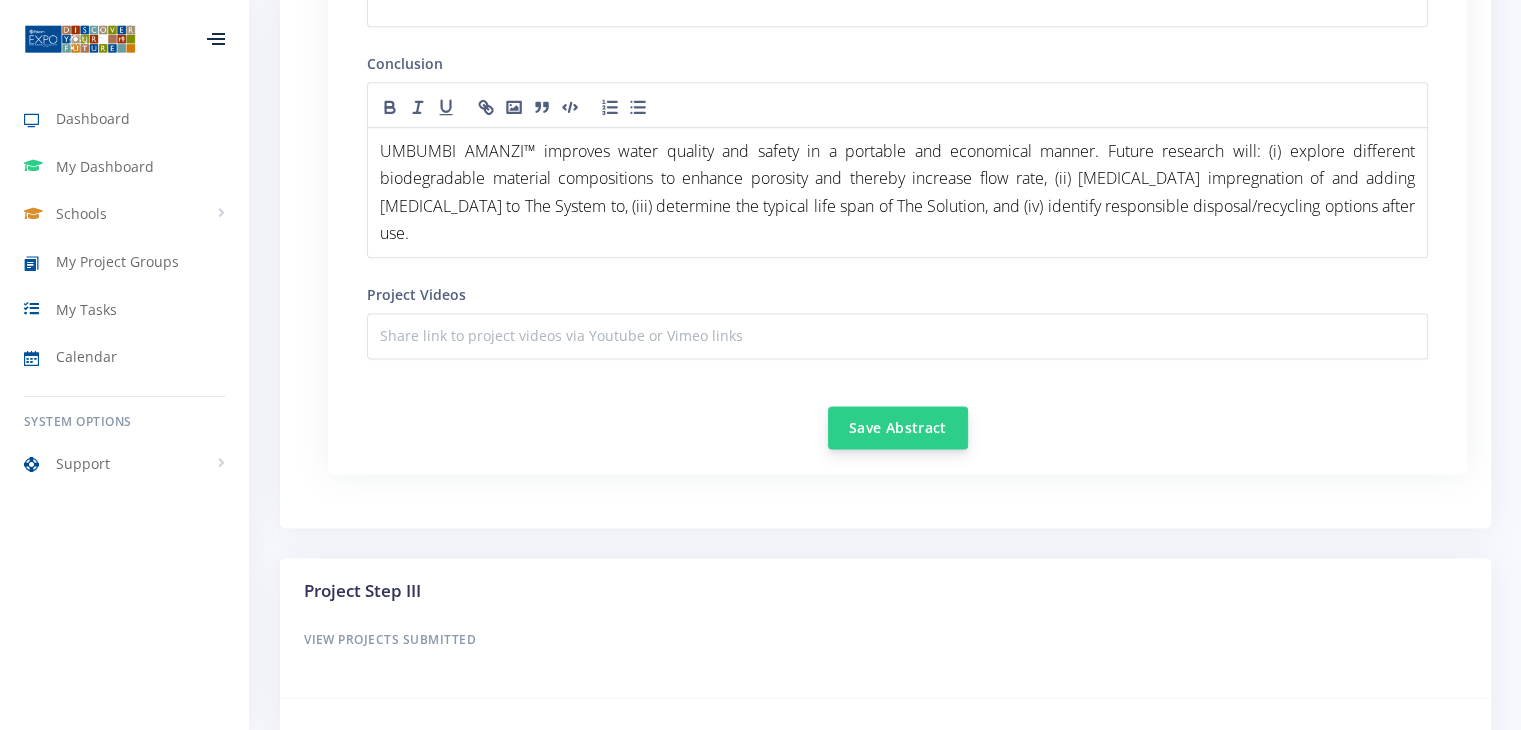 click on "Save Abstract" at bounding box center (898, 427) 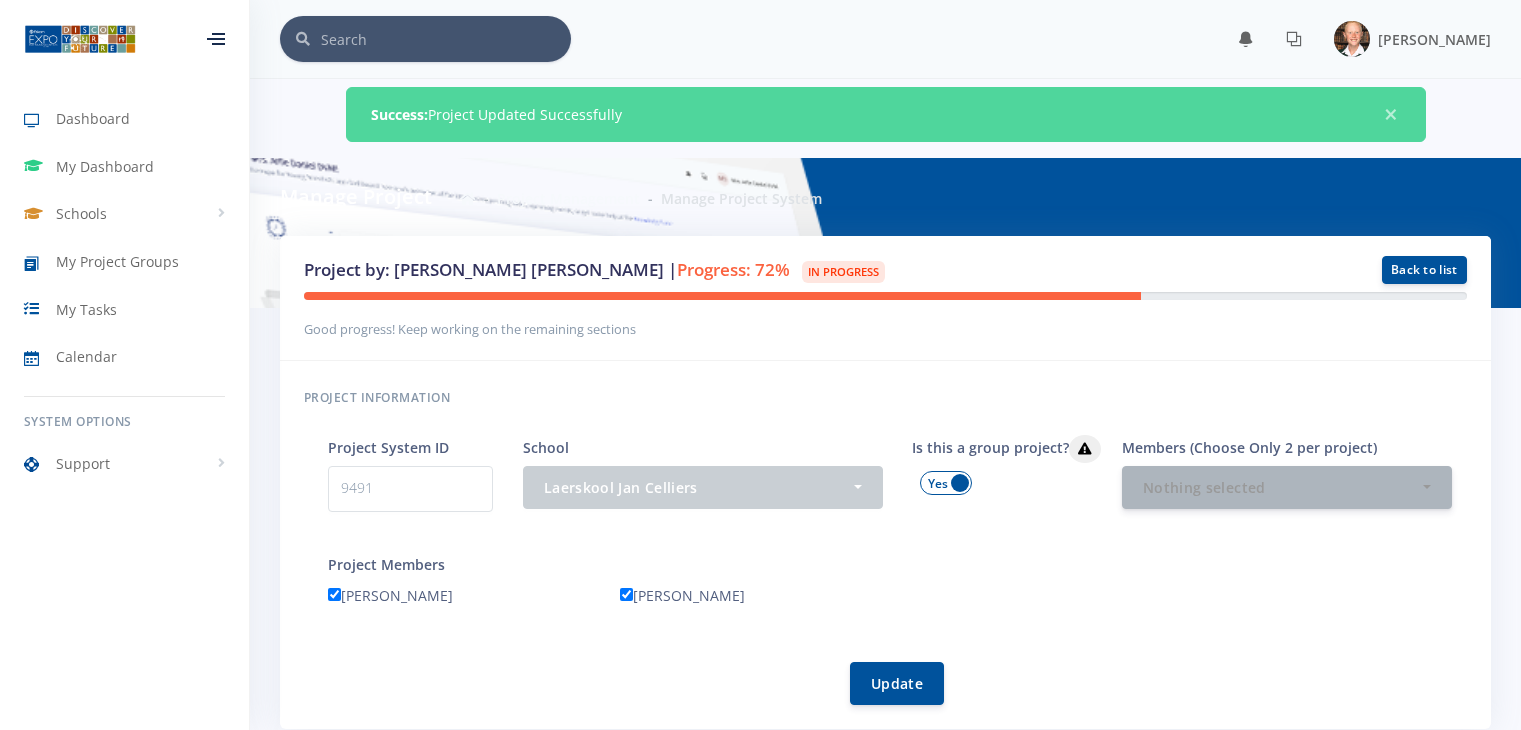 scroll, scrollTop: 0, scrollLeft: 0, axis: both 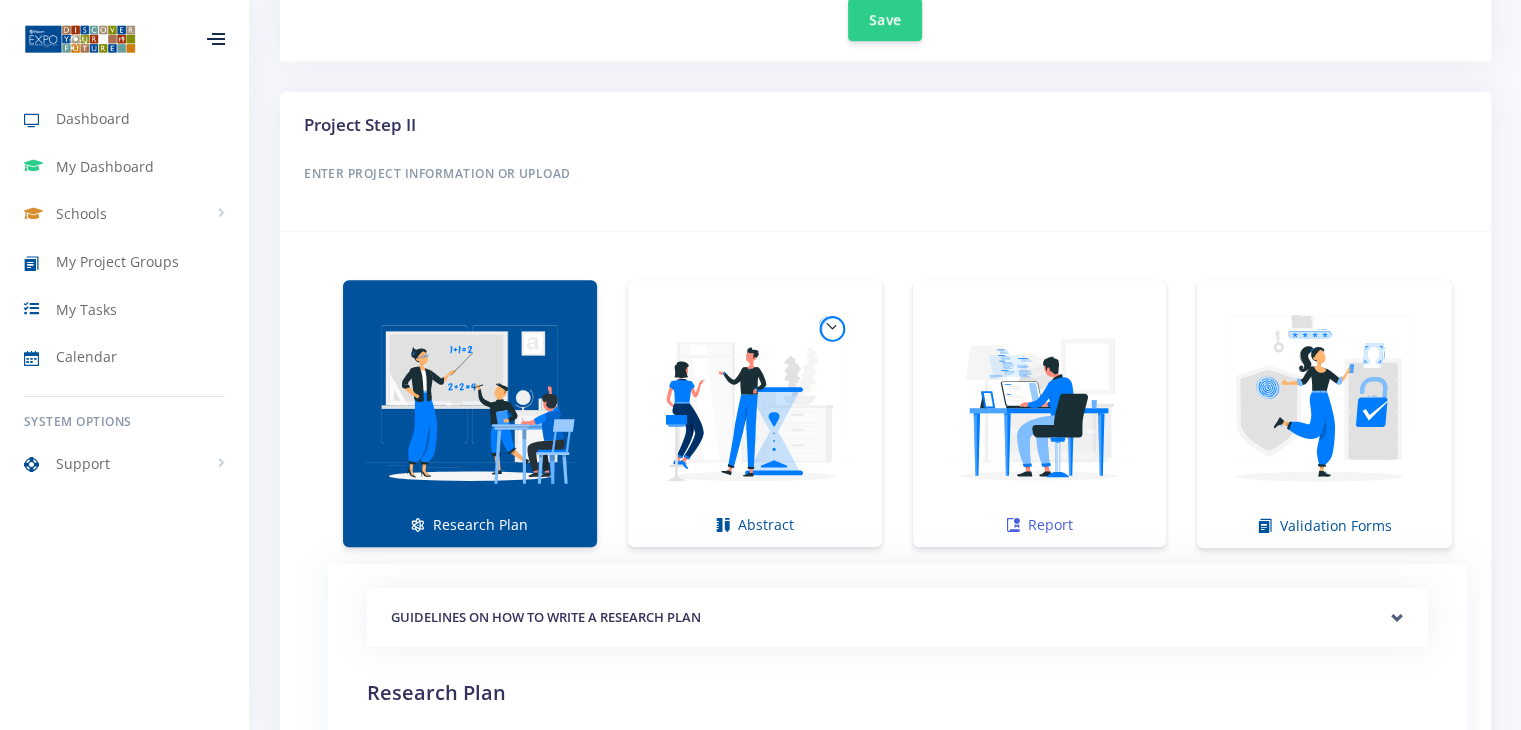 click at bounding box center (1040, 403) 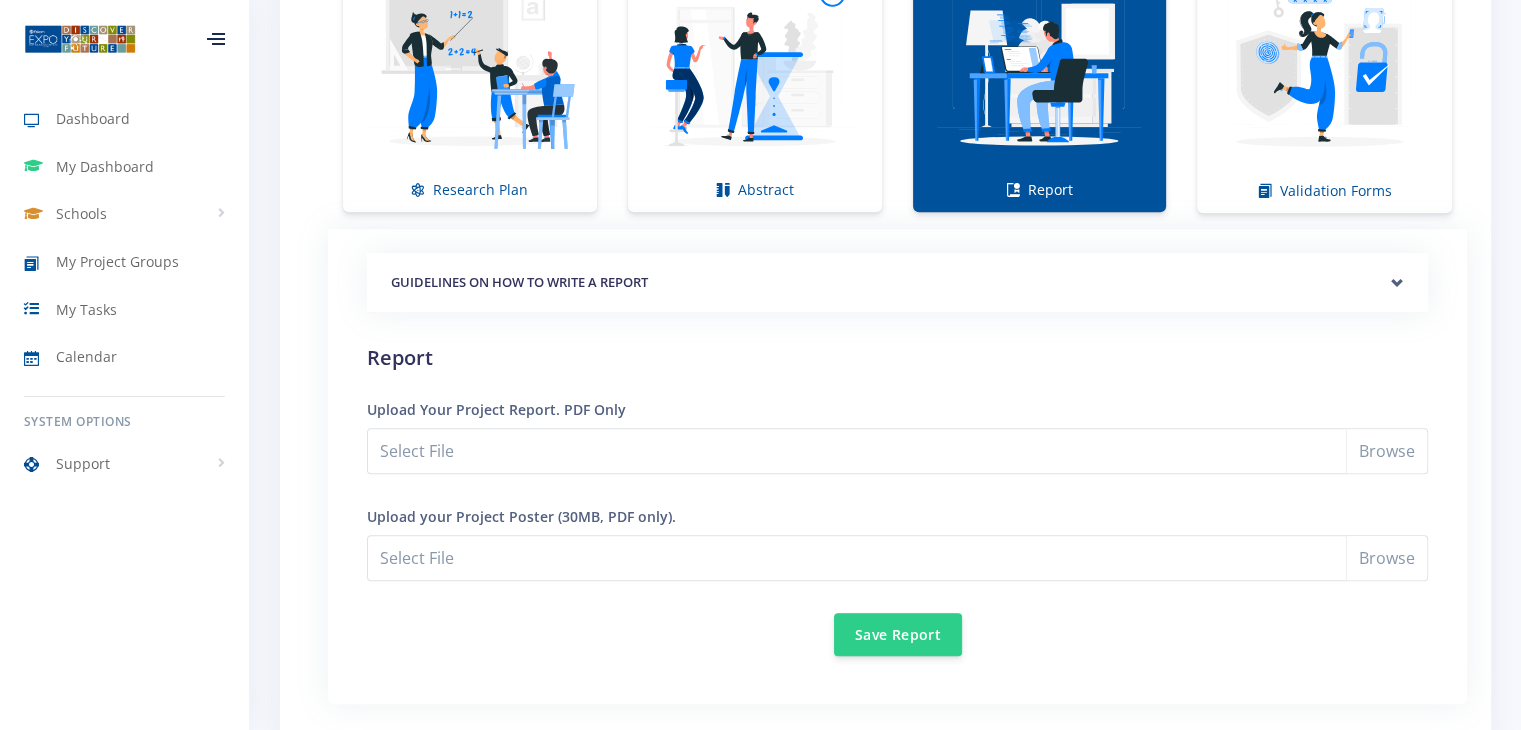 scroll, scrollTop: 1531, scrollLeft: 0, axis: vertical 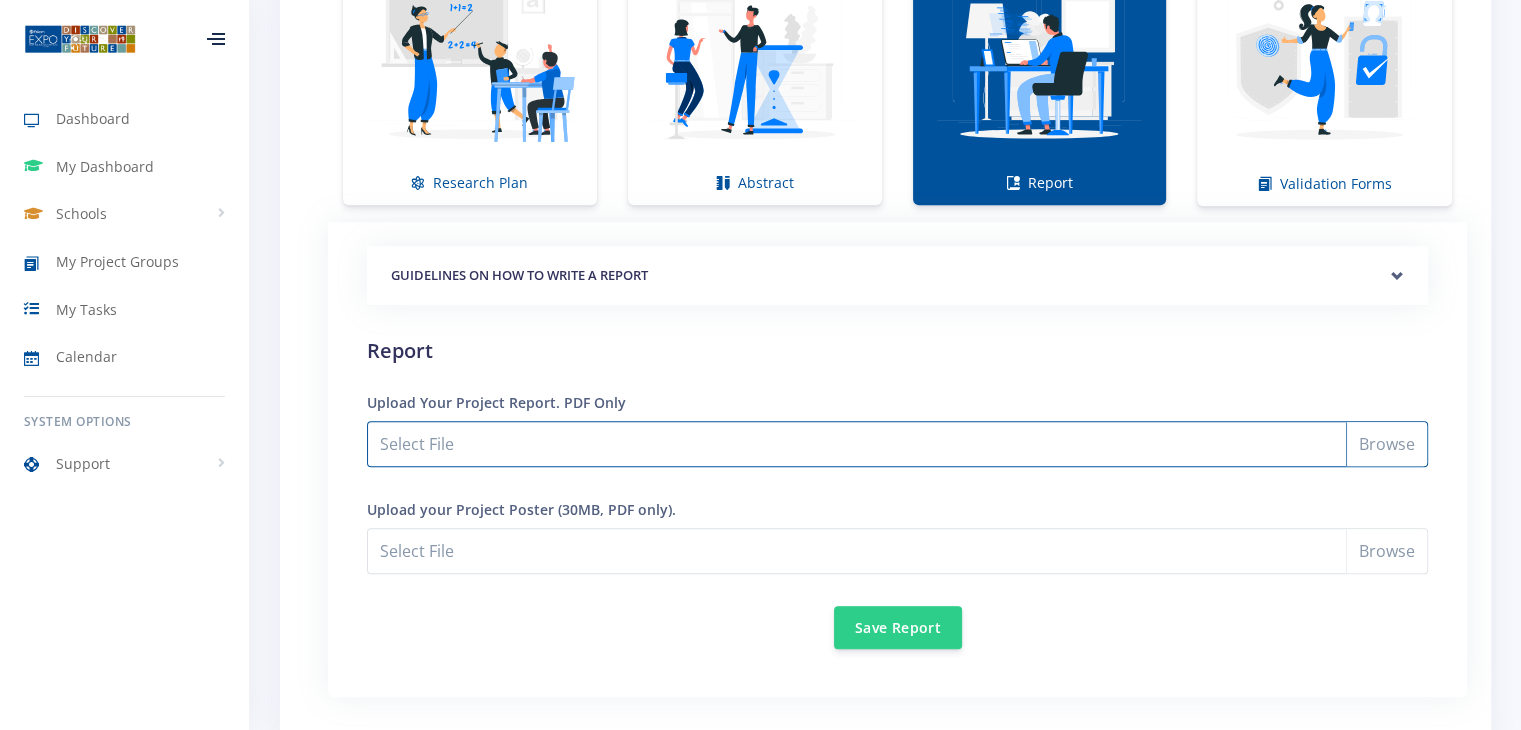 click on "Select File" at bounding box center (897, 444) 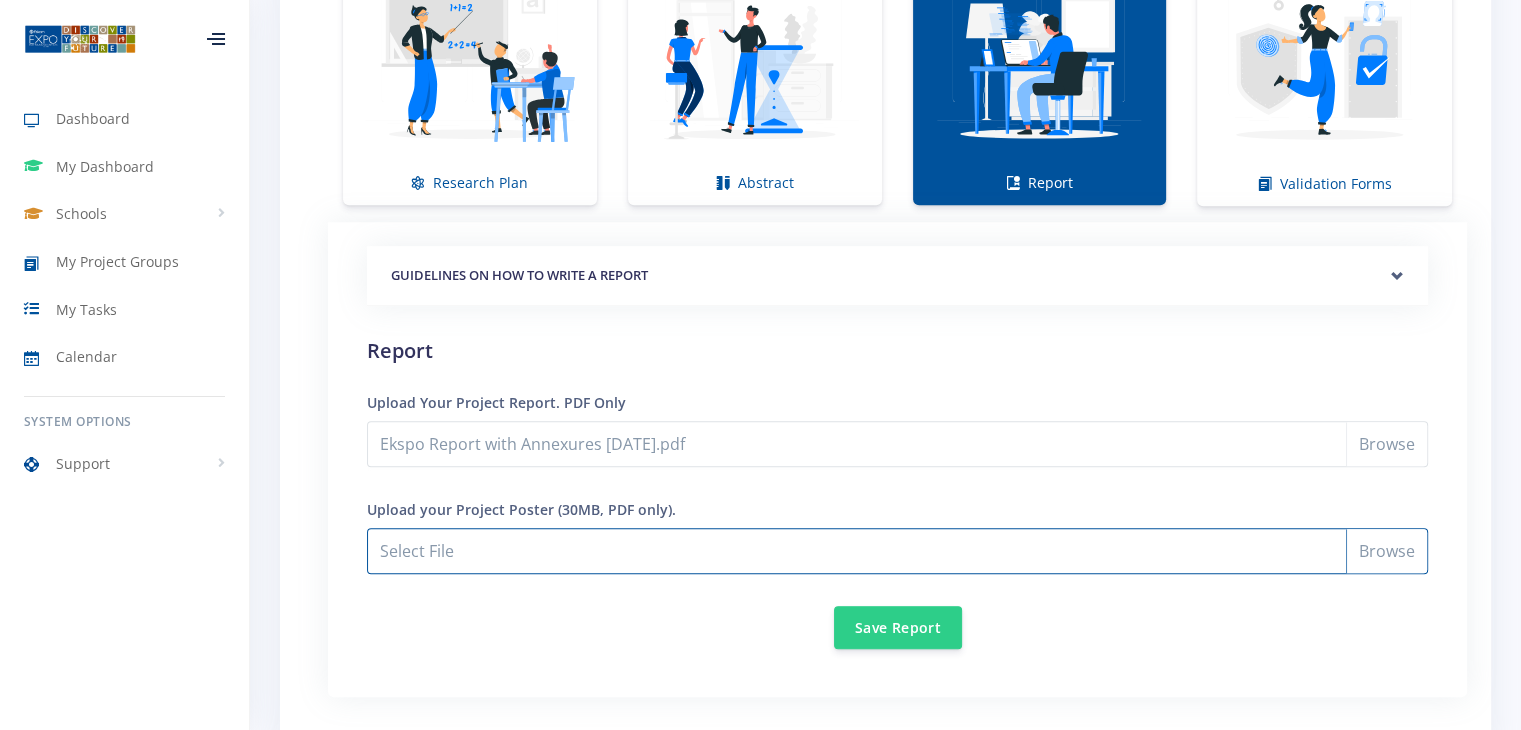 click on "Ekspo Report with Annexures [DATE].pdf" at bounding box center (897, 551) 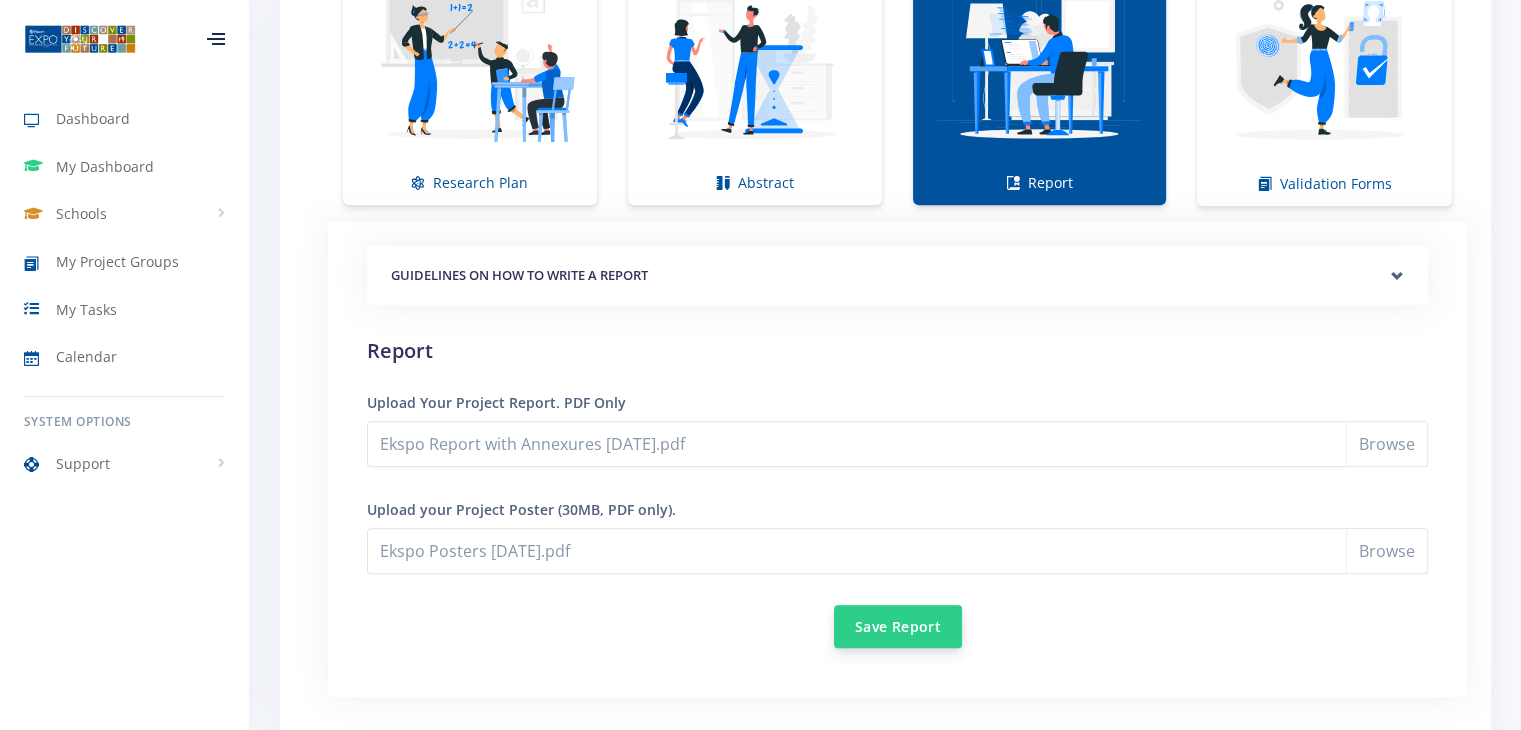 click on "Save Report" at bounding box center (898, 626) 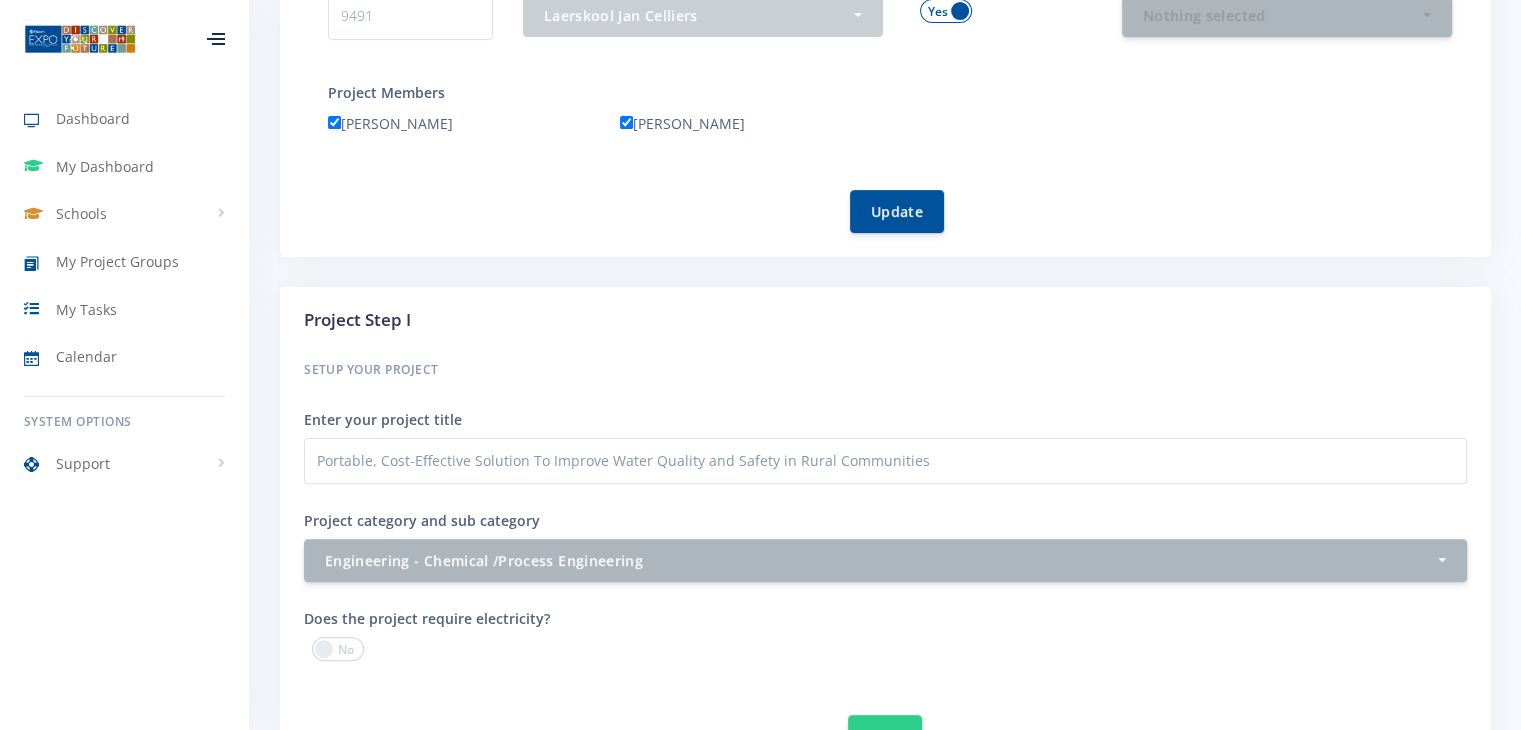 scroll, scrollTop: 465, scrollLeft: 0, axis: vertical 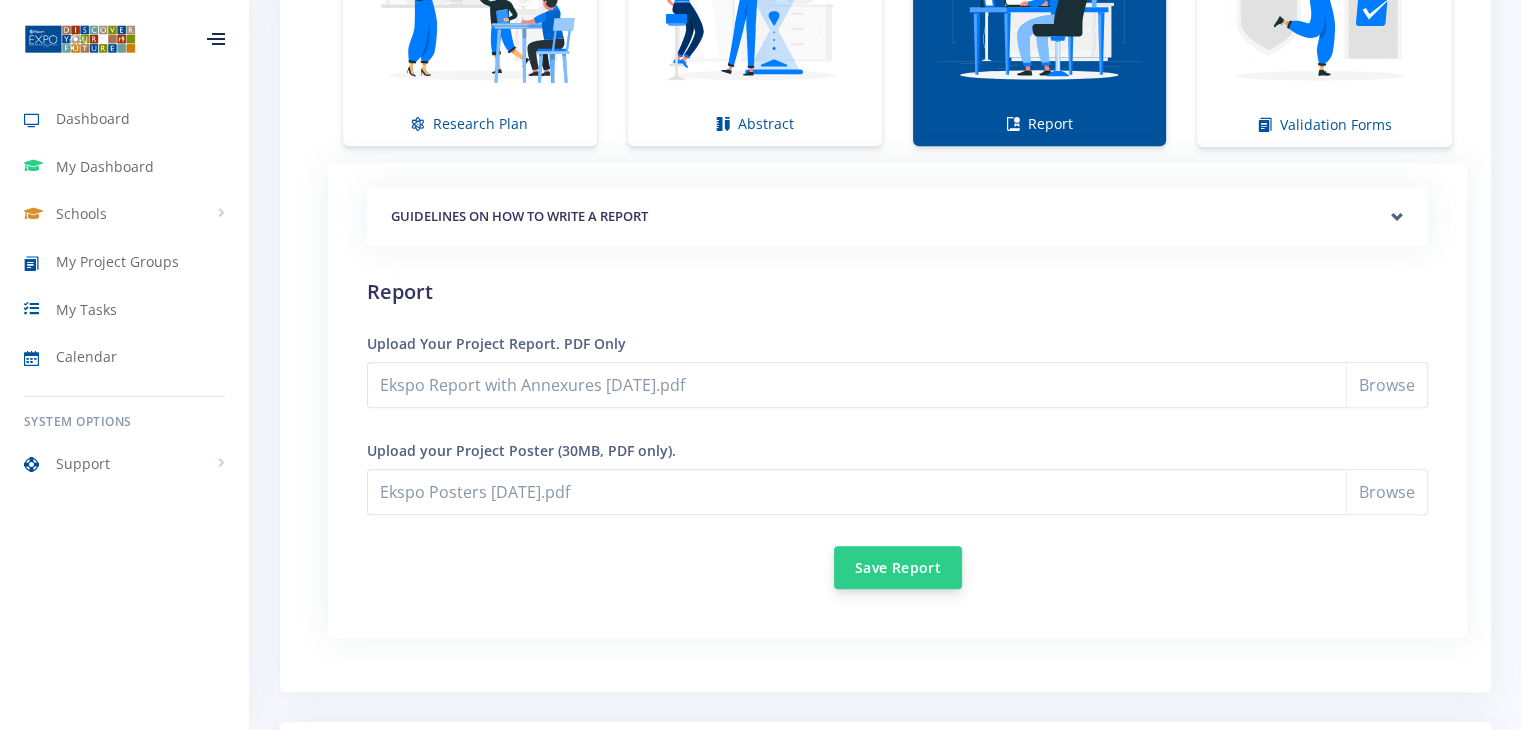 click on "Save Report" at bounding box center [898, 567] 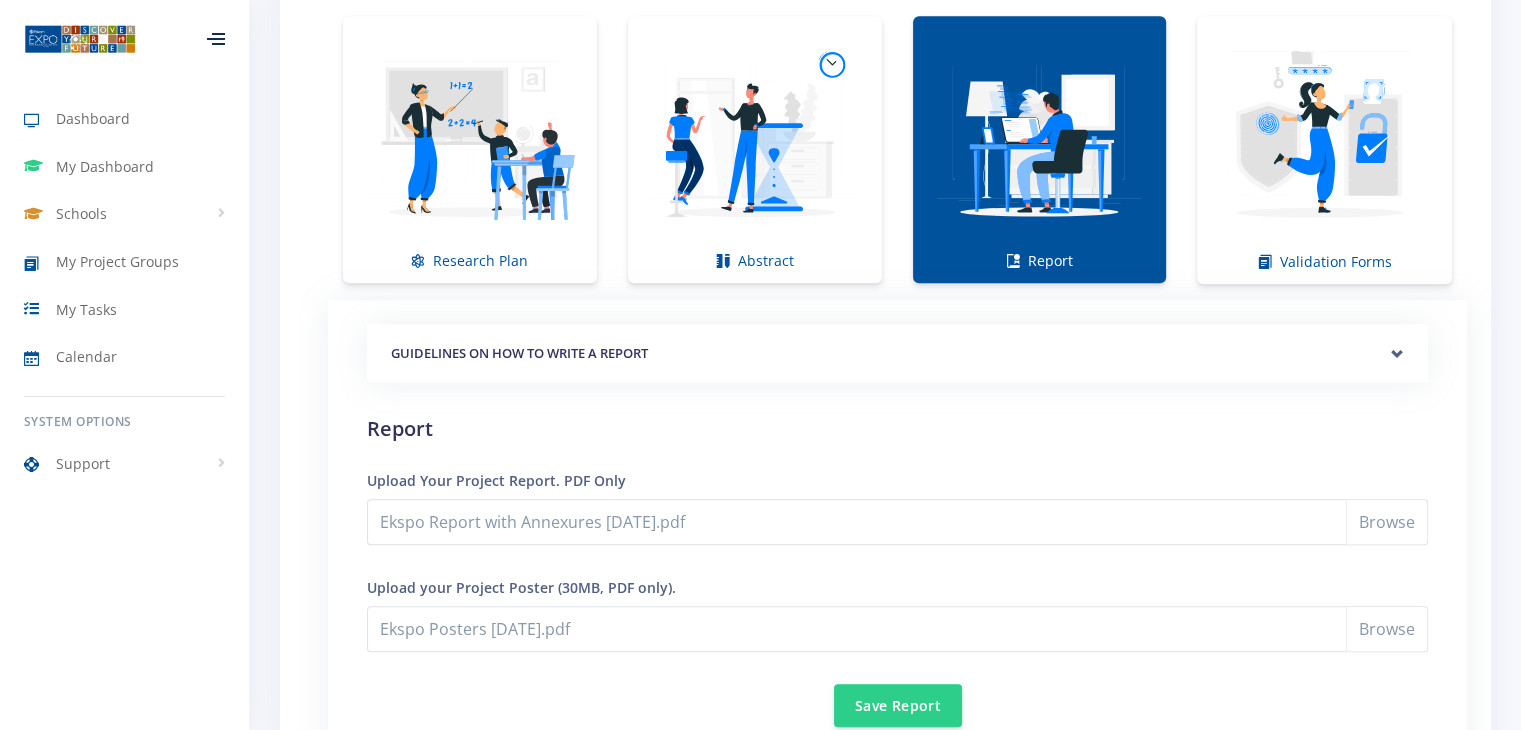 scroll, scrollTop: 1434, scrollLeft: 0, axis: vertical 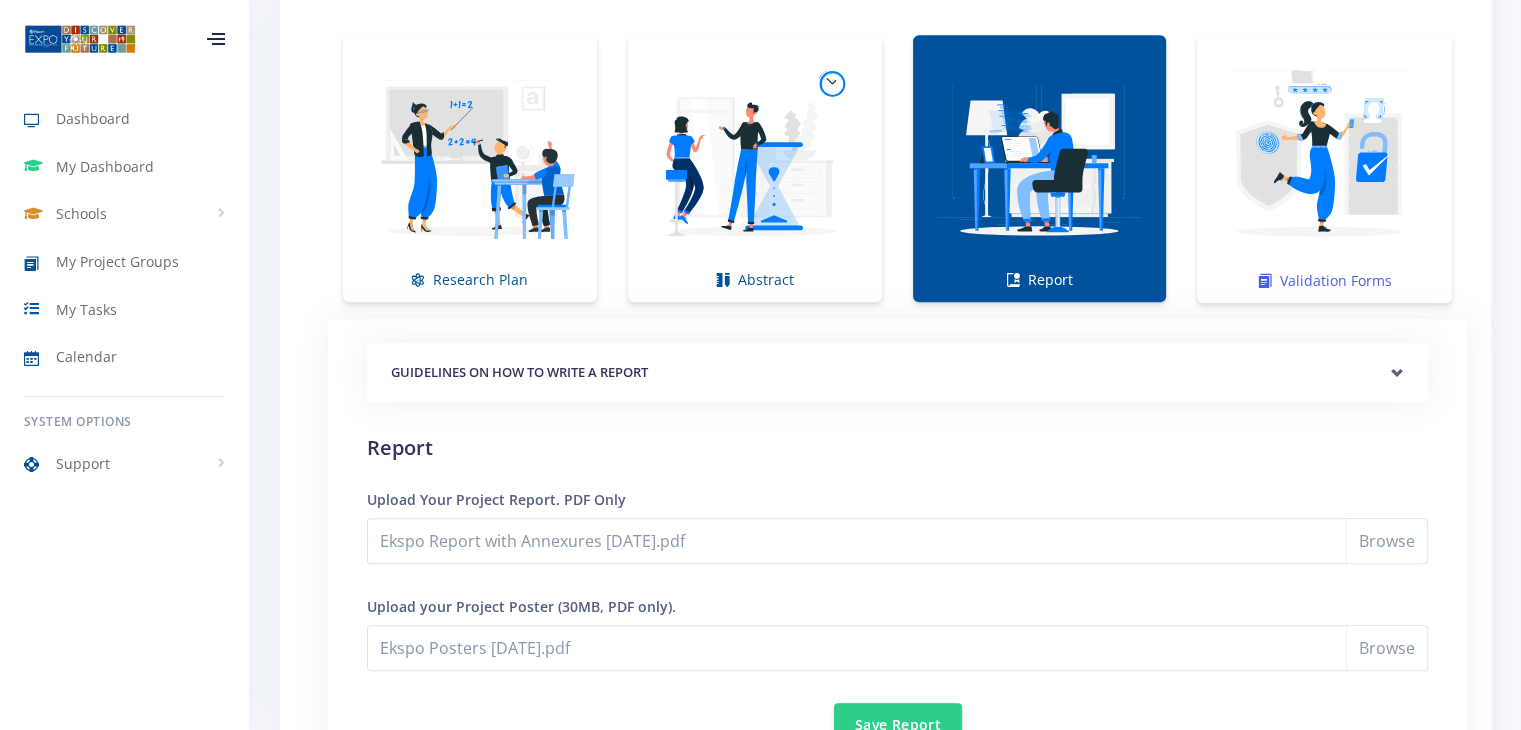 click on "Validation Forms" at bounding box center (1324, 169) 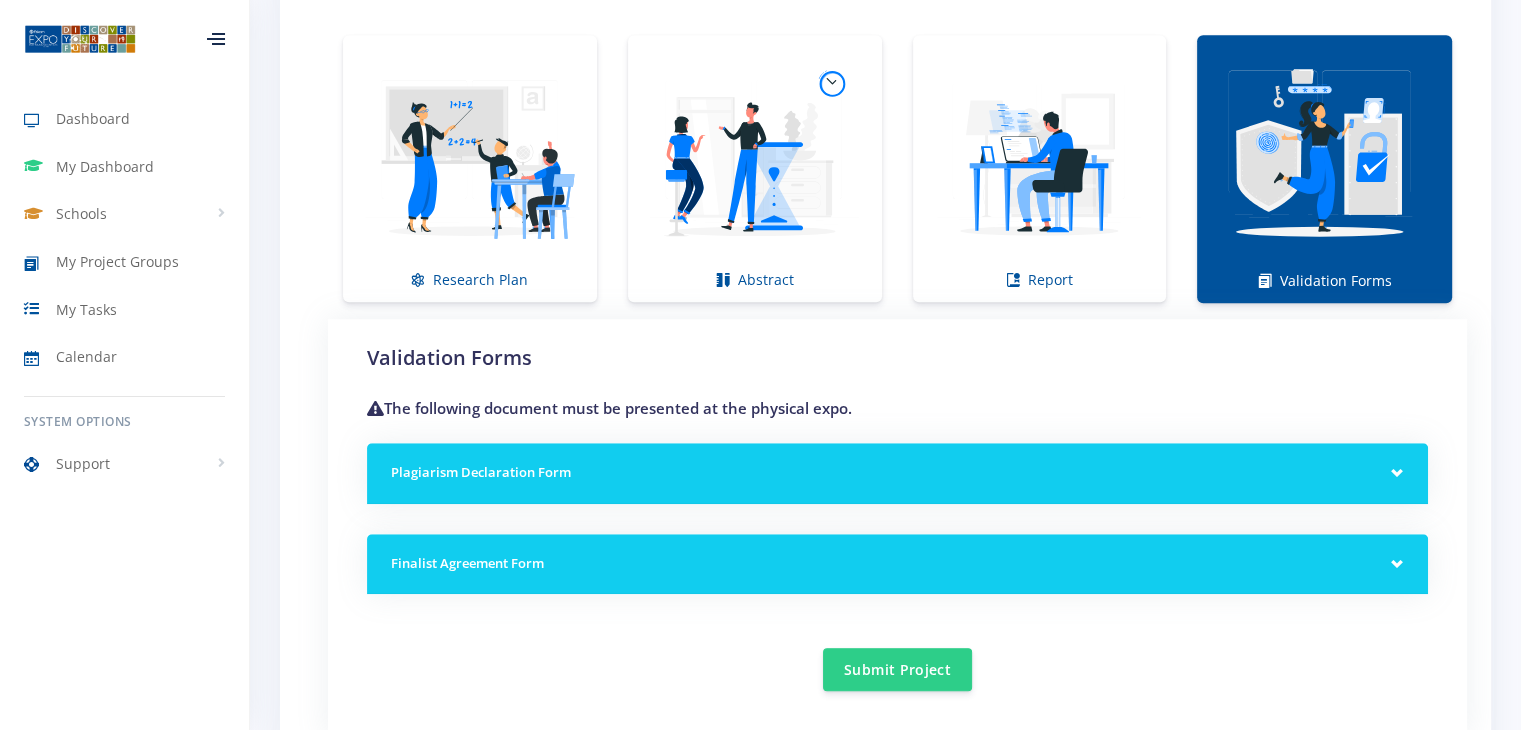 click on "Plagiarism
Declaration
Form" at bounding box center [897, 473] 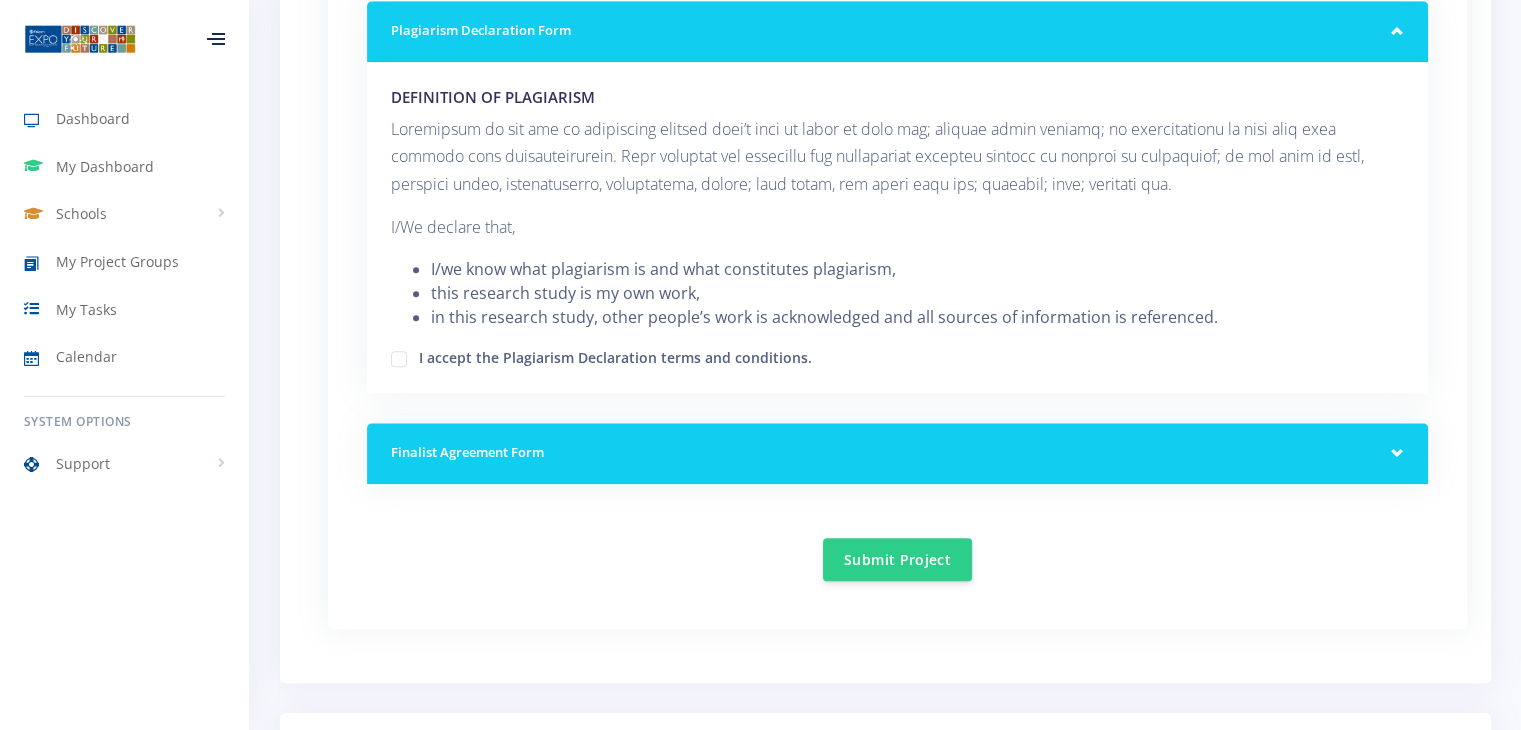 scroll, scrollTop: 1893, scrollLeft: 0, axis: vertical 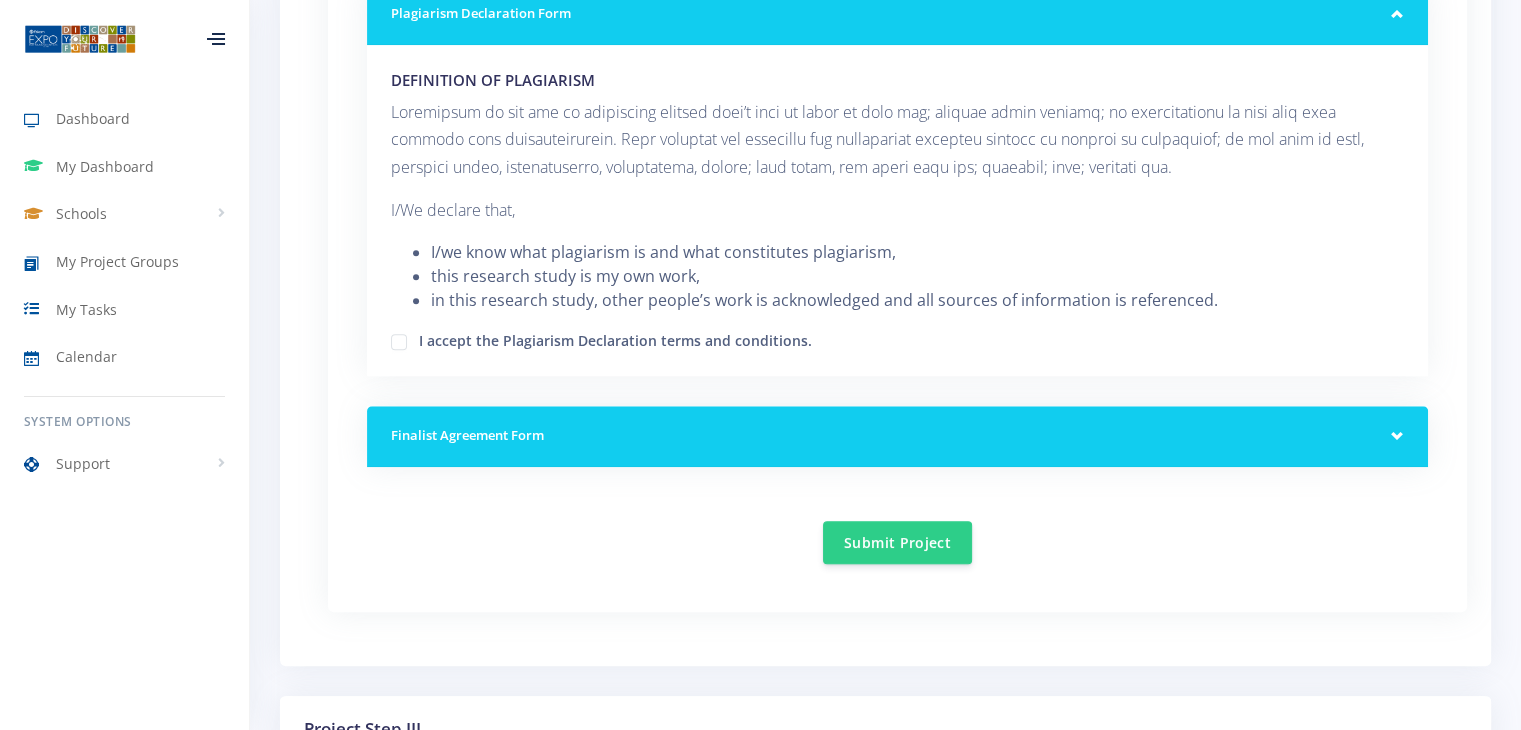 click on "I accept the
Plagiarism
Declaration terms and
conditions." at bounding box center [615, 338] 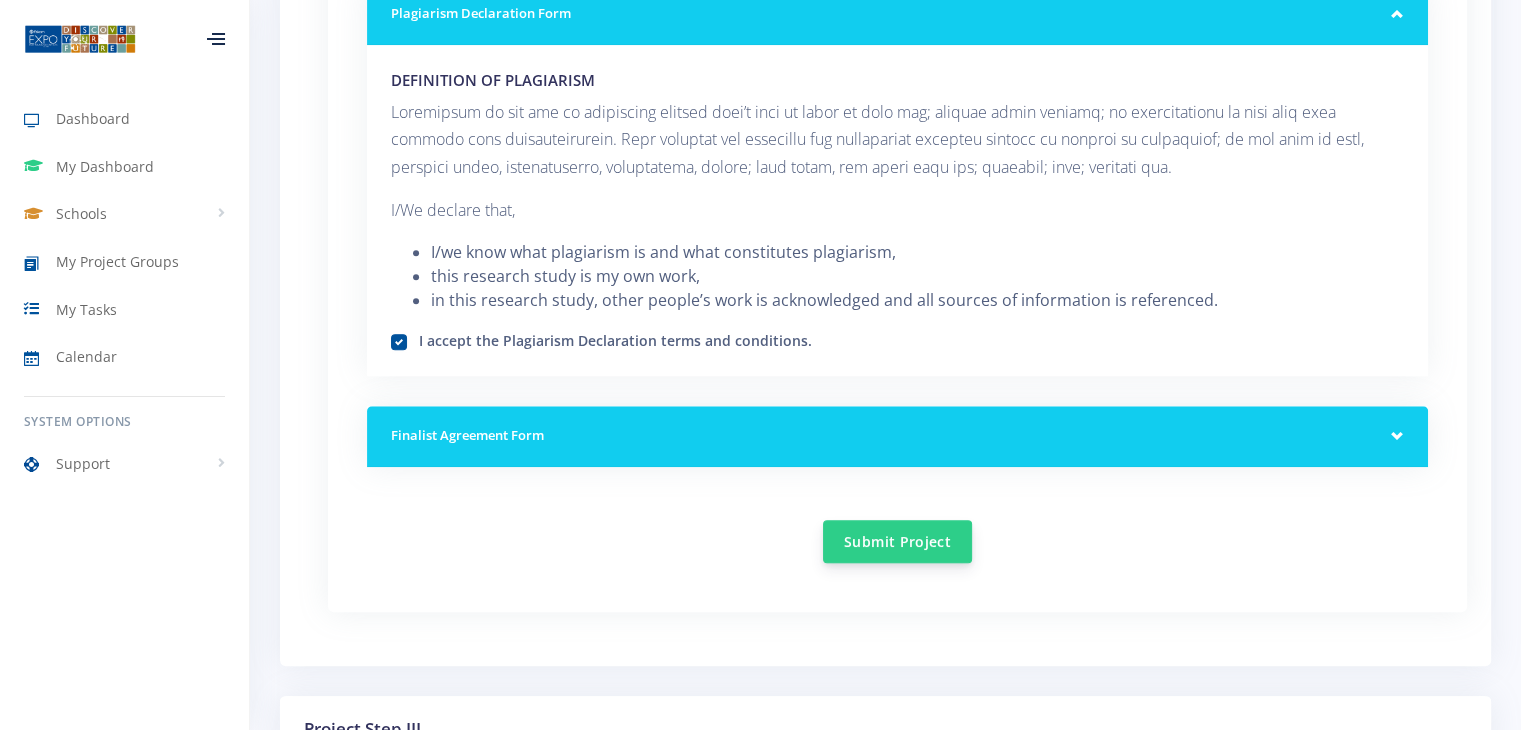 click on "Submit Project" at bounding box center (897, 541) 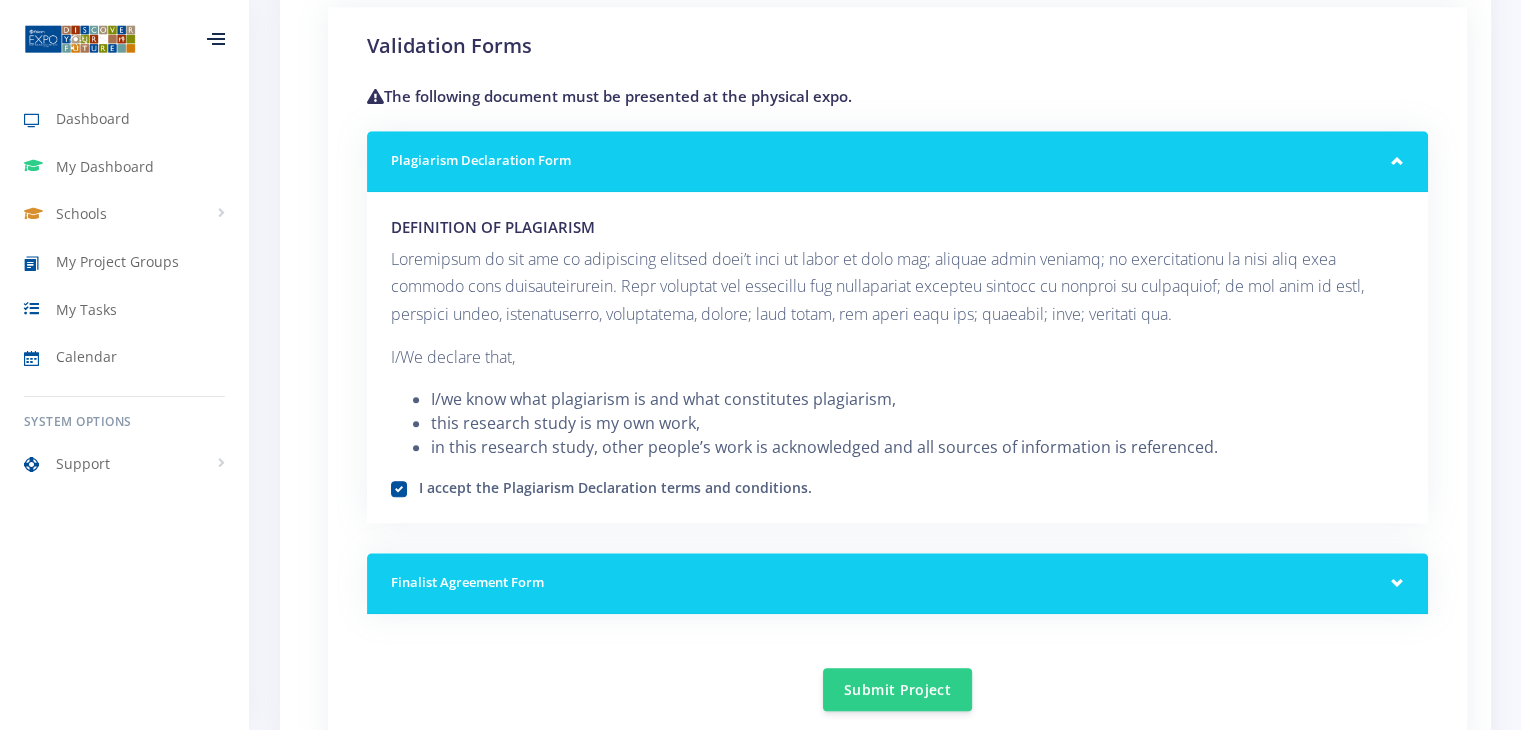 scroll, scrollTop: 1868, scrollLeft: 0, axis: vertical 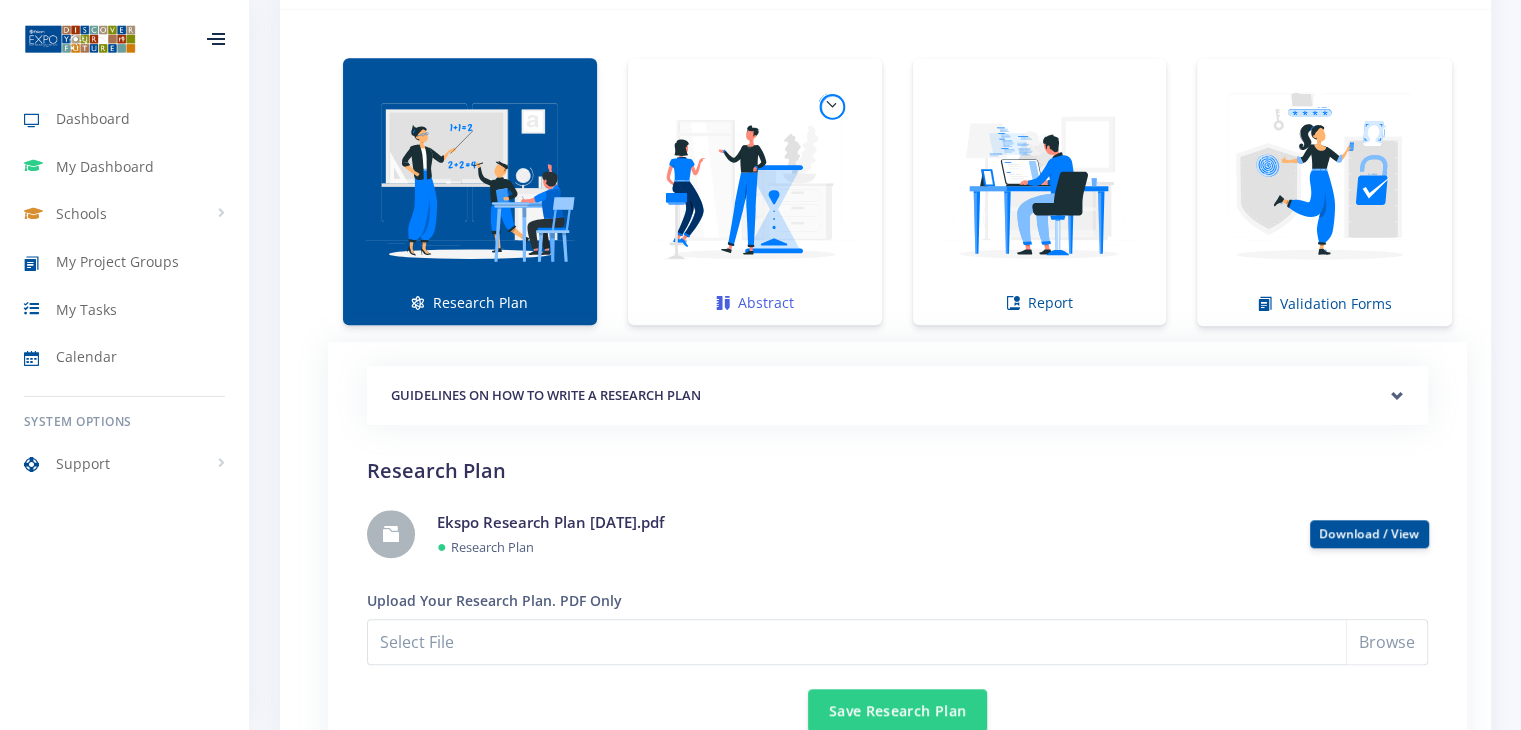 click at bounding box center [755, 181] 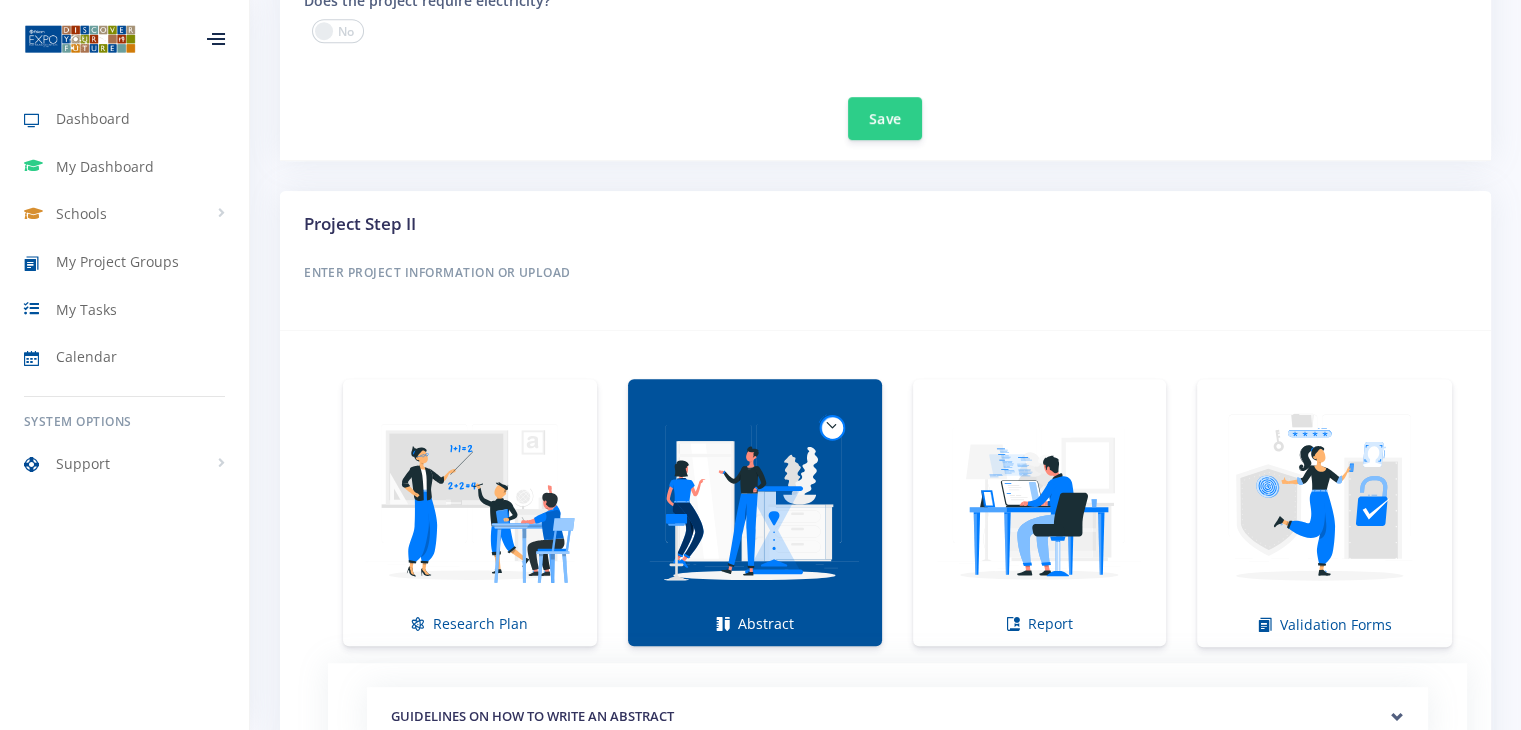 scroll, scrollTop: 996, scrollLeft: 0, axis: vertical 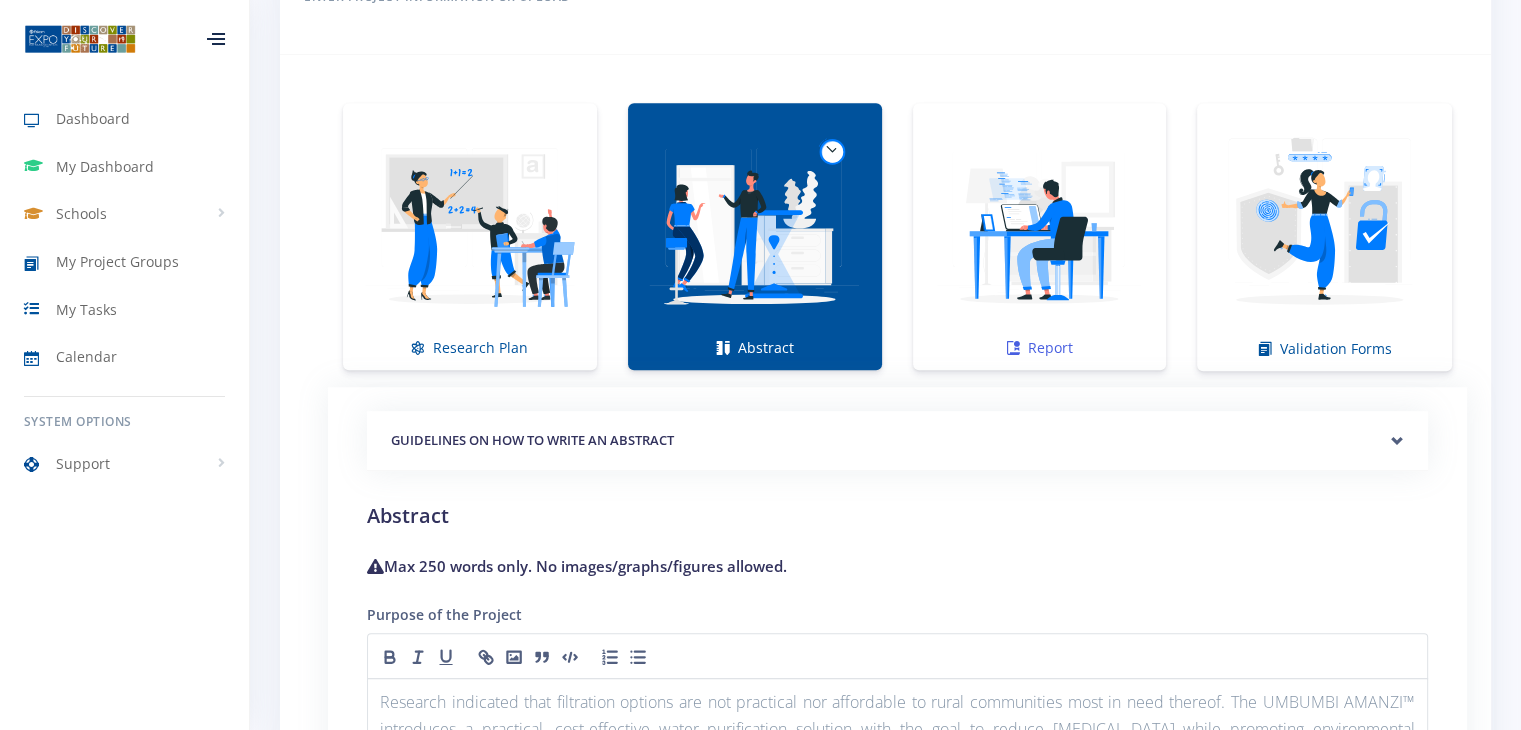 click at bounding box center [1040, 226] 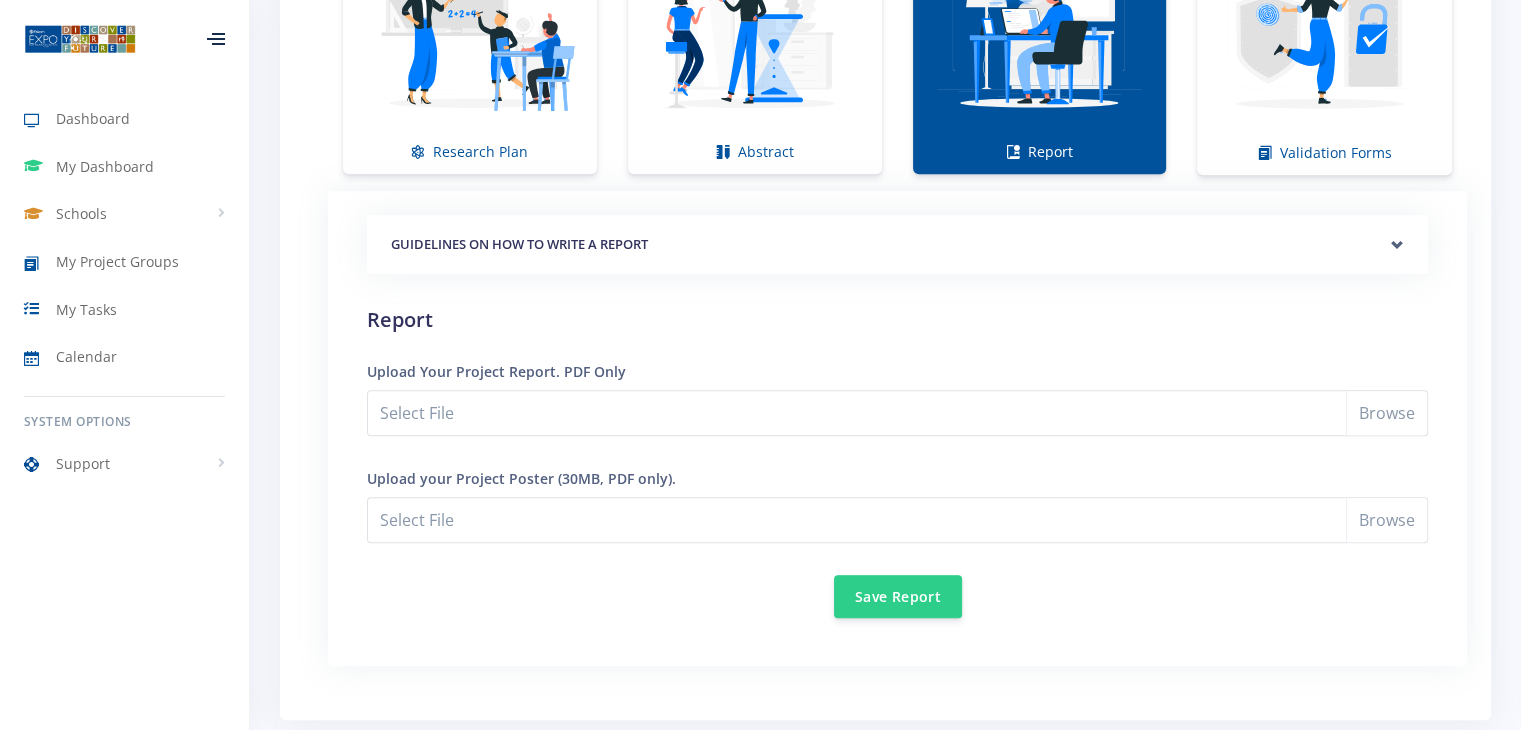 scroll, scrollTop: 1591, scrollLeft: 0, axis: vertical 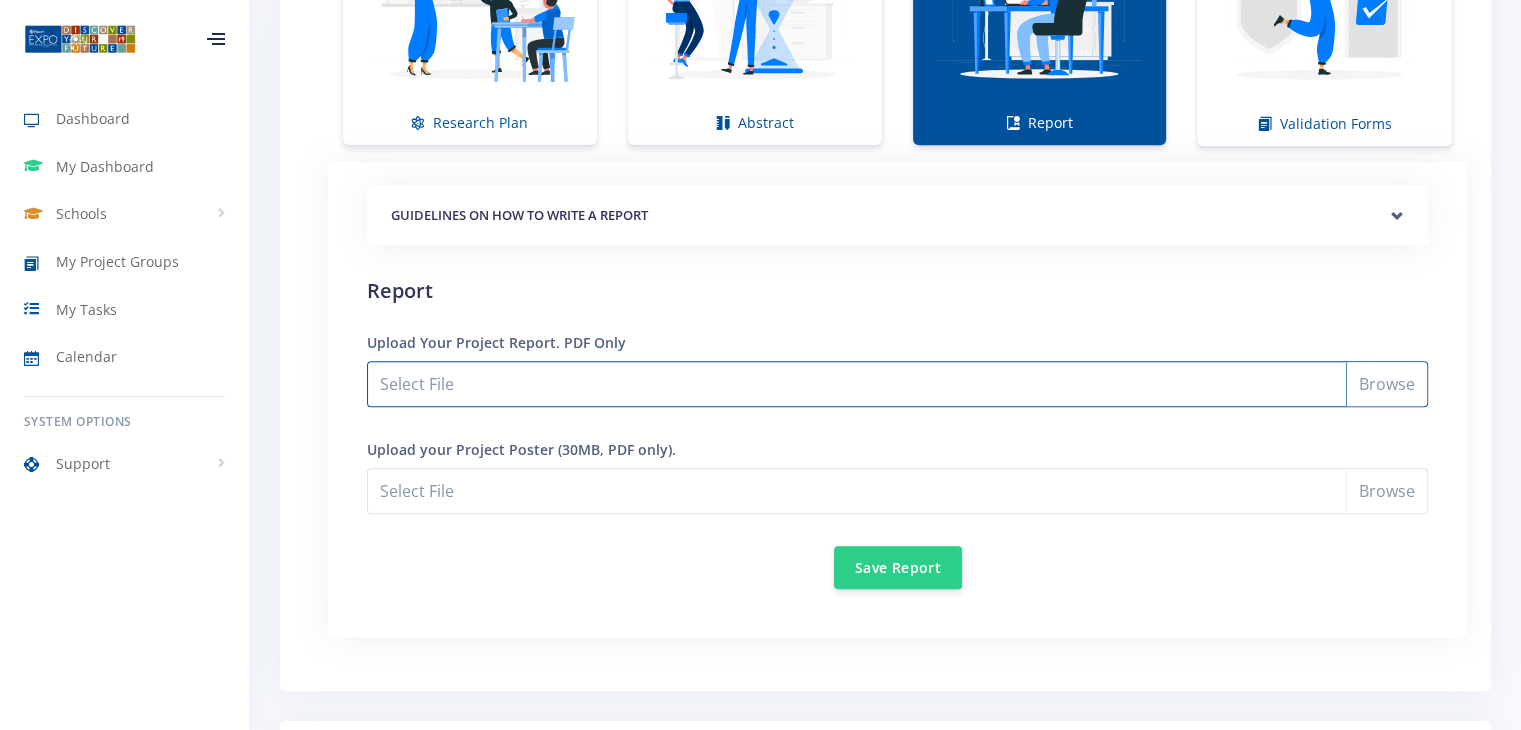 click on "Select File" at bounding box center [897, 384] 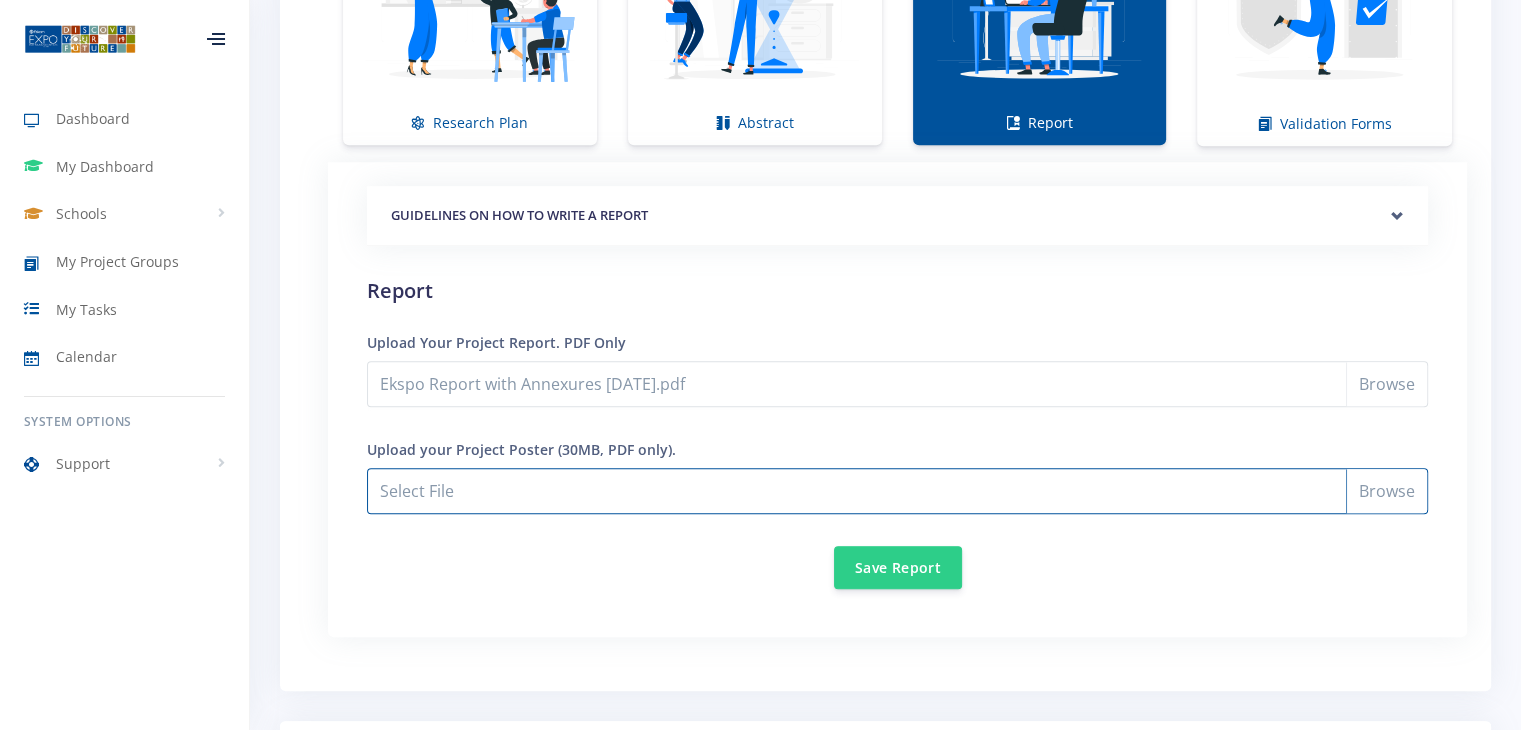 click on "Ekspo Report with Annexures [DATE].pdf" at bounding box center [897, 491] 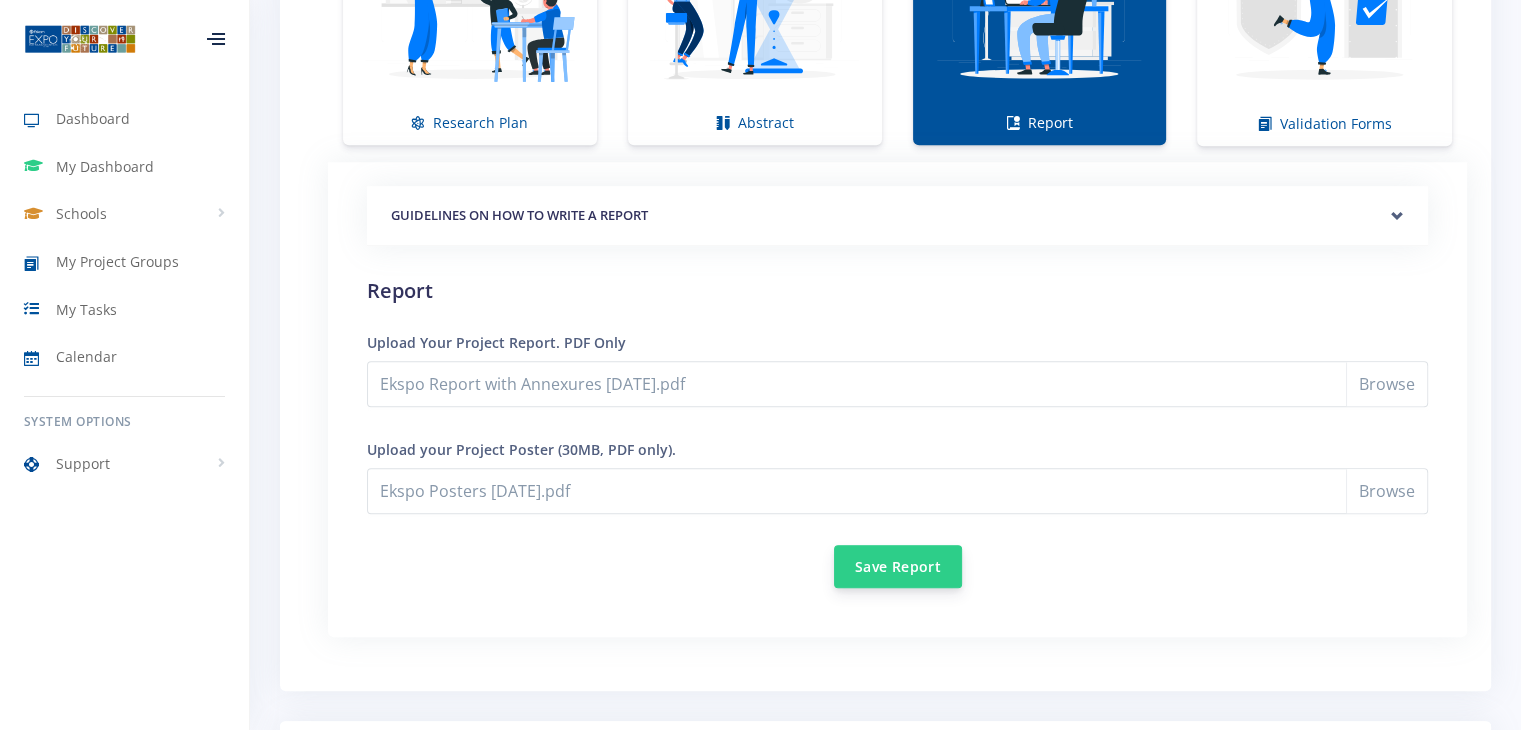 click on "Save Report" at bounding box center (898, 566) 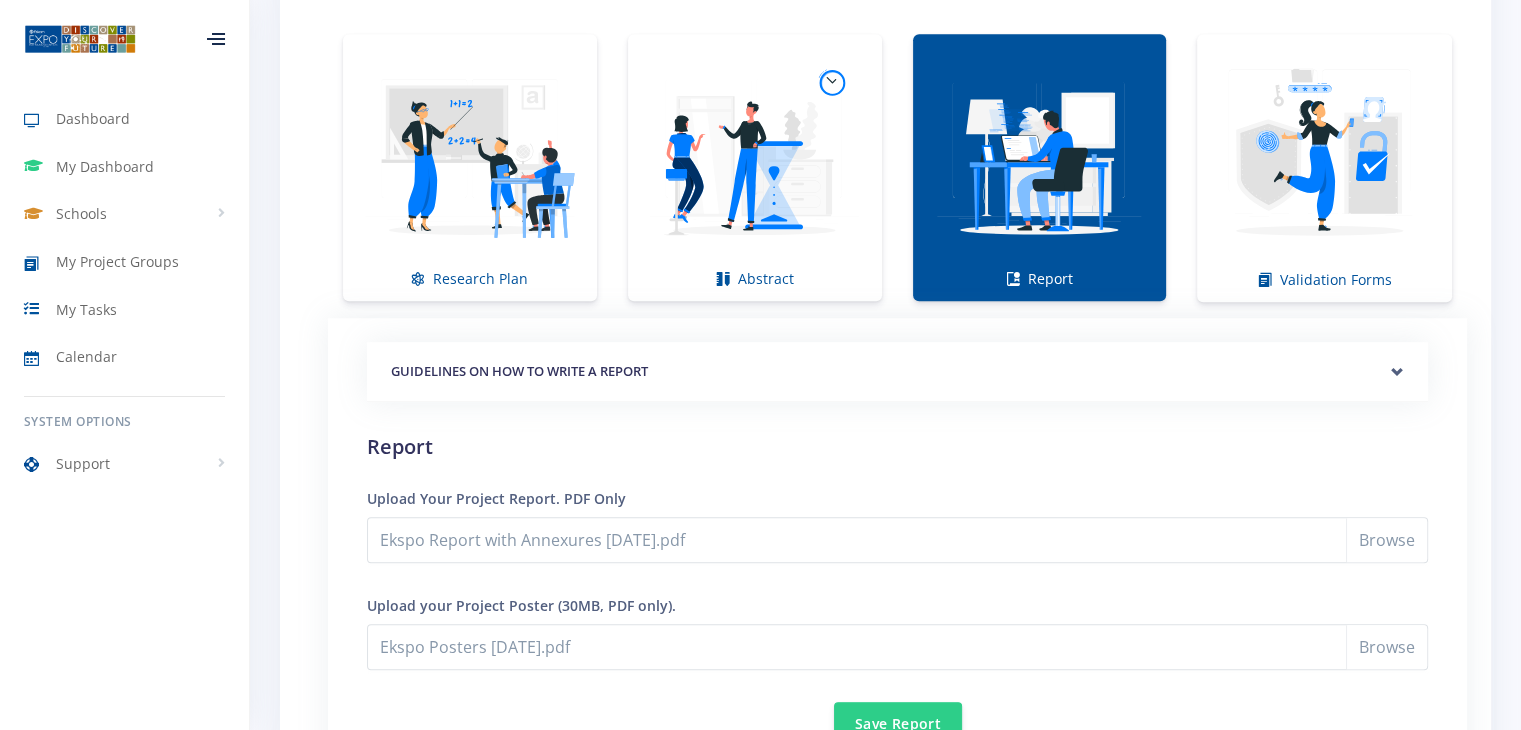 scroll, scrollTop: 1422, scrollLeft: 0, axis: vertical 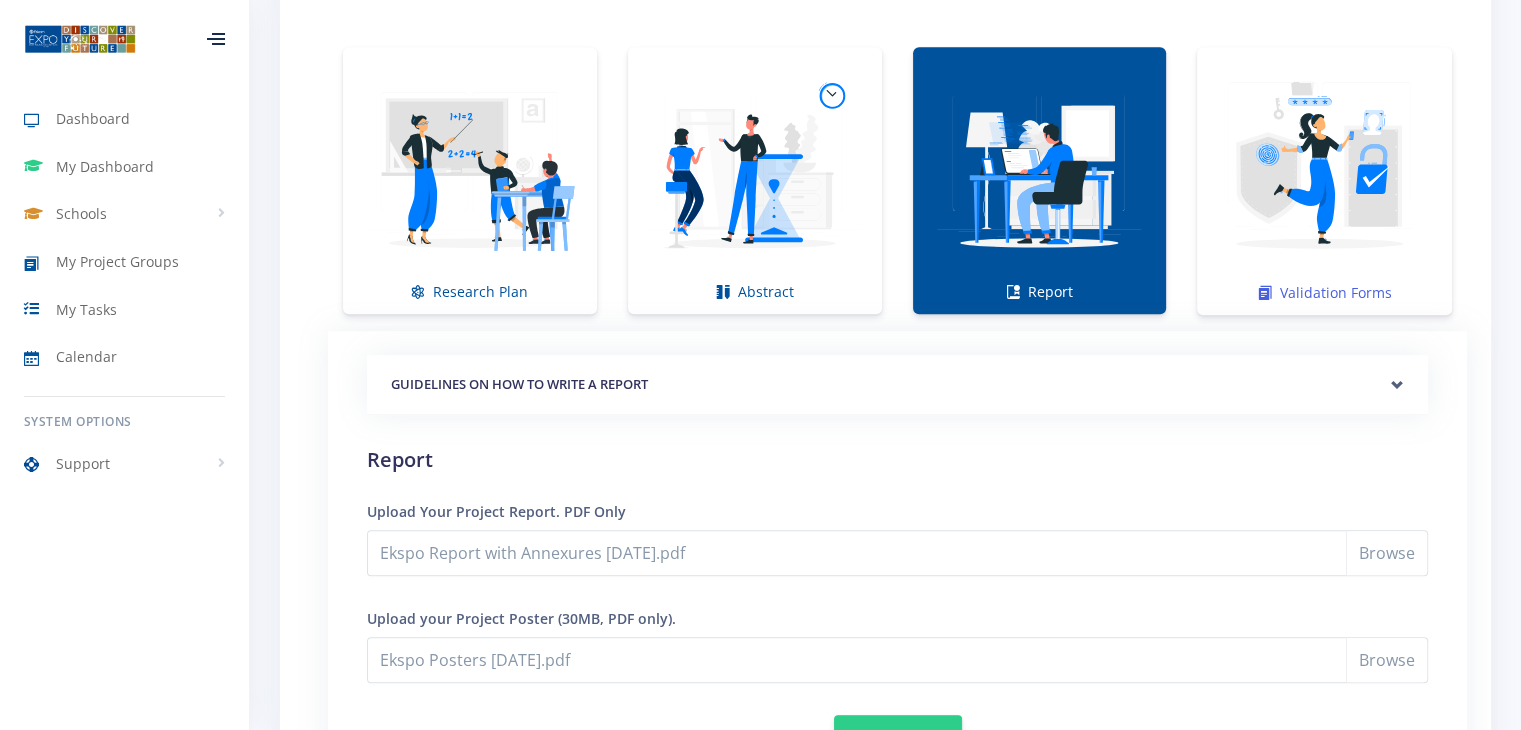 click at bounding box center [1324, 170] 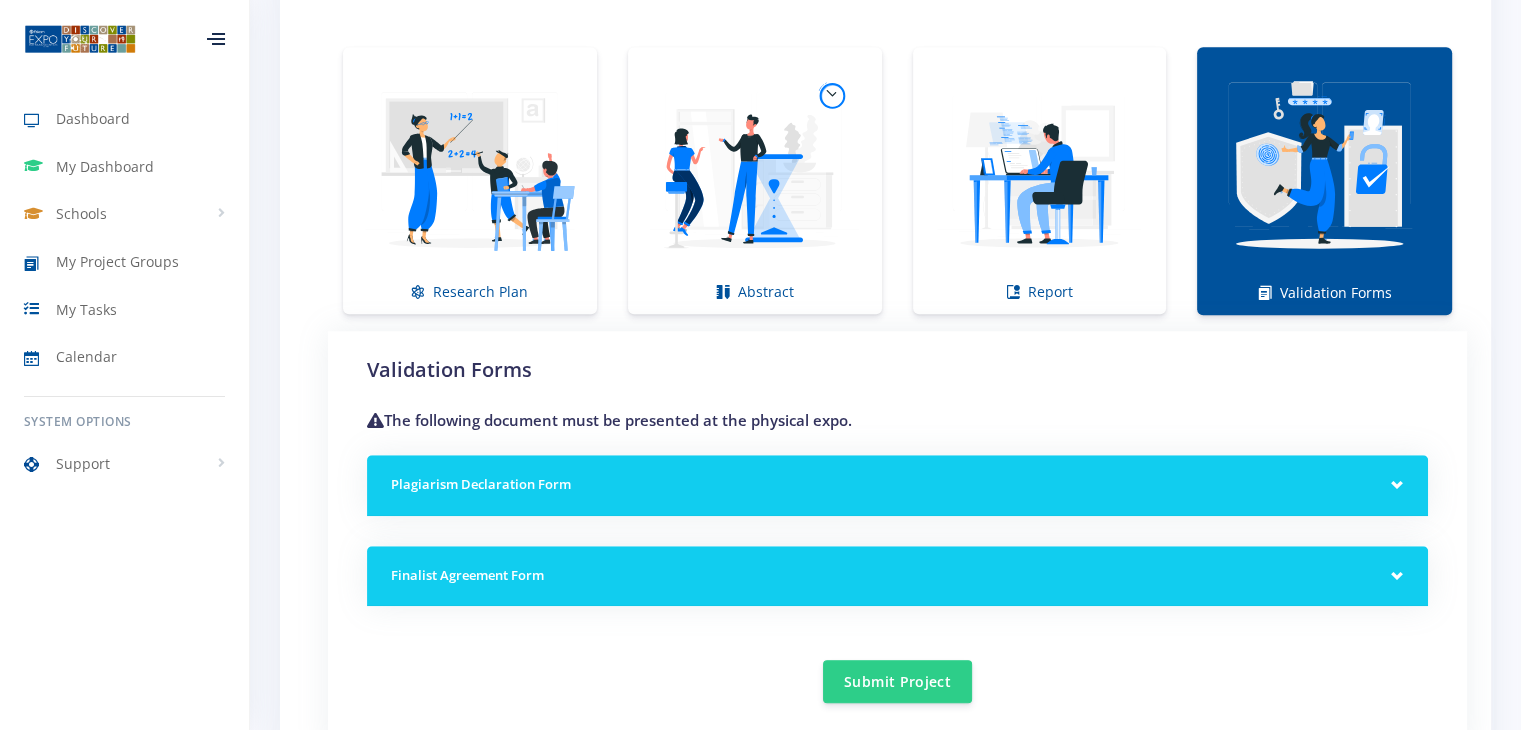 click on "Finalist Agreement
Form" at bounding box center [897, 576] 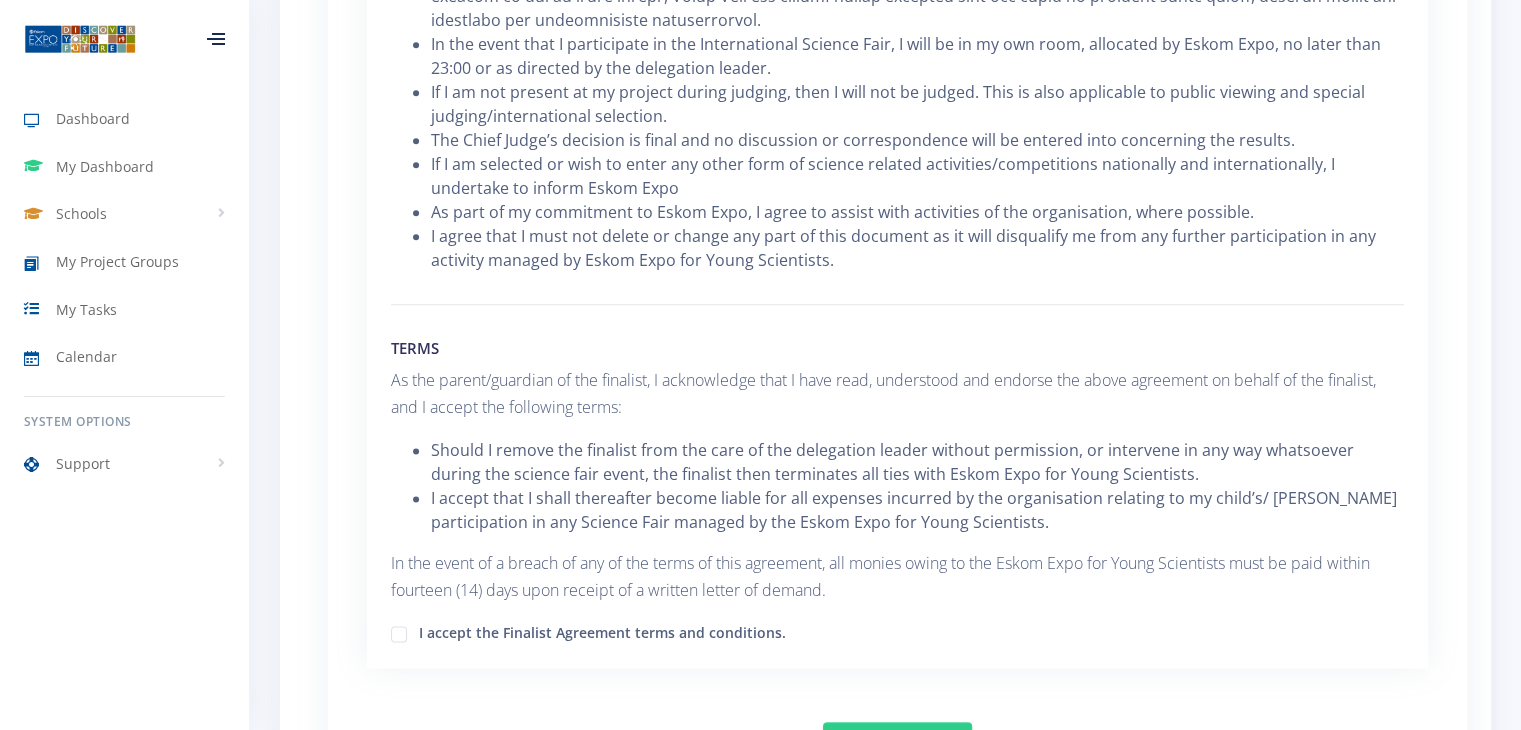 scroll, scrollTop: 2790, scrollLeft: 0, axis: vertical 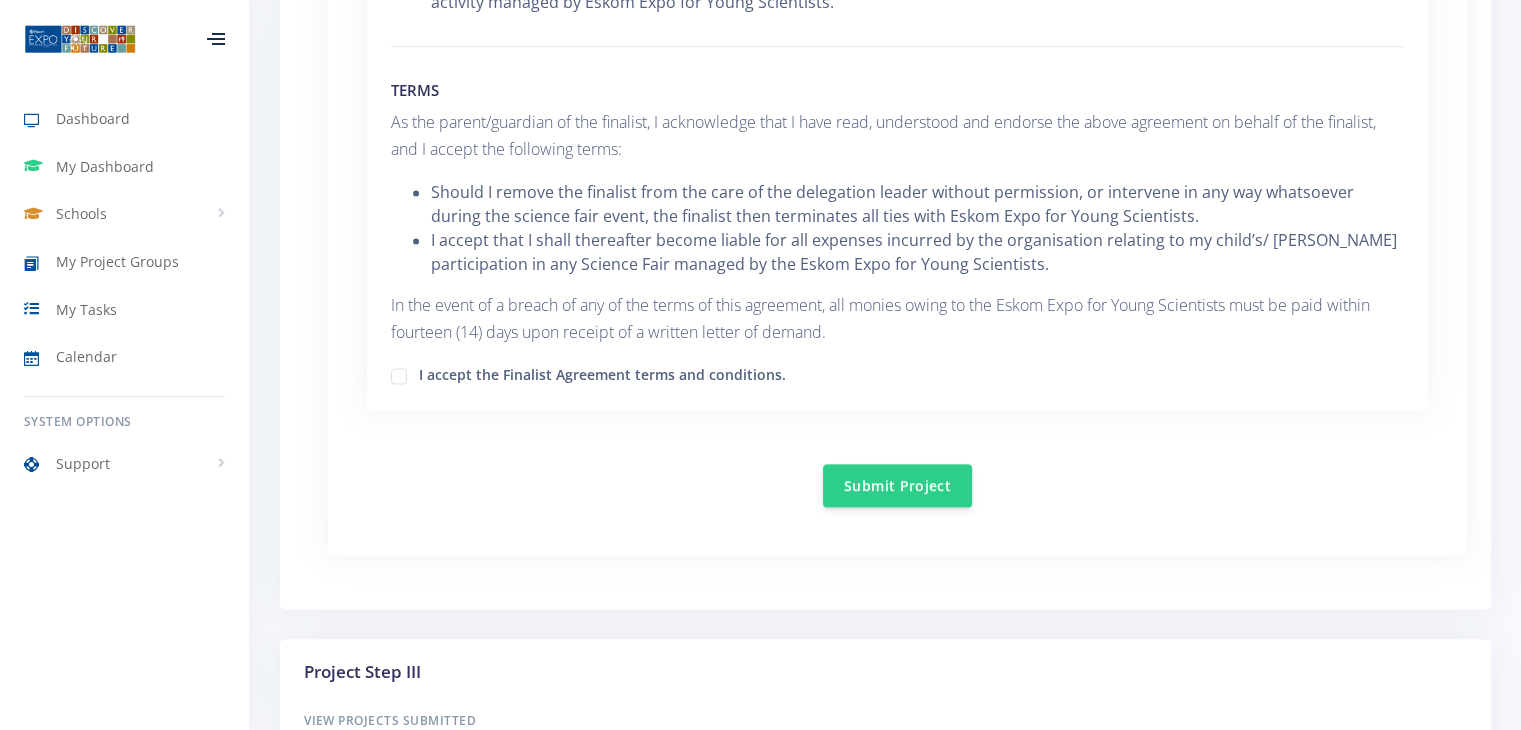 click on "I accept the
Finalist Agreement
terms and conditions." at bounding box center (602, 372) 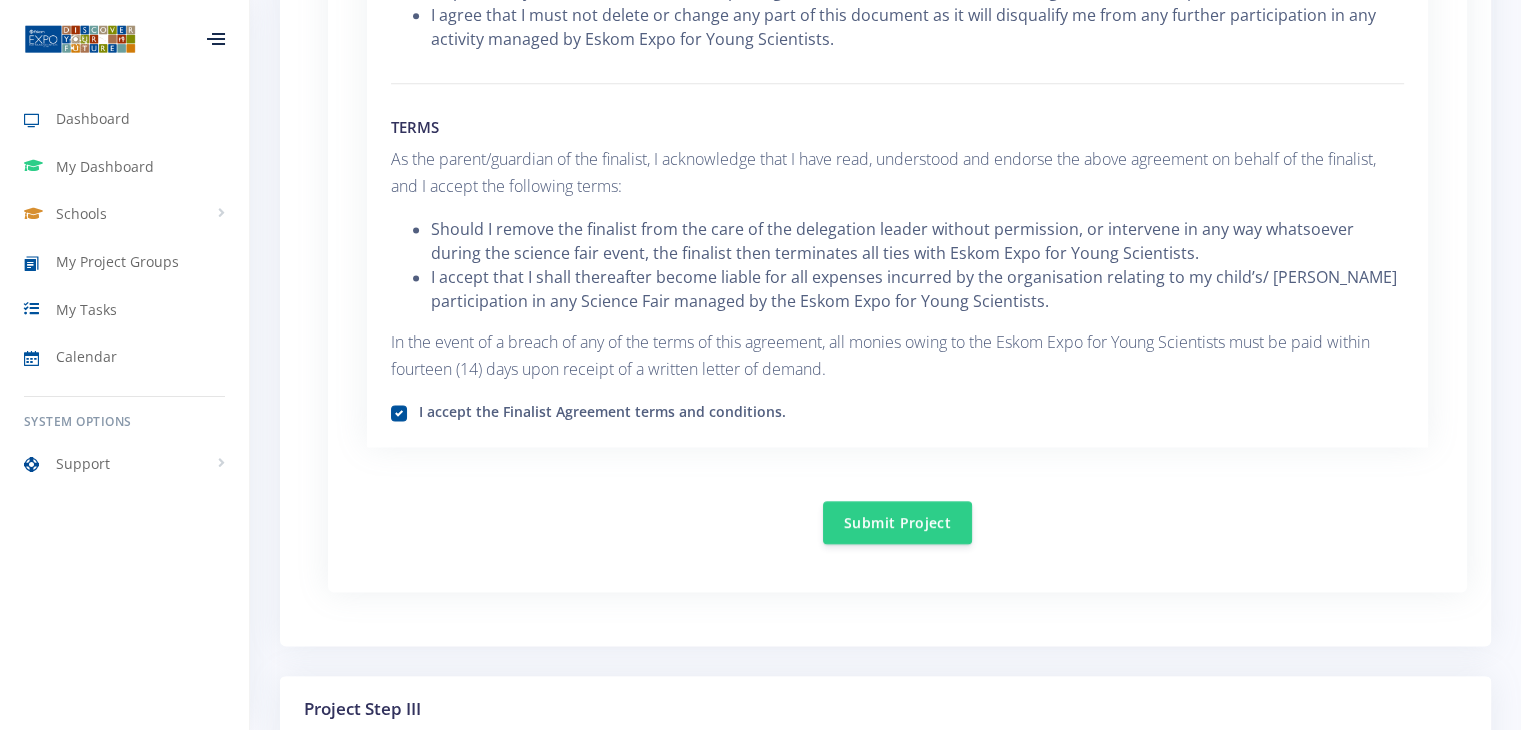 scroll, scrollTop: 2758, scrollLeft: 0, axis: vertical 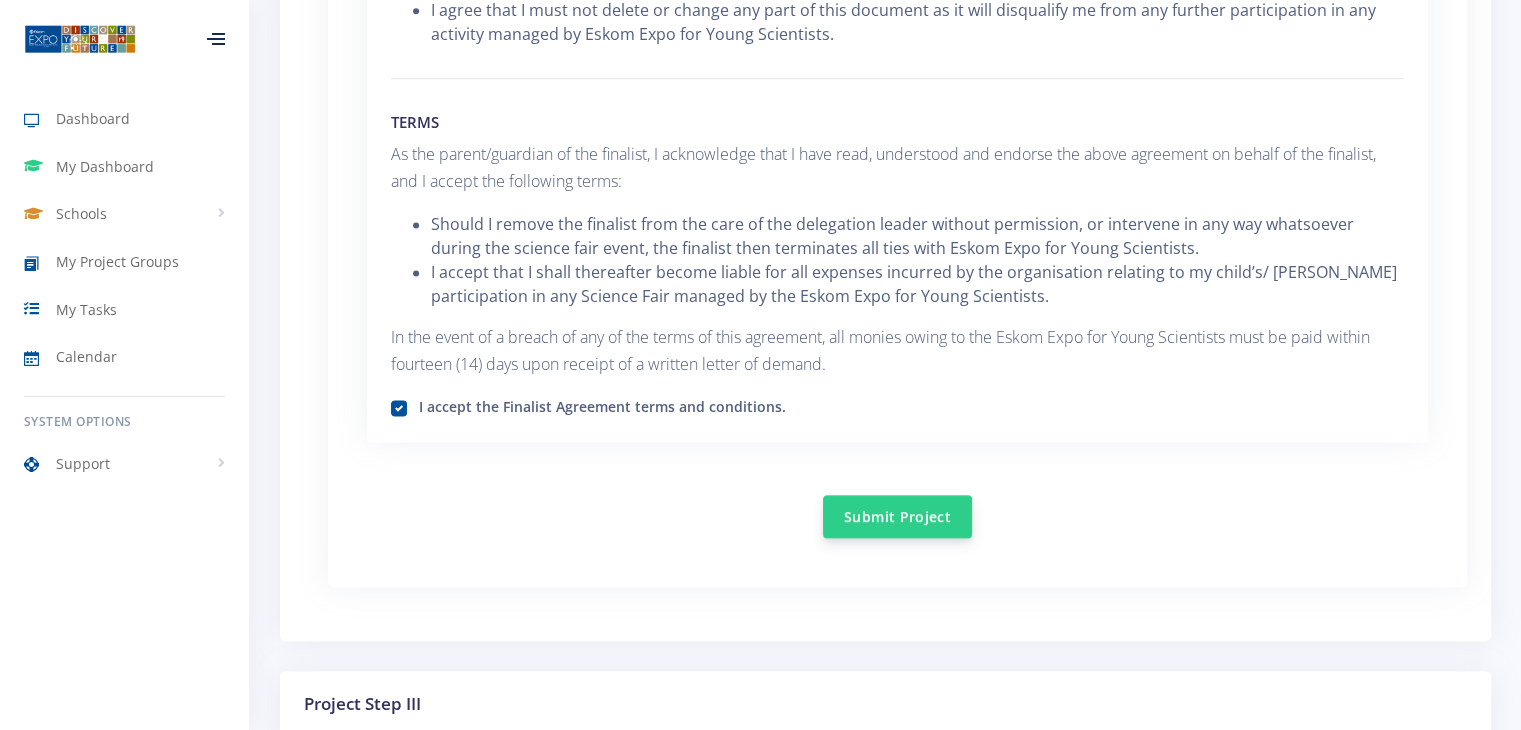 click on "Submit Project" at bounding box center (897, 516) 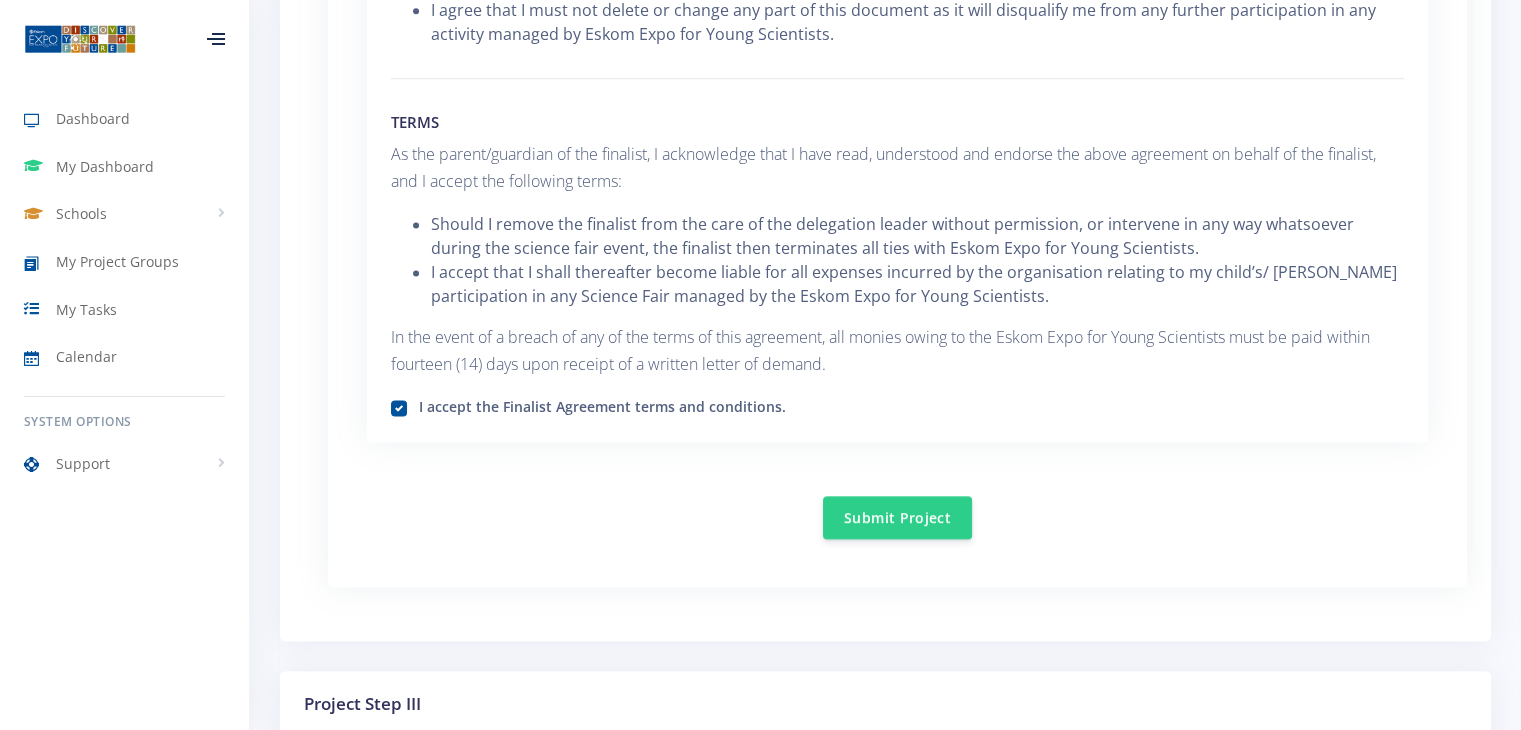 scroll, scrollTop: 2498, scrollLeft: 0, axis: vertical 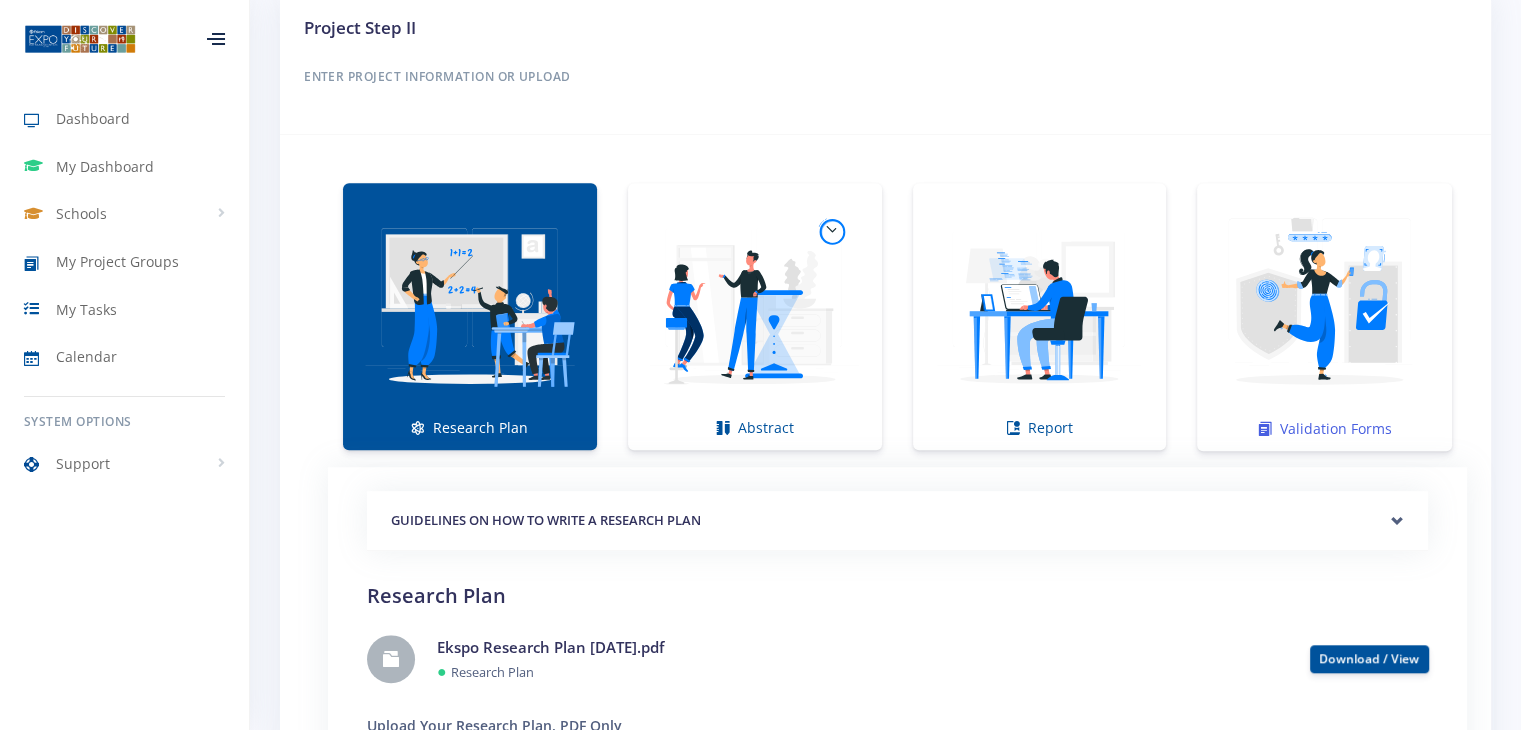 click at bounding box center (1324, 306) 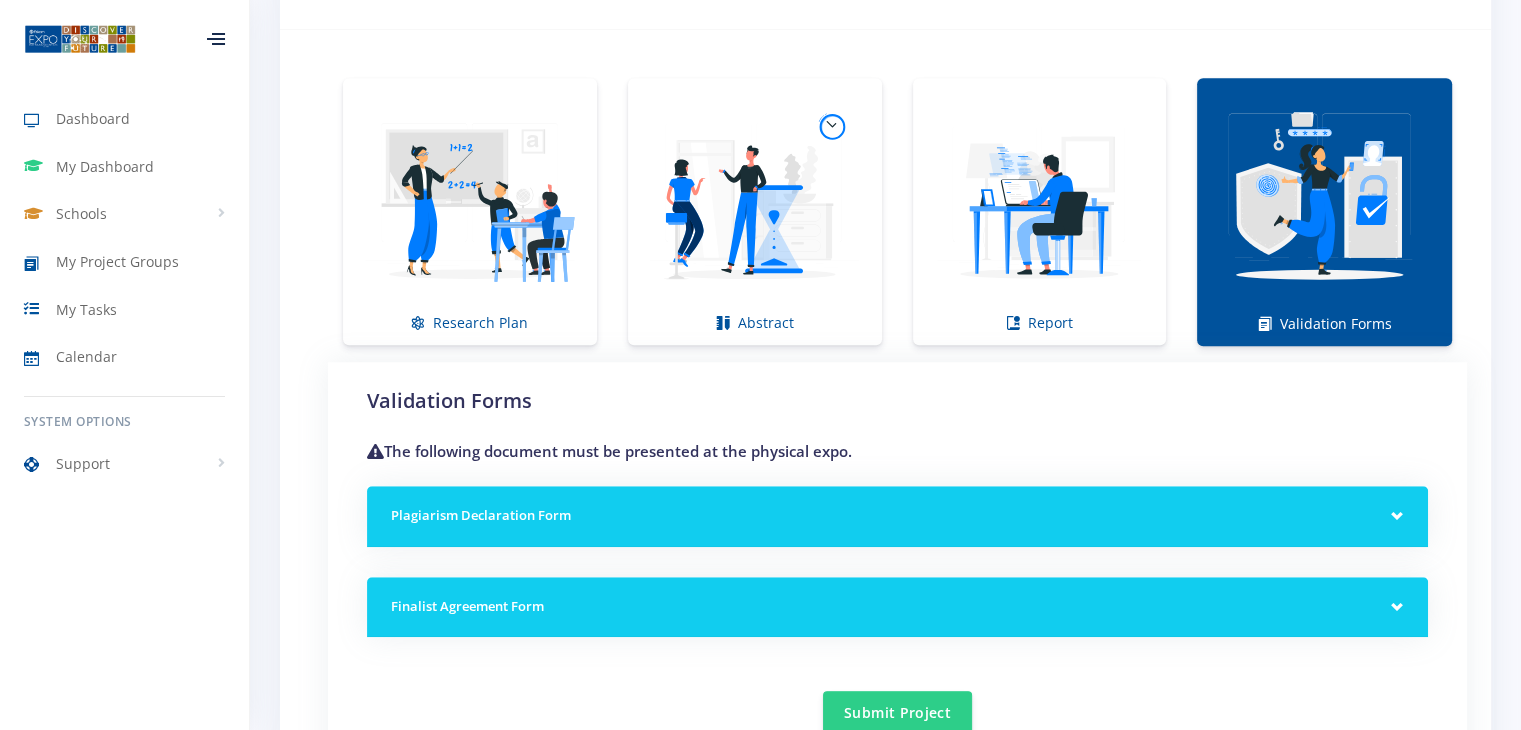 scroll, scrollTop: 1419, scrollLeft: 0, axis: vertical 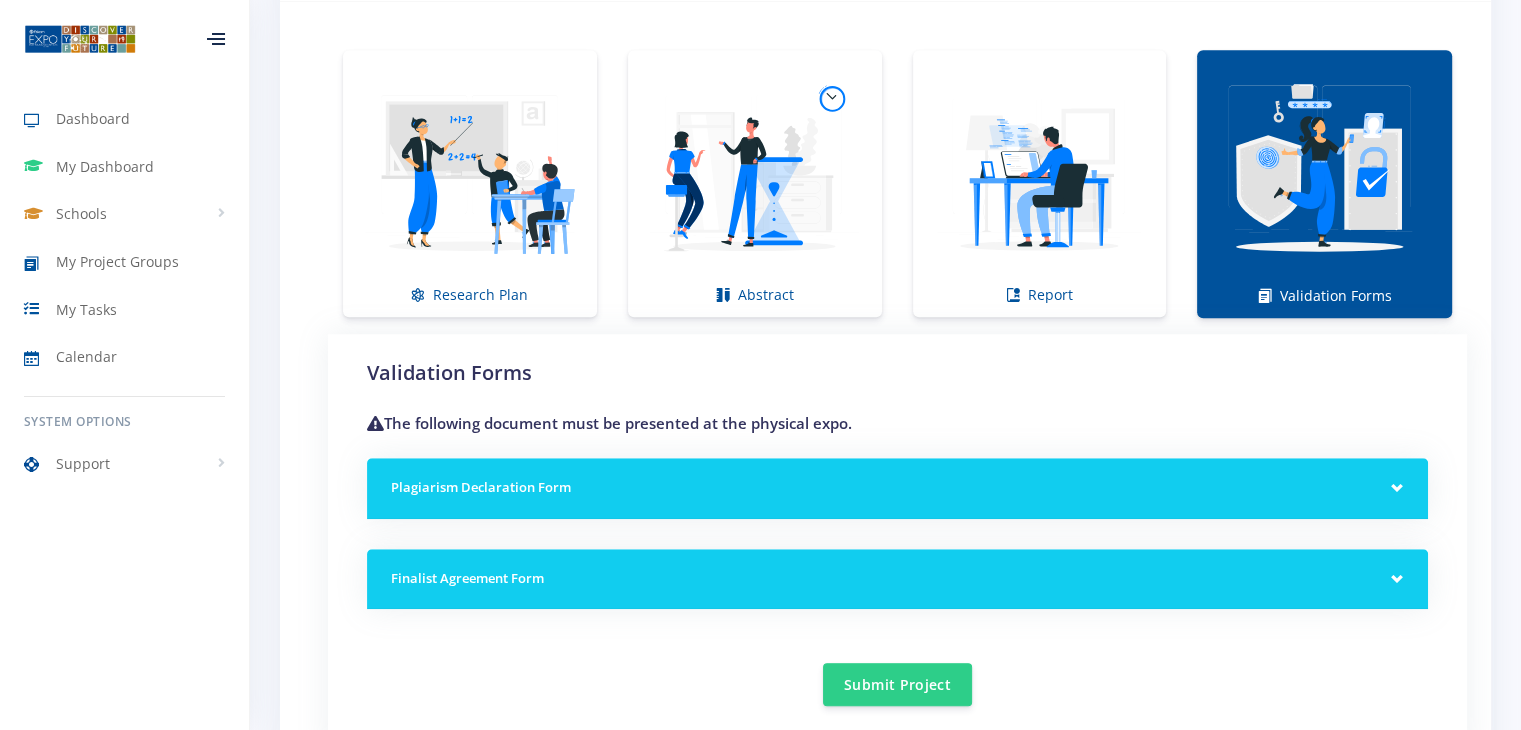 click on "Plagiarism
Declaration
Form" at bounding box center [897, 488] 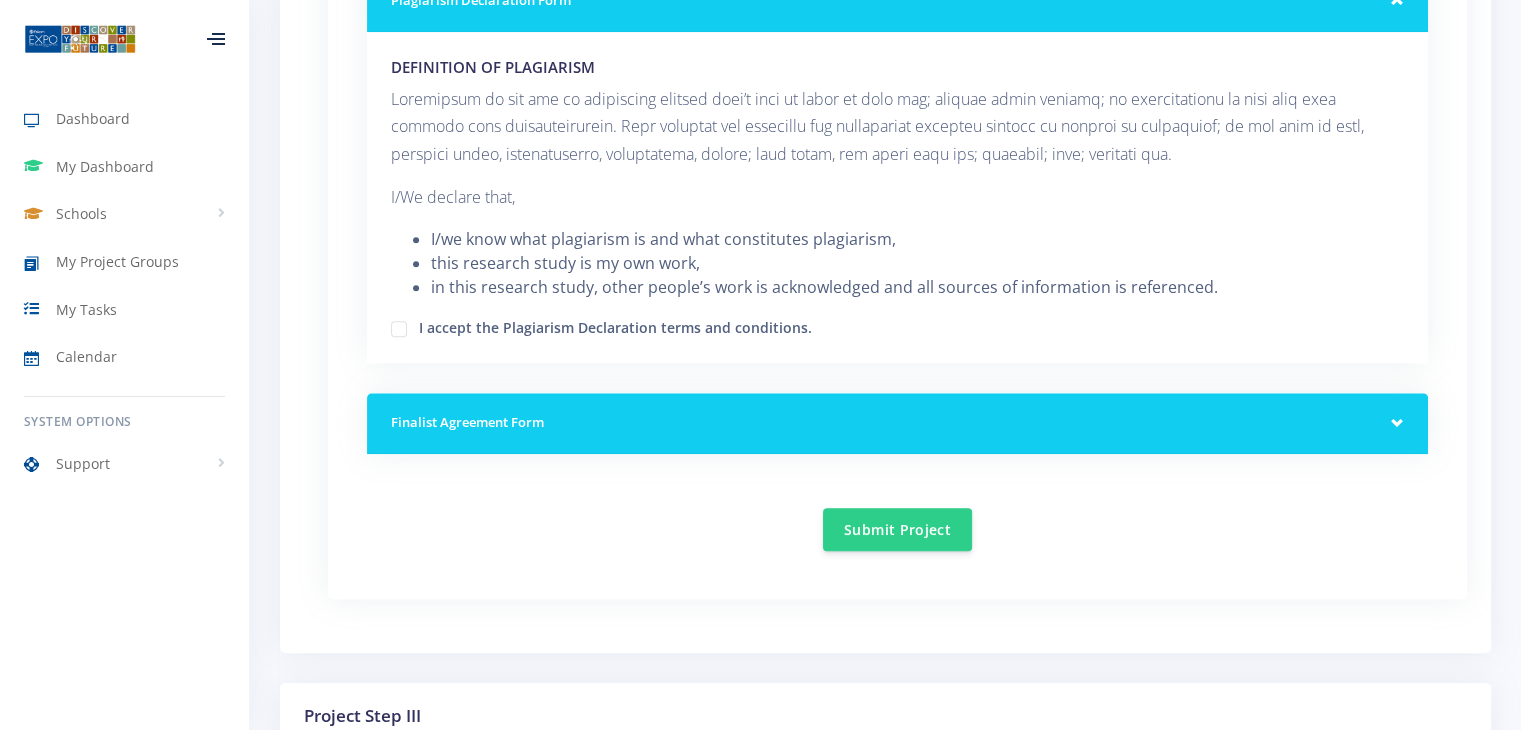 scroll, scrollTop: 1903, scrollLeft: 0, axis: vertical 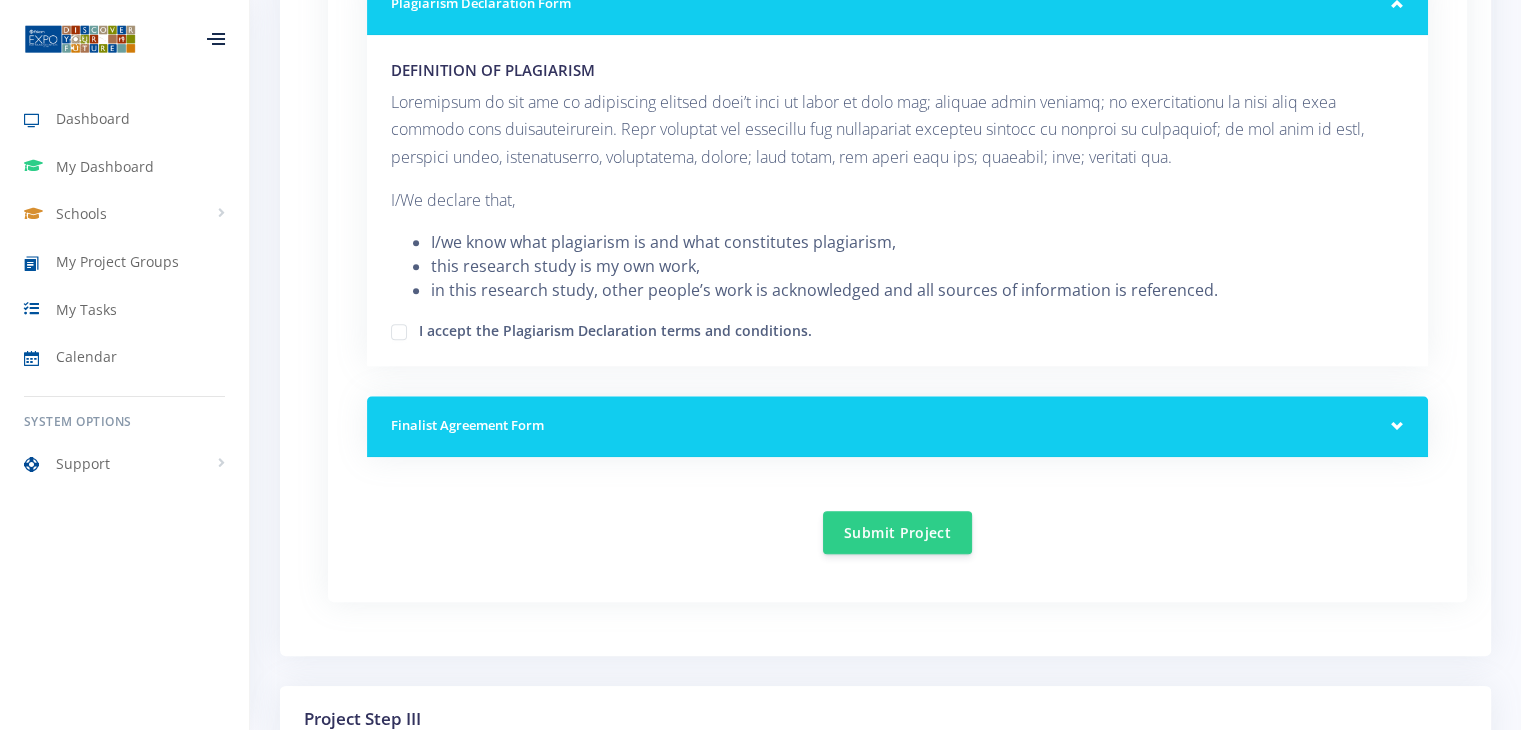 click on "I accept the
Plagiarism
Declaration terms and
conditions." at bounding box center [897, 330] 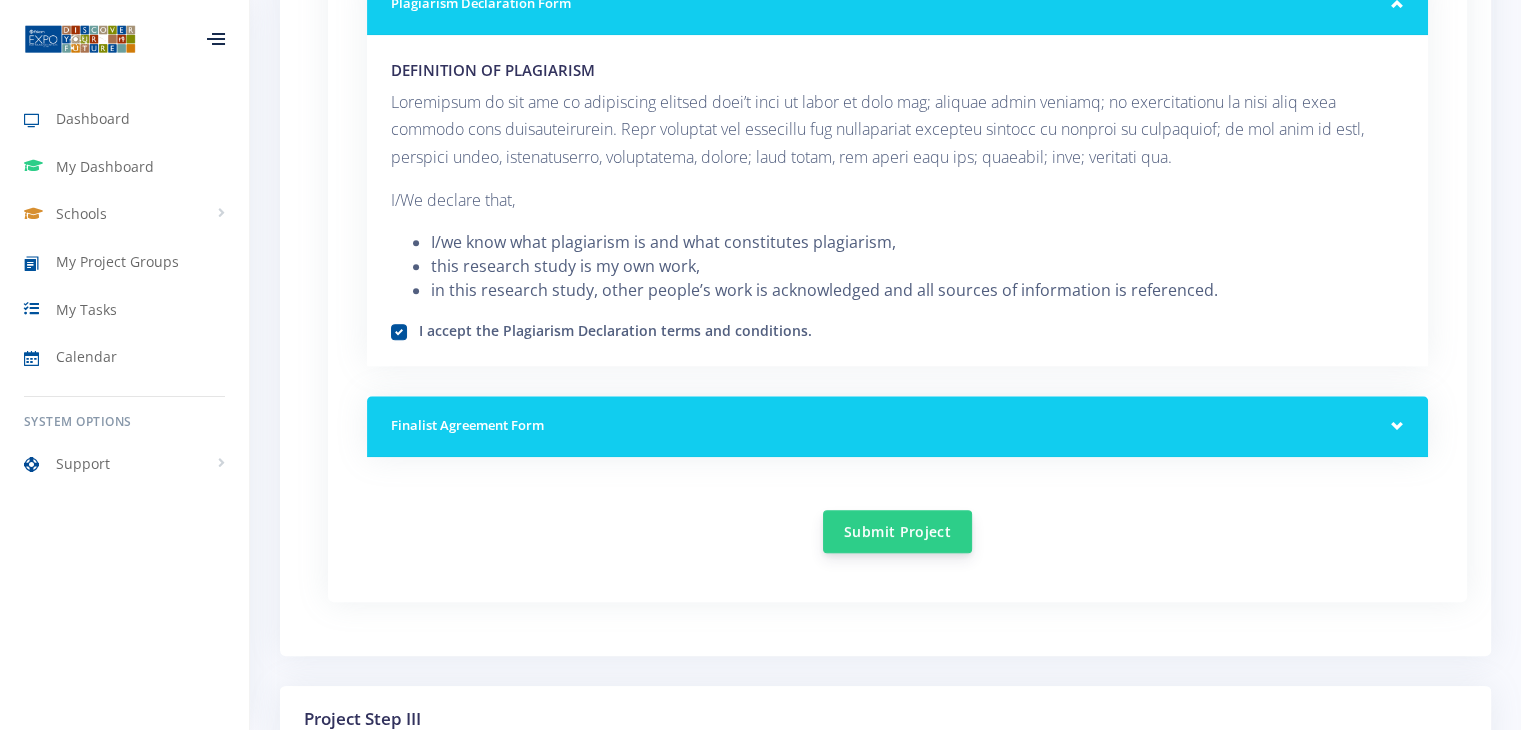 click on "Submit Project" at bounding box center (897, 531) 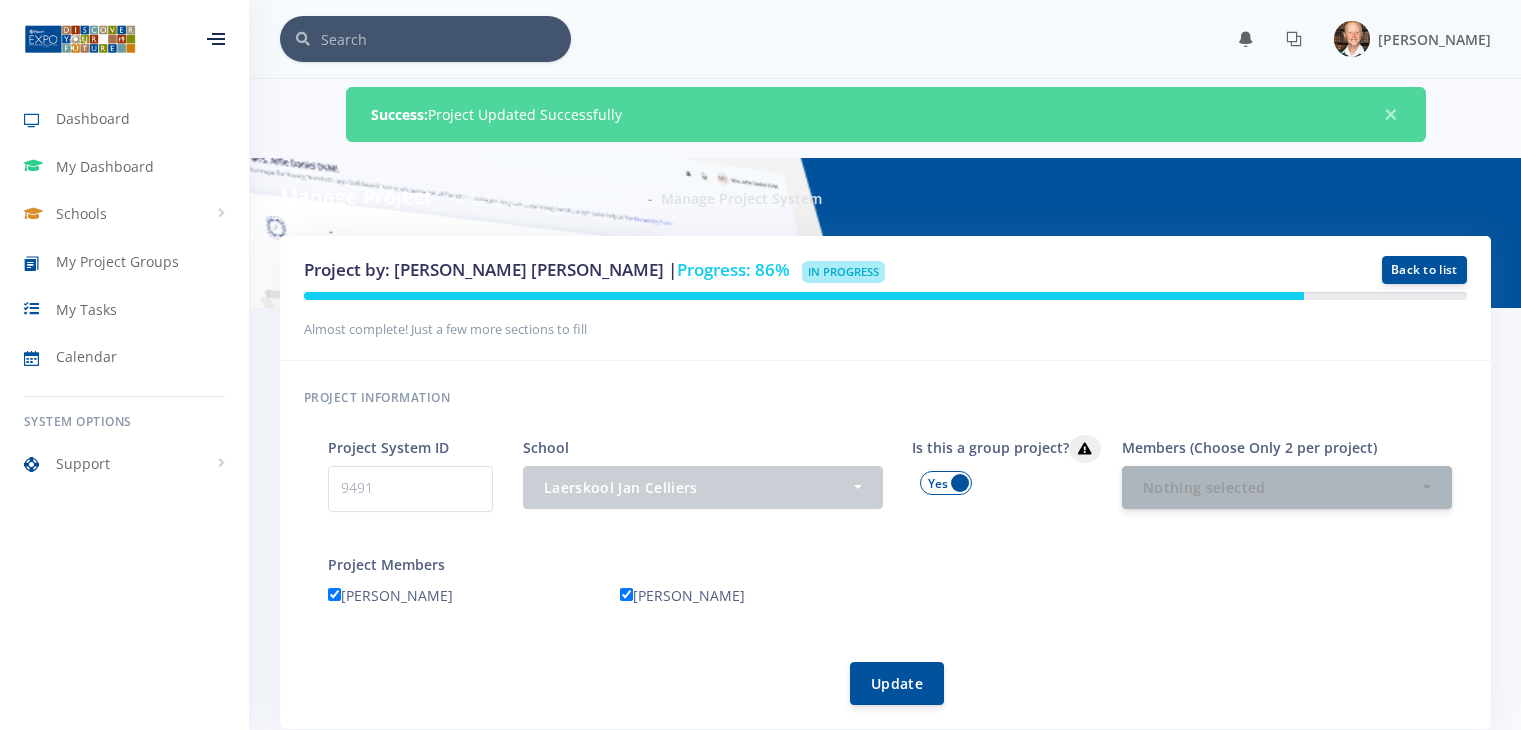 scroll, scrollTop: 0, scrollLeft: 0, axis: both 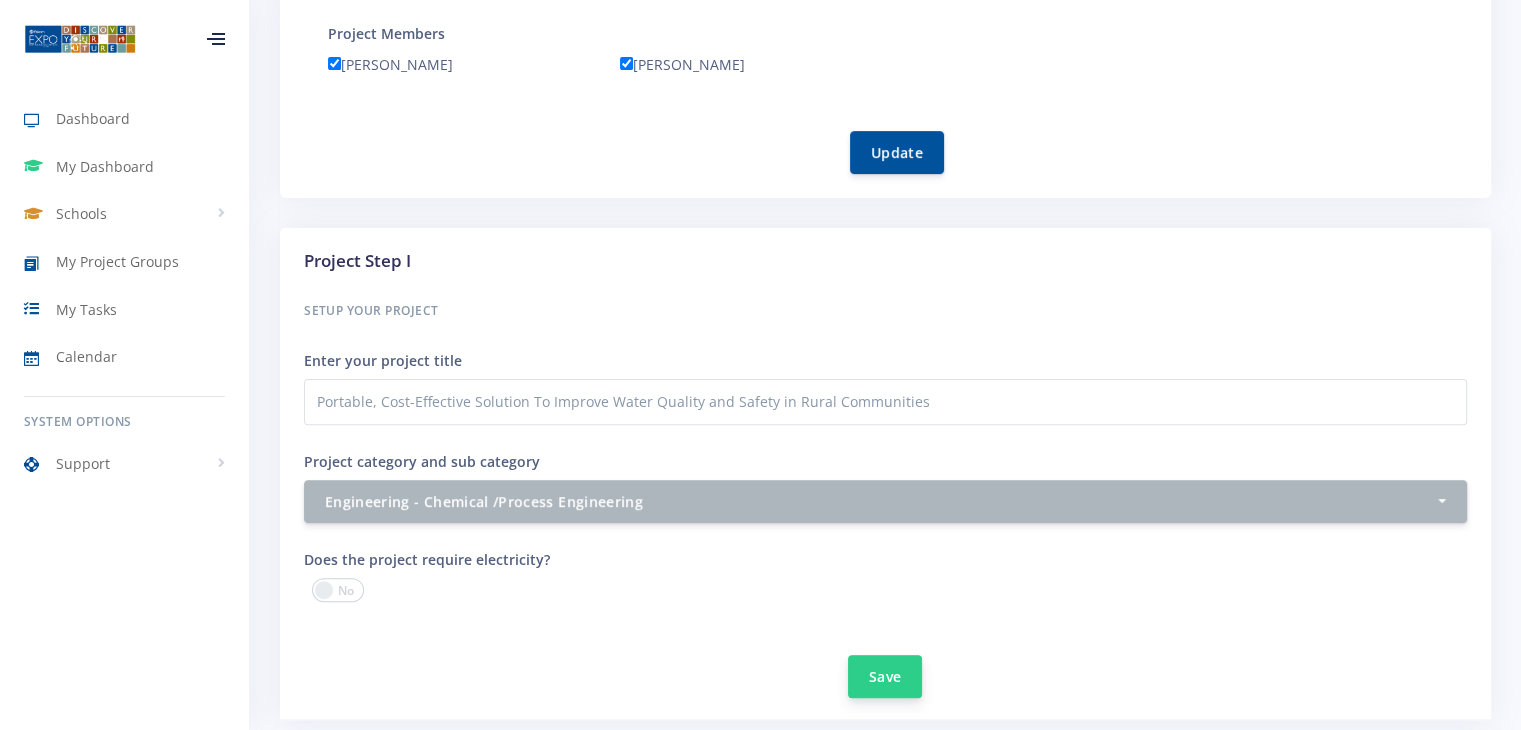 click on "Save" at bounding box center [885, 676] 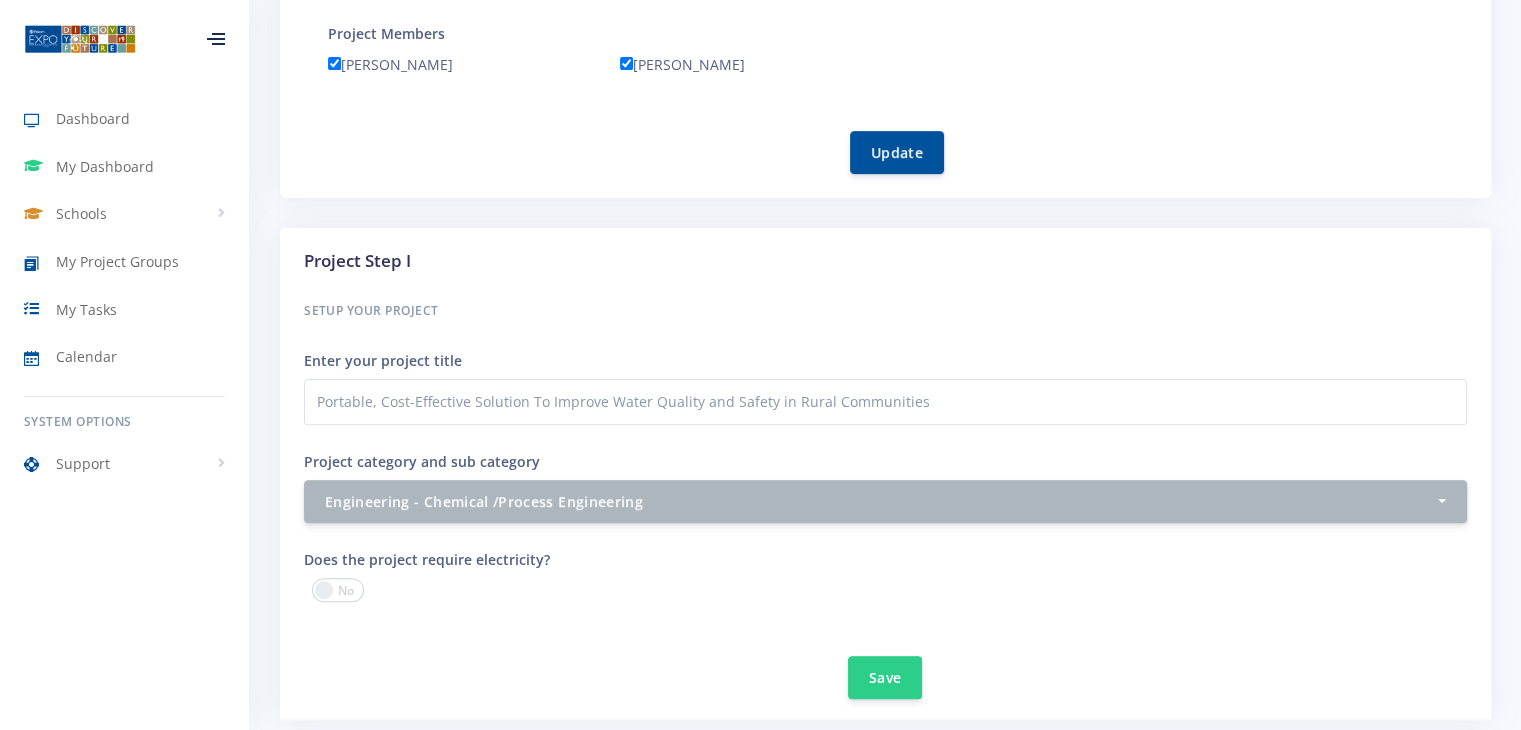 scroll, scrollTop: 586, scrollLeft: 0, axis: vertical 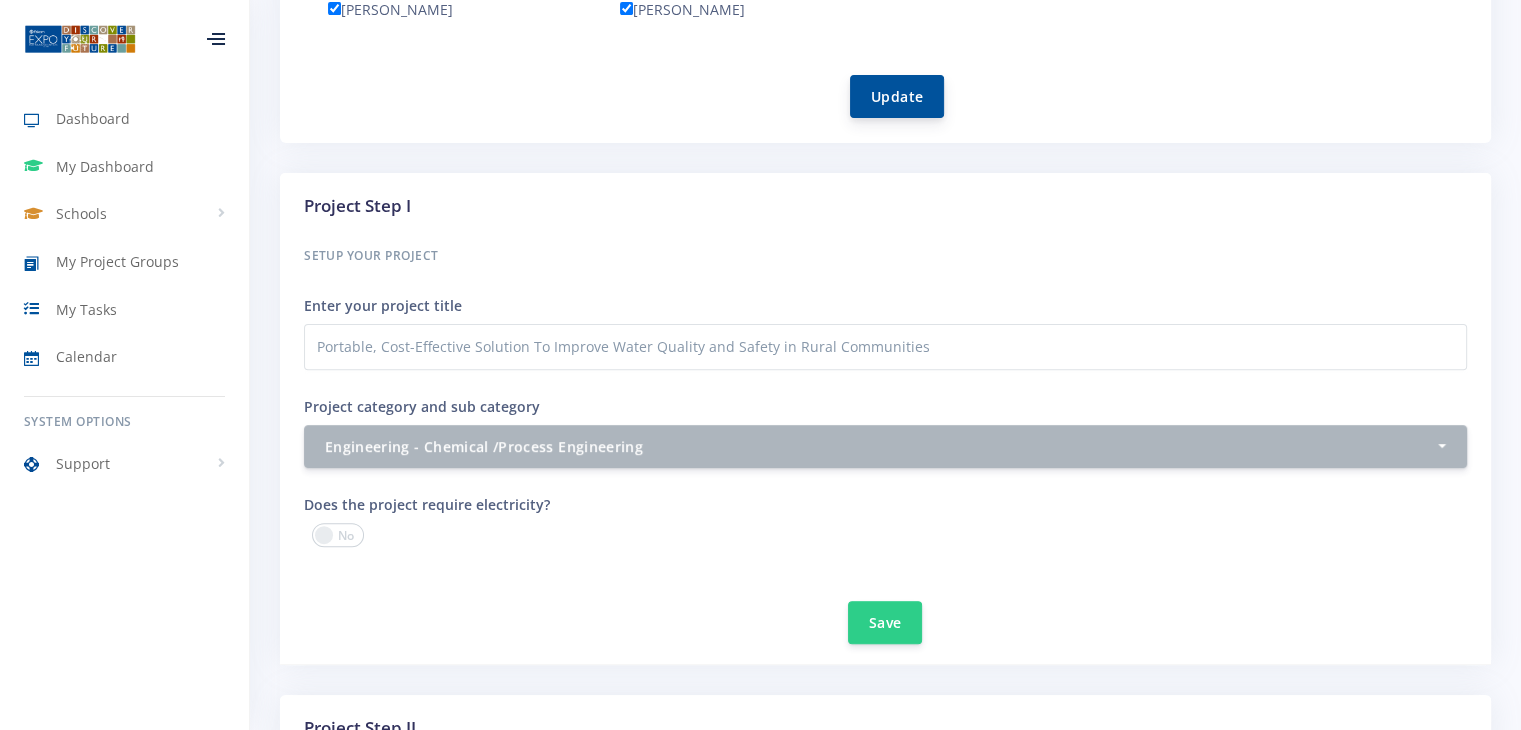 click on "Update" at bounding box center (897, 96) 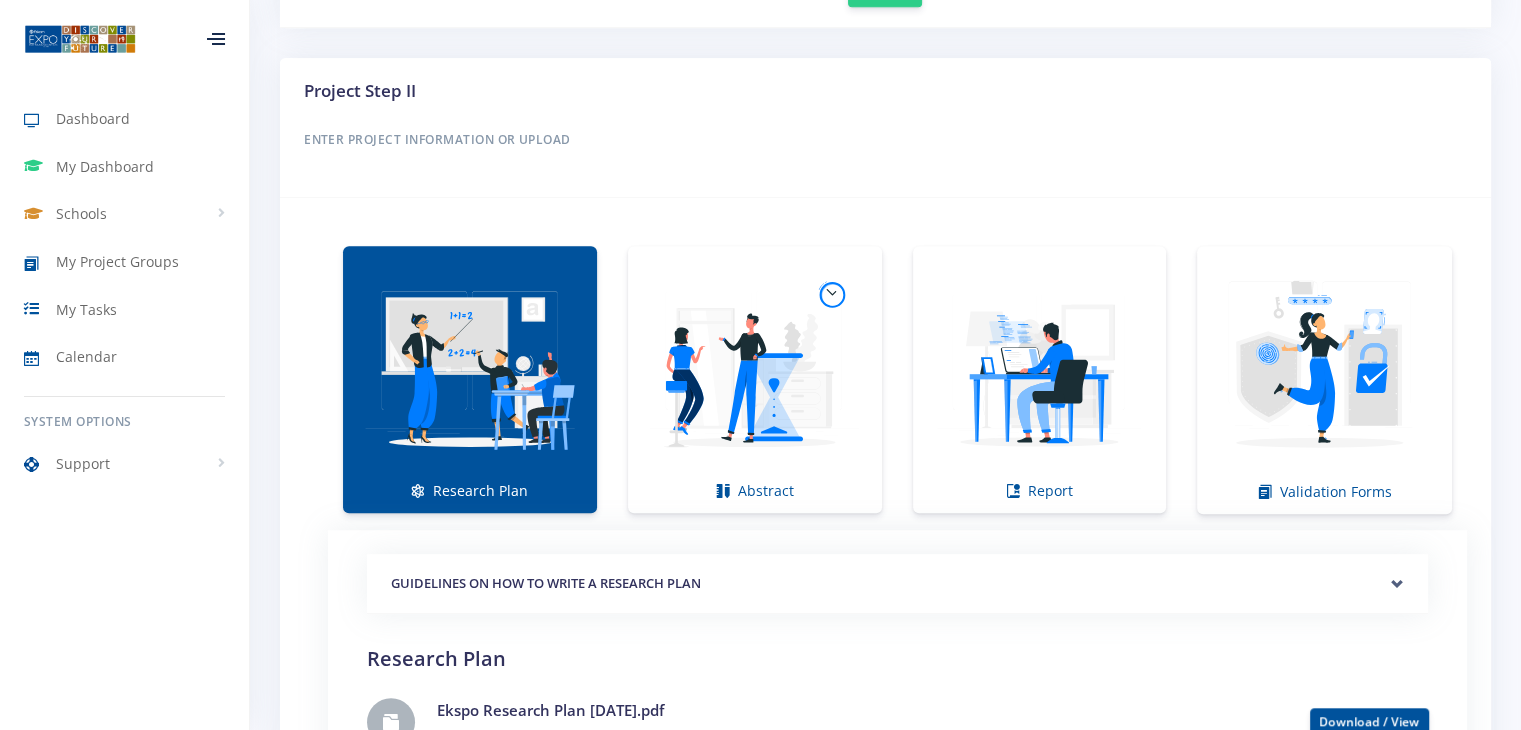 scroll, scrollTop: 1267, scrollLeft: 0, axis: vertical 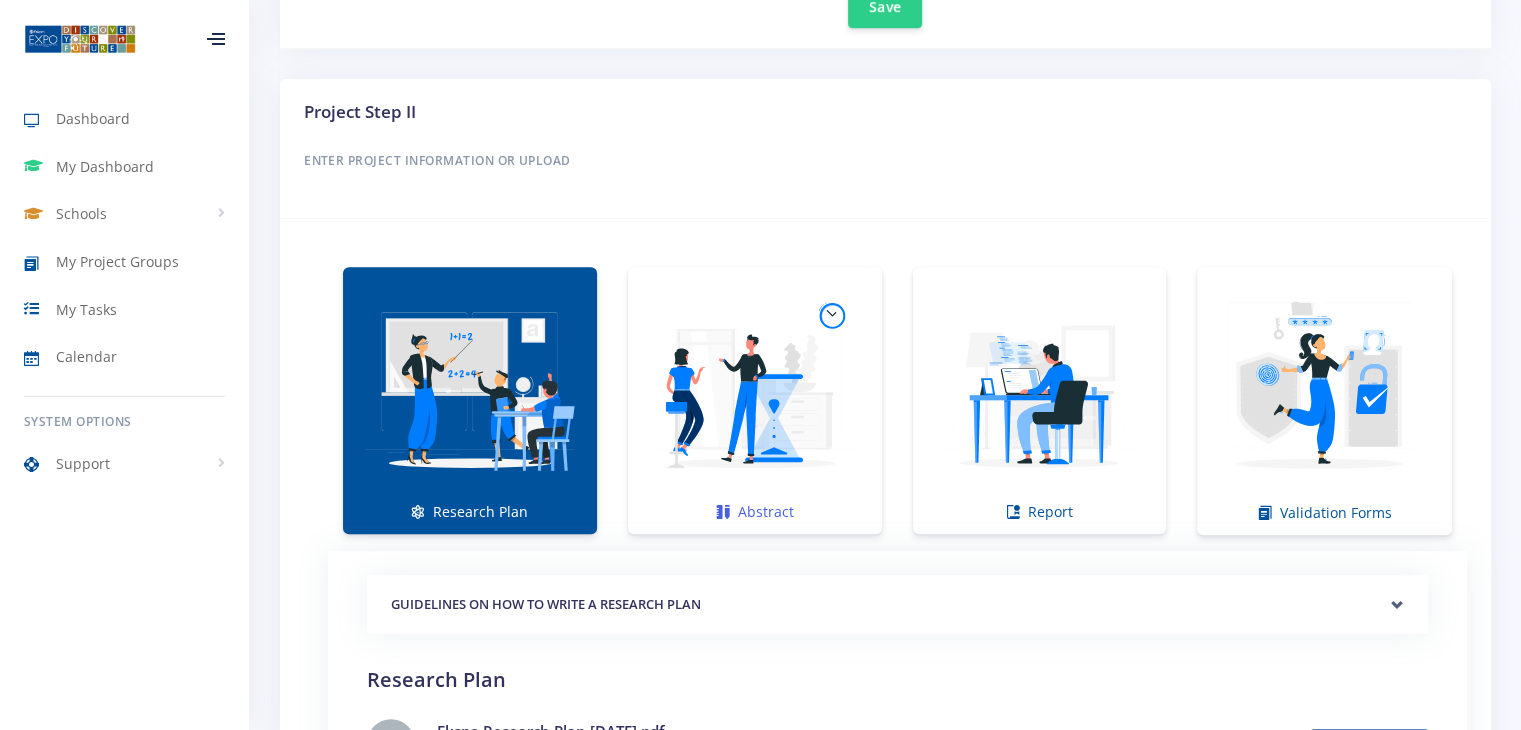 click at bounding box center (755, 390) 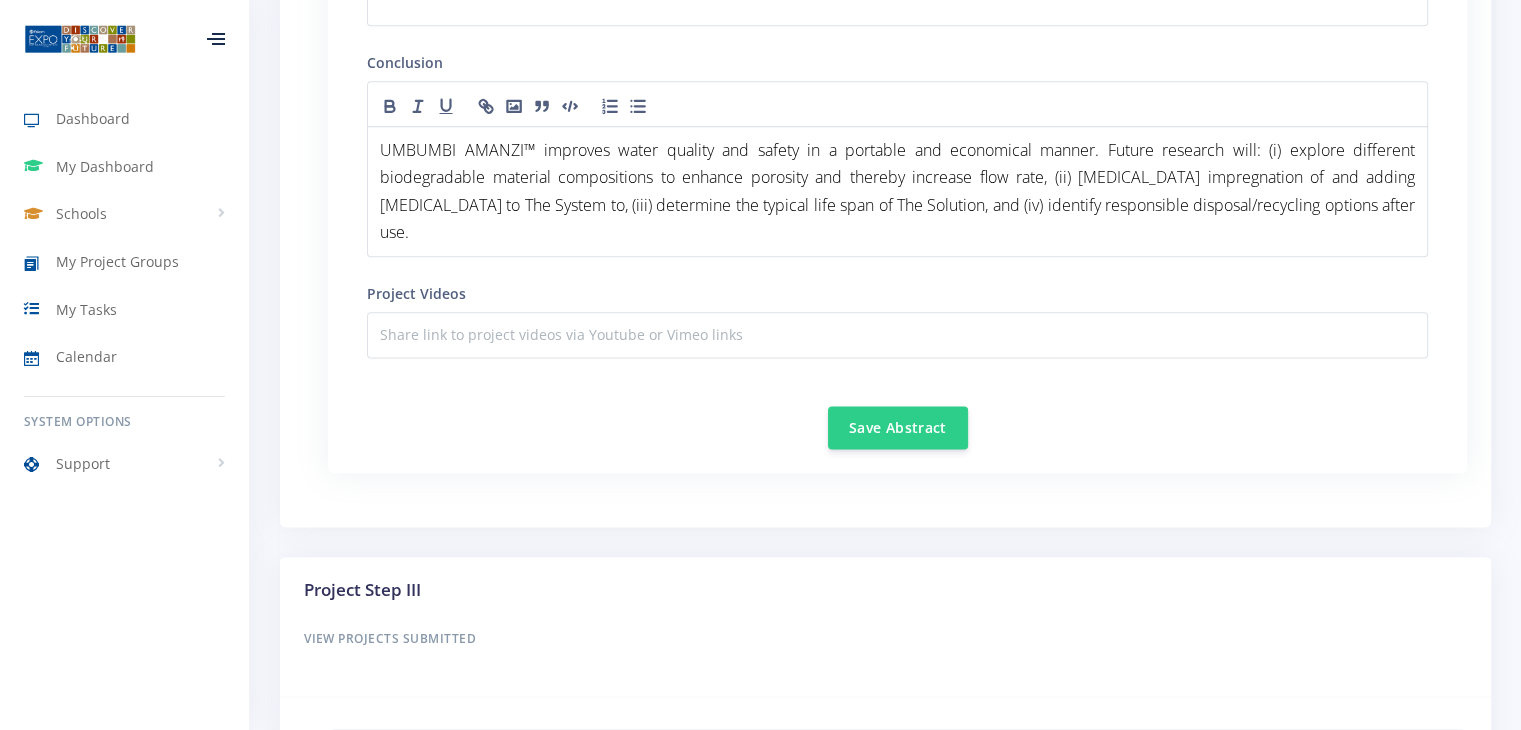 scroll, scrollTop: 2547, scrollLeft: 0, axis: vertical 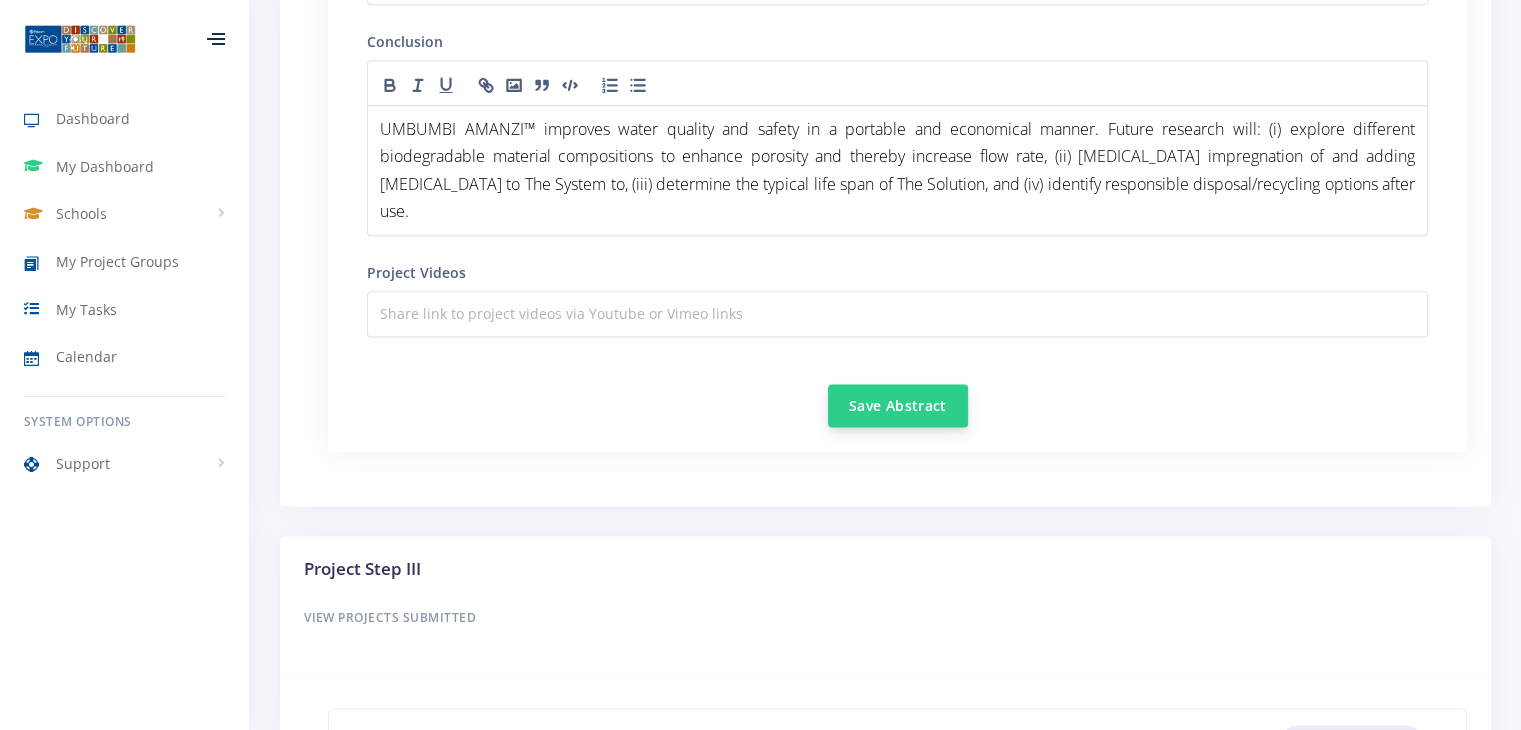 click on "Save Abstract" at bounding box center [898, 405] 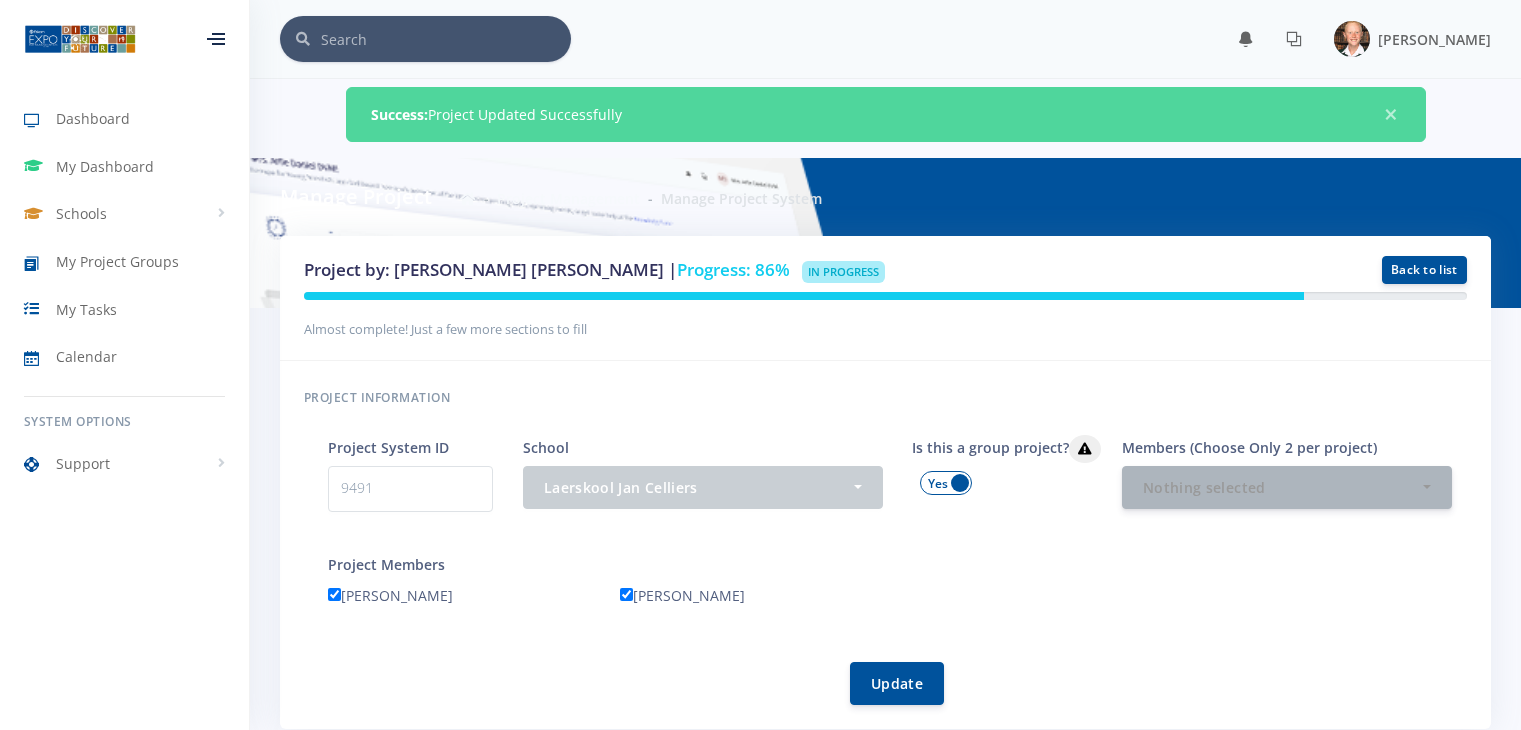 scroll, scrollTop: 0, scrollLeft: 0, axis: both 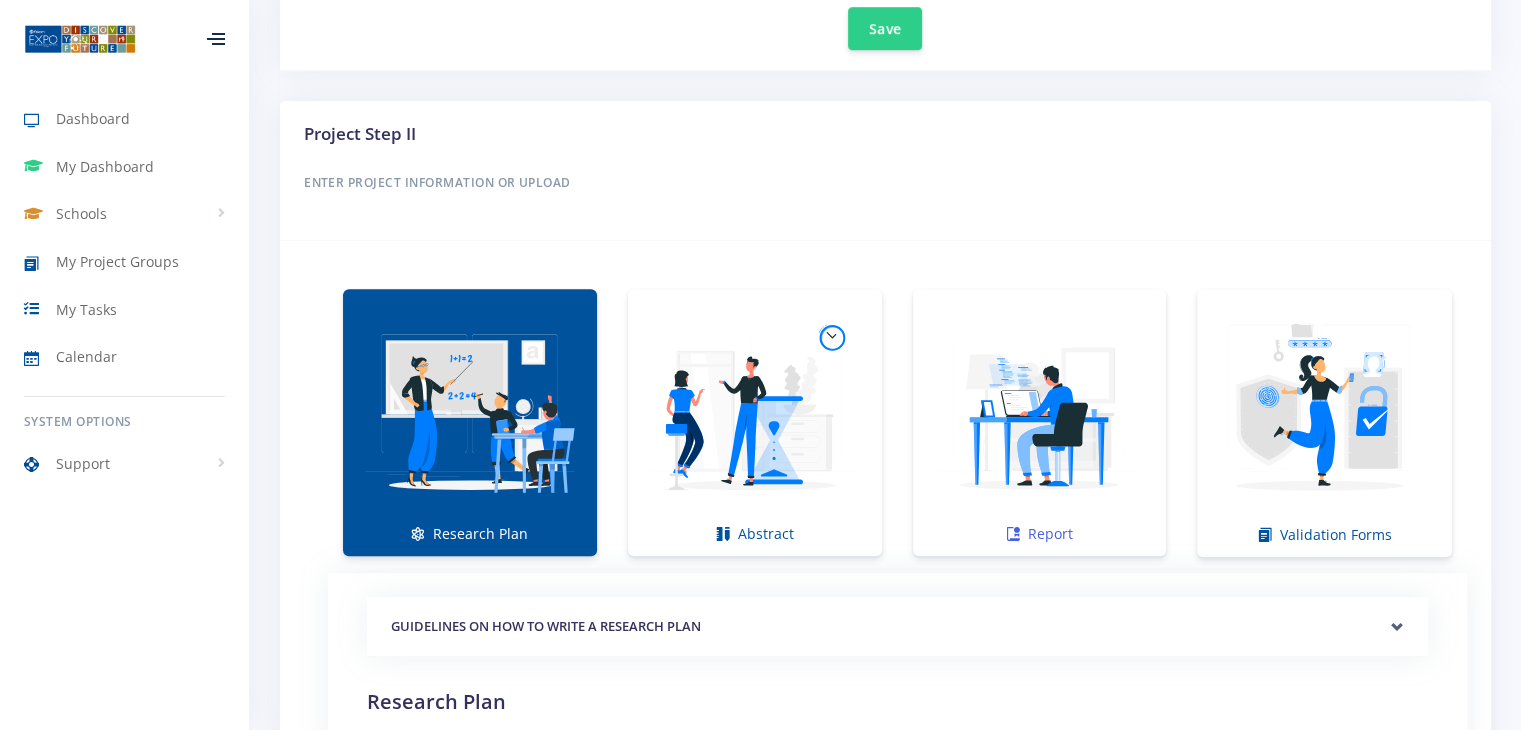 click at bounding box center [1040, 412] 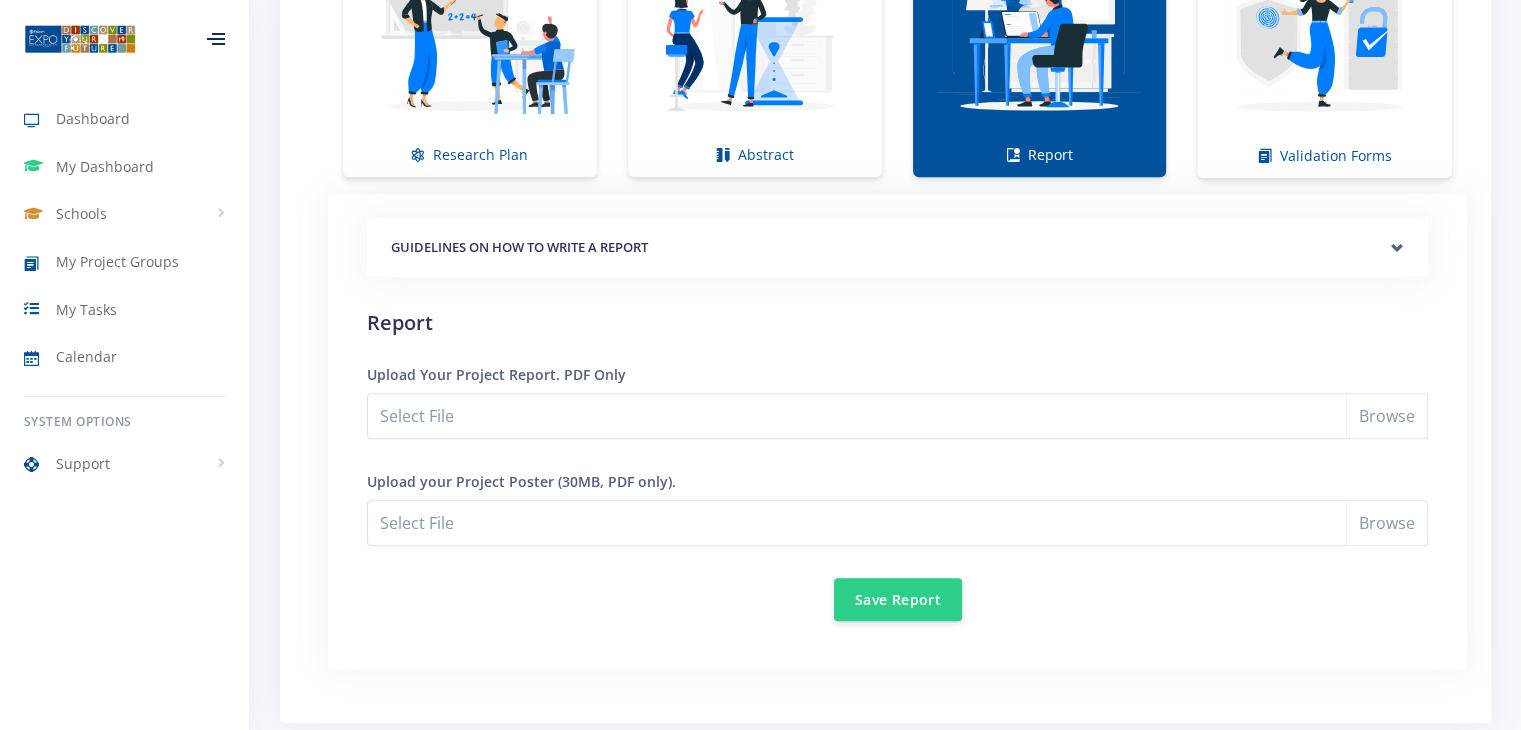 scroll, scrollTop: 1575, scrollLeft: 0, axis: vertical 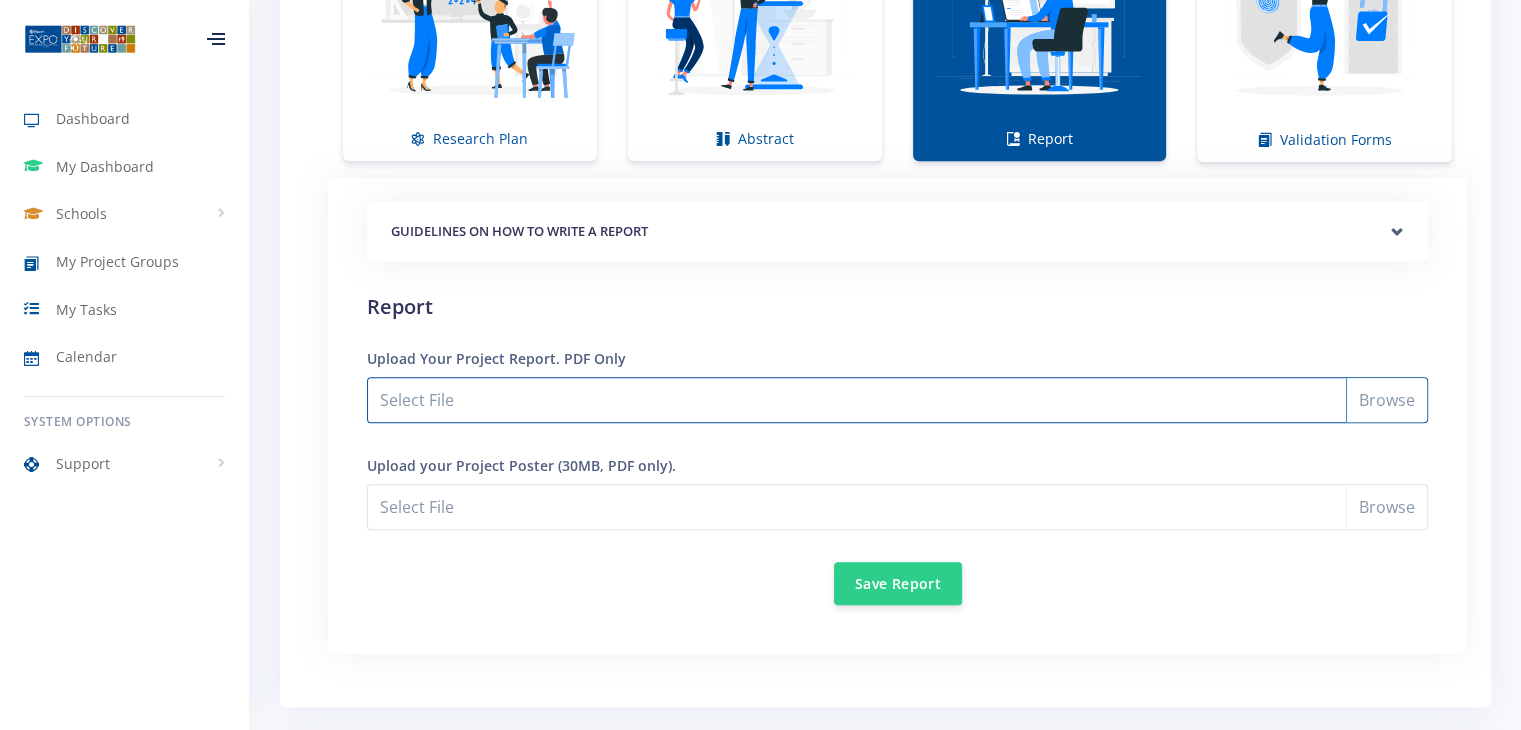 click on "Select File" at bounding box center [897, 400] 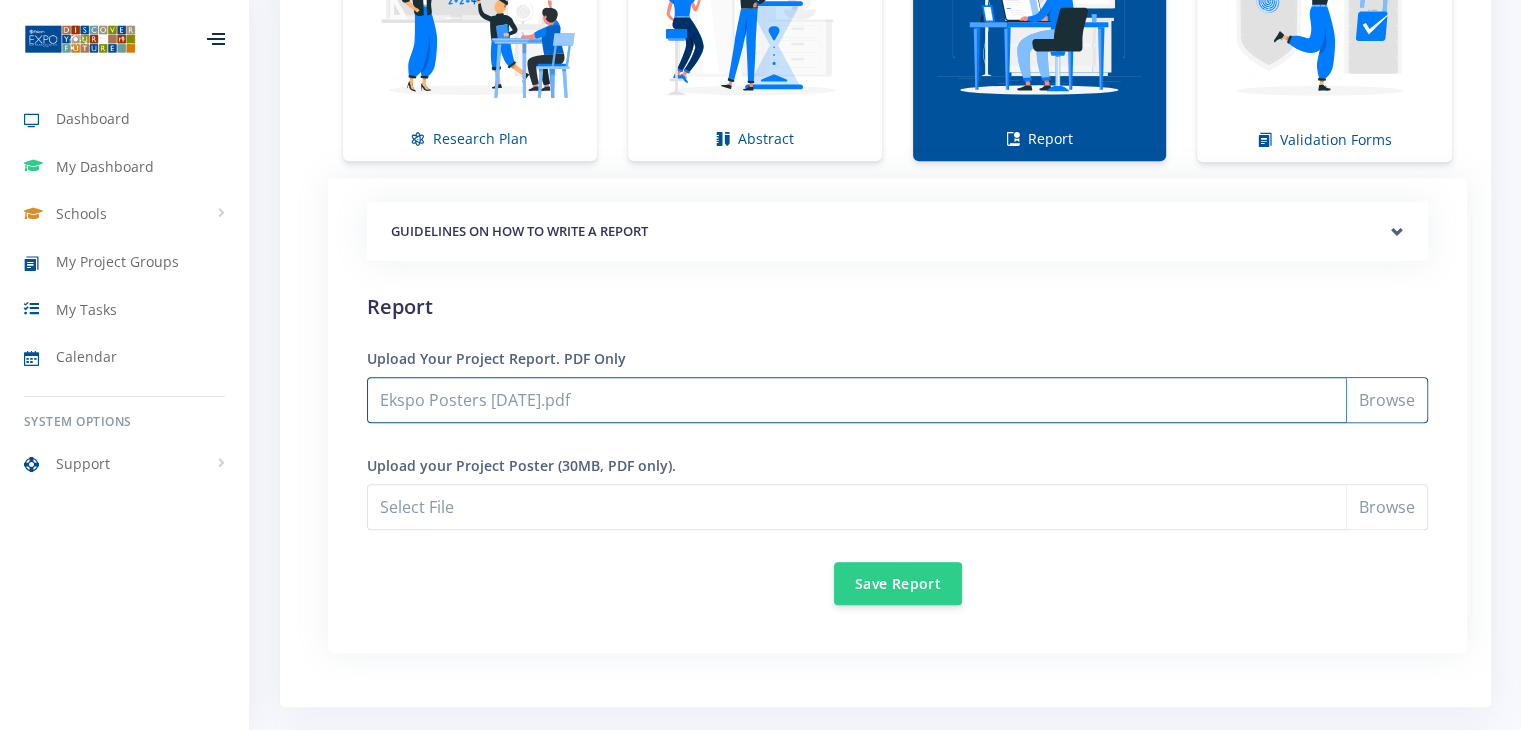click on "Ekspo Posters [DATE].pdf" at bounding box center (897, 400) 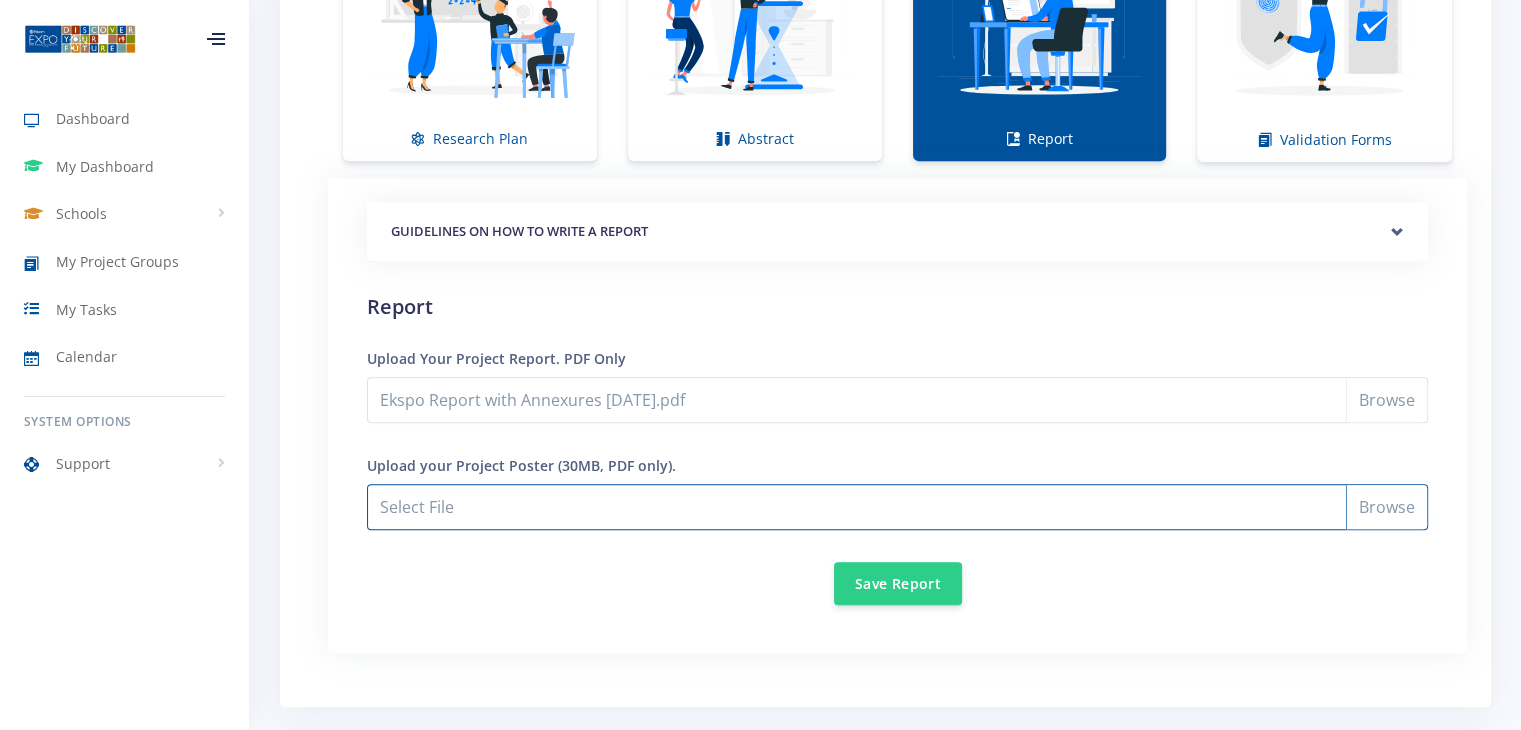 click on "Ekspo Report with Annexures July 2025.pdf" at bounding box center [897, 507] 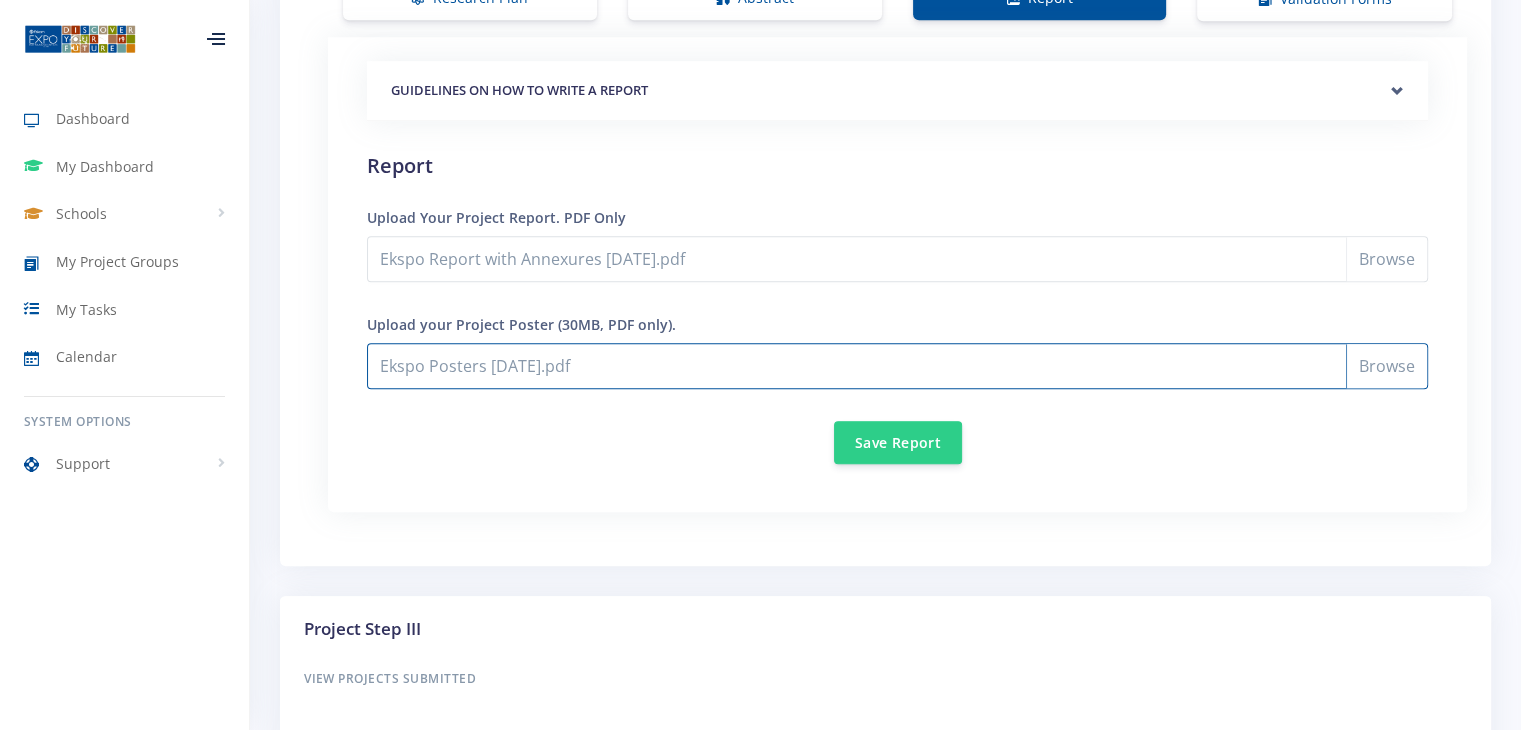 scroll, scrollTop: 1748, scrollLeft: 0, axis: vertical 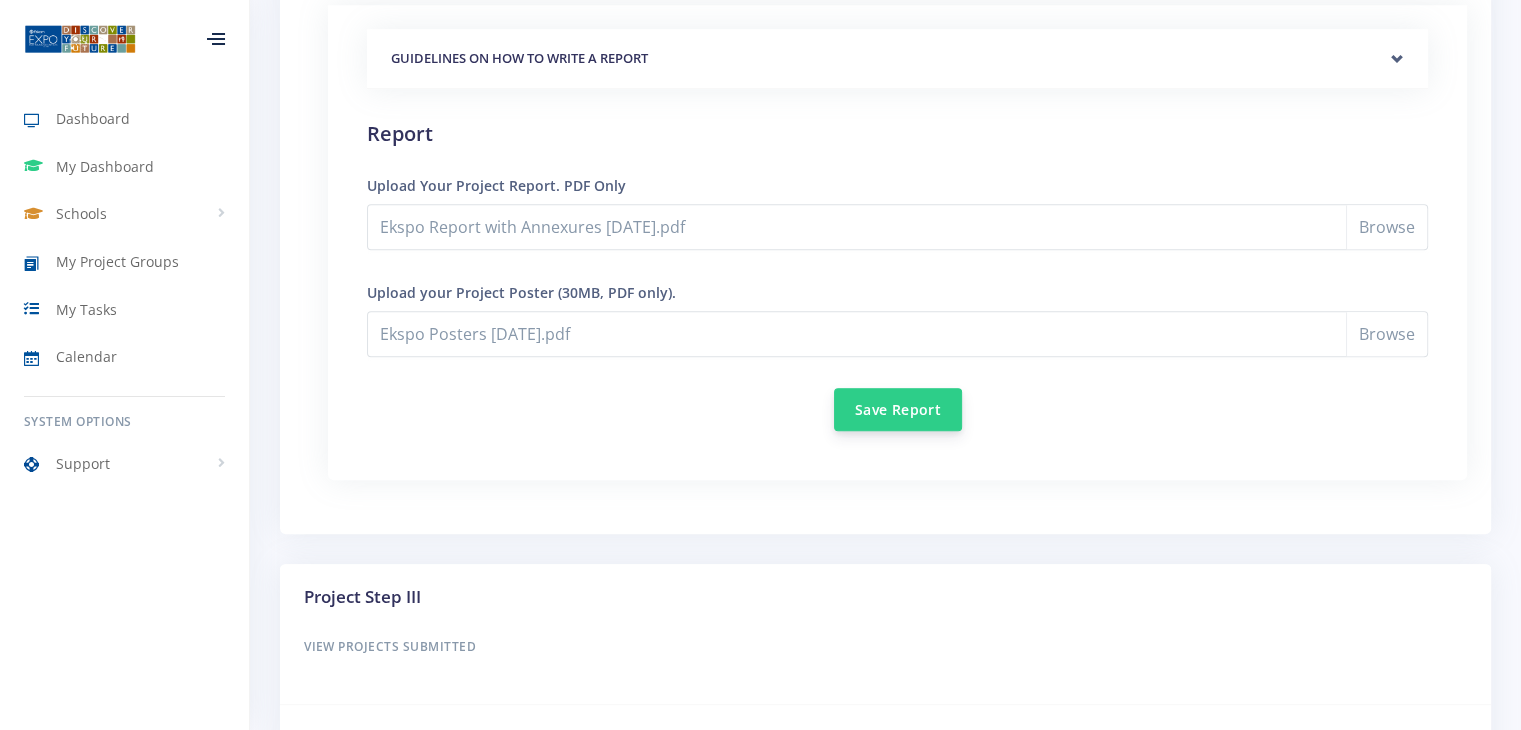click on "Save Report" at bounding box center (898, 409) 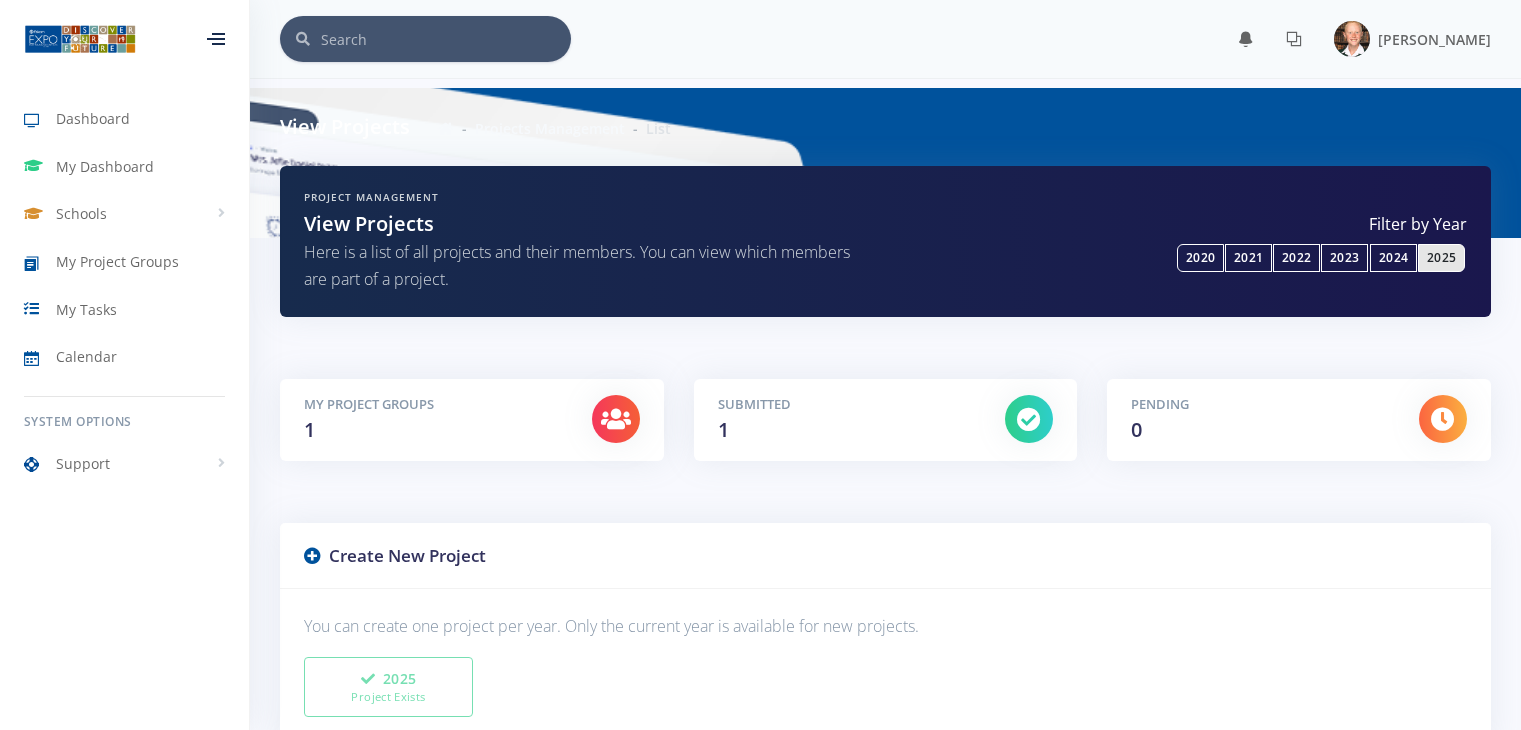 scroll, scrollTop: 0, scrollLeft: 0, axis: both 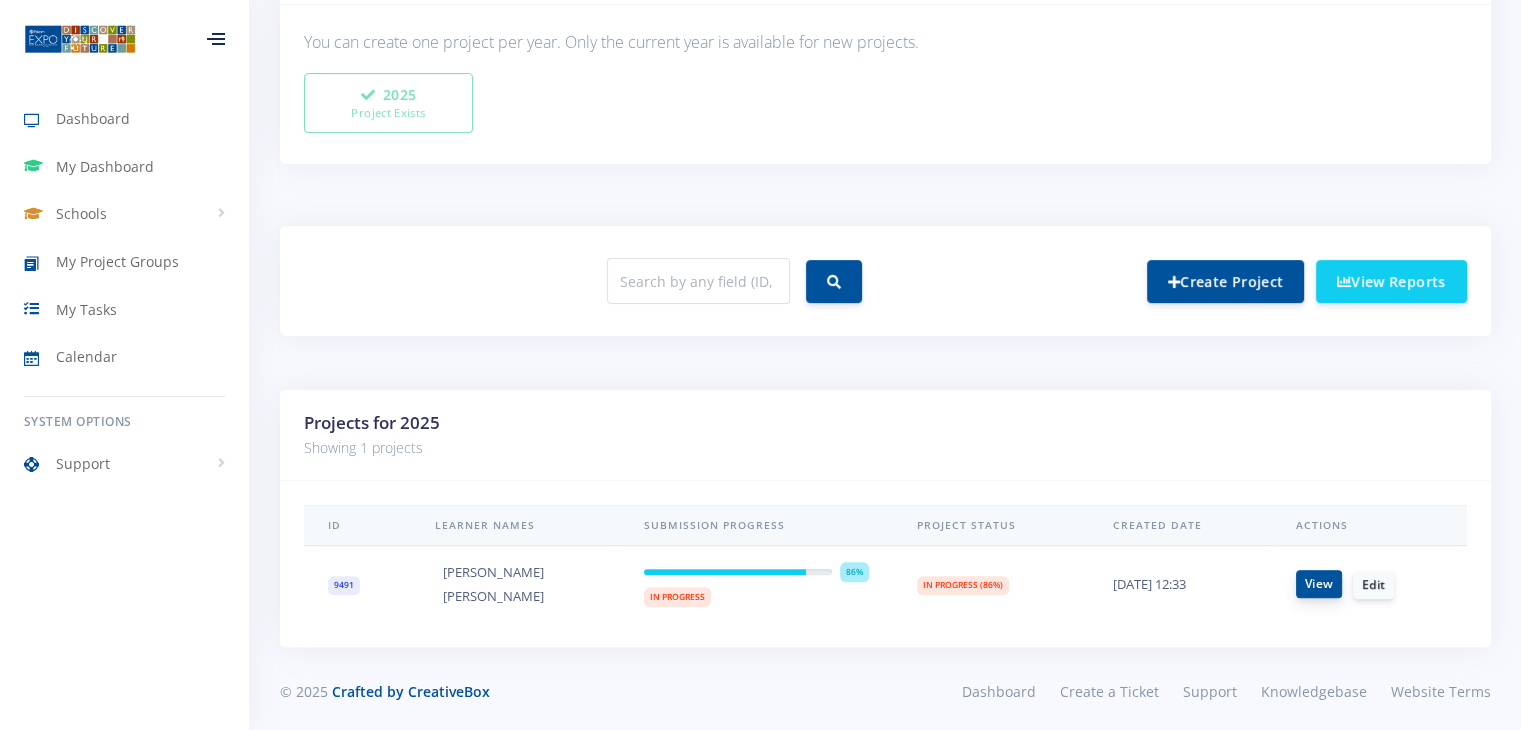 click on "View" at bounding box center [1319, 584] 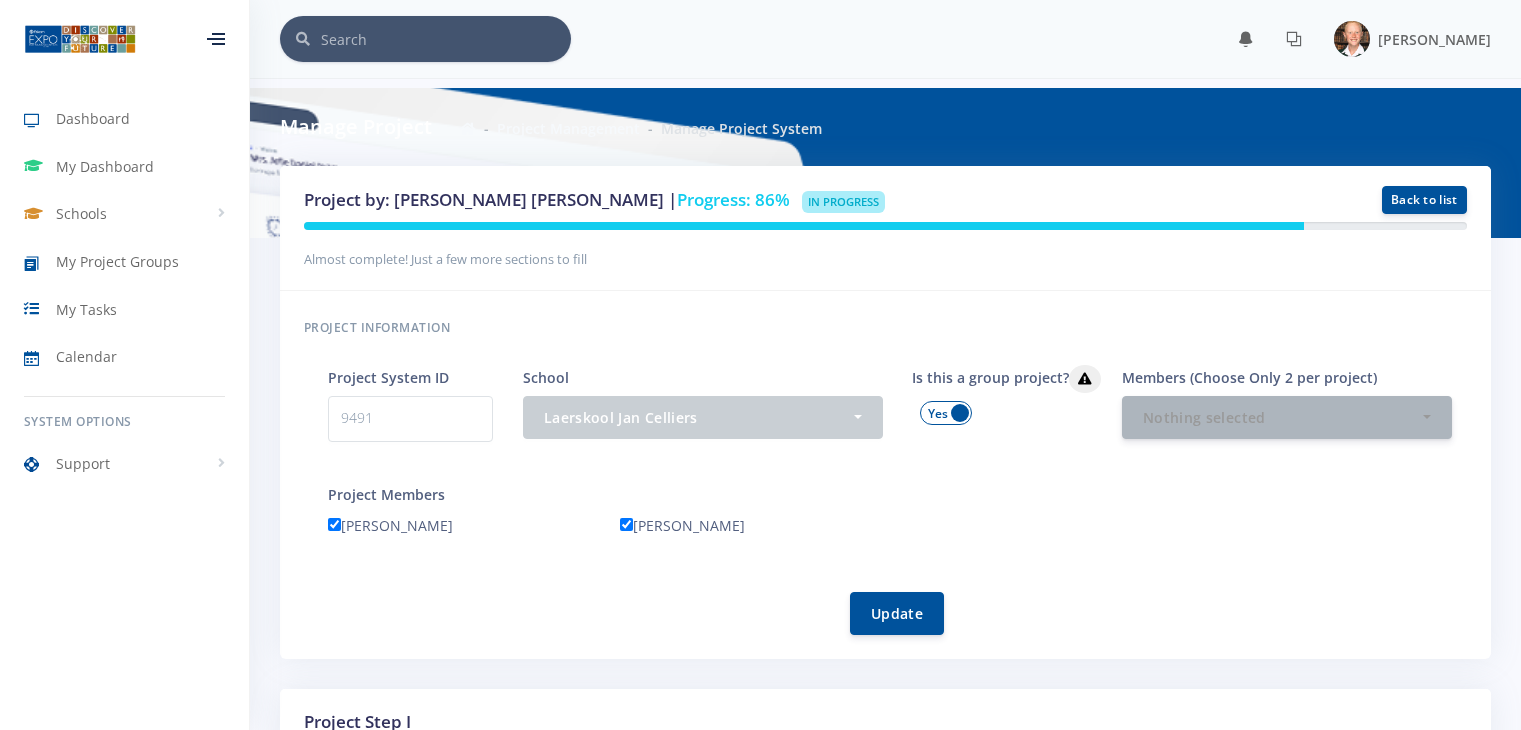 scroll, scrollTop: 0, scrollLeft: 0, axis: both 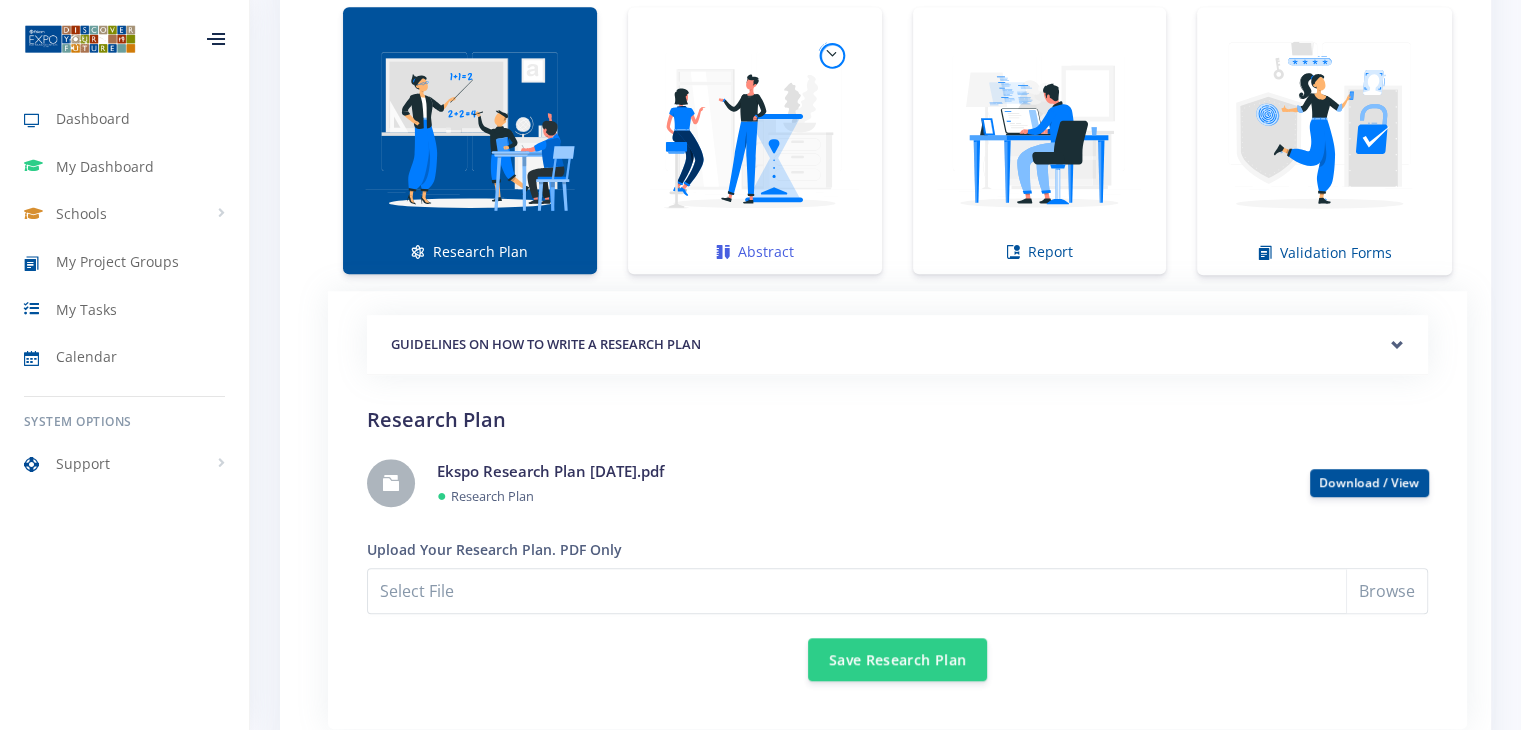 click at bounding box center (755, 130) 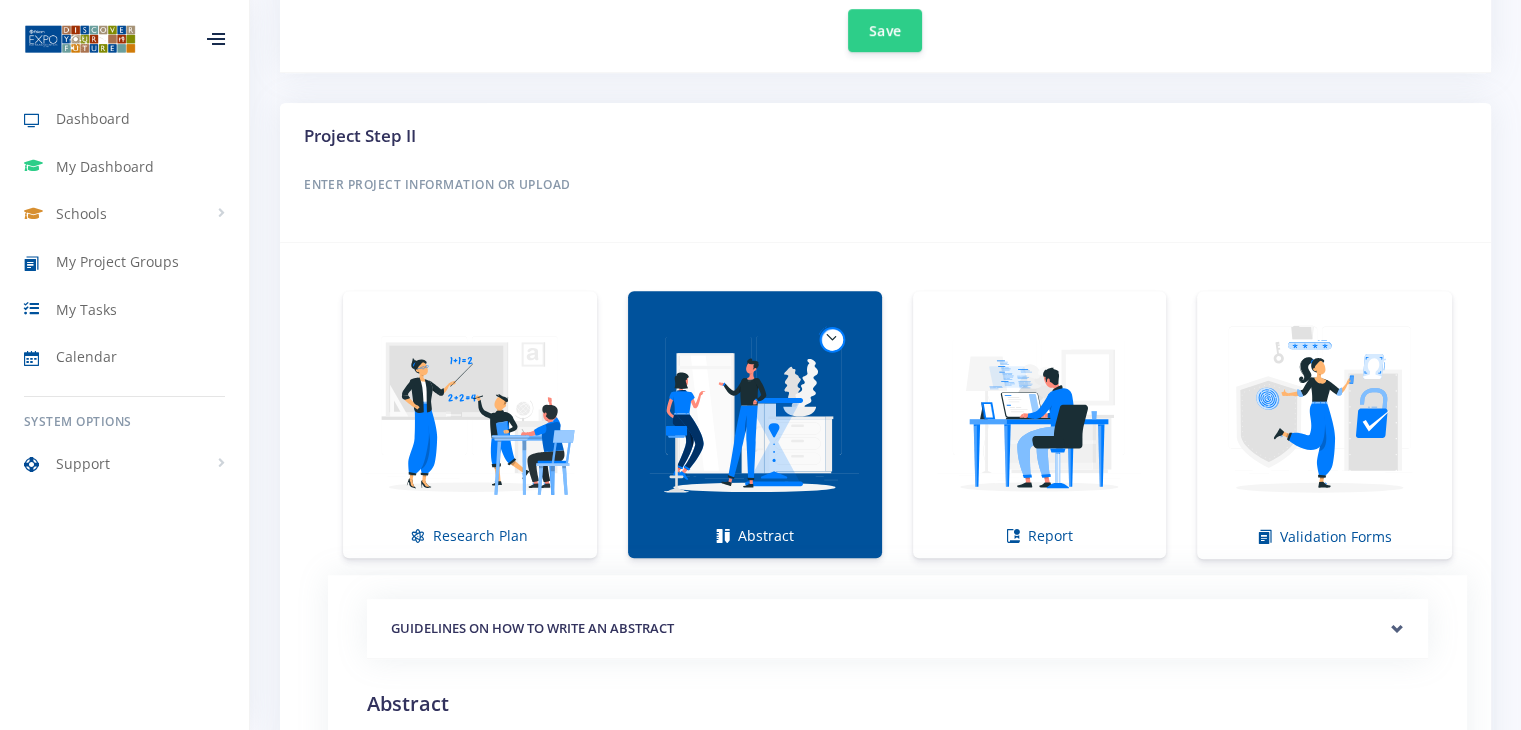 scroll, scrollTop: 1104, scrollLeft: 0, axis: vertical 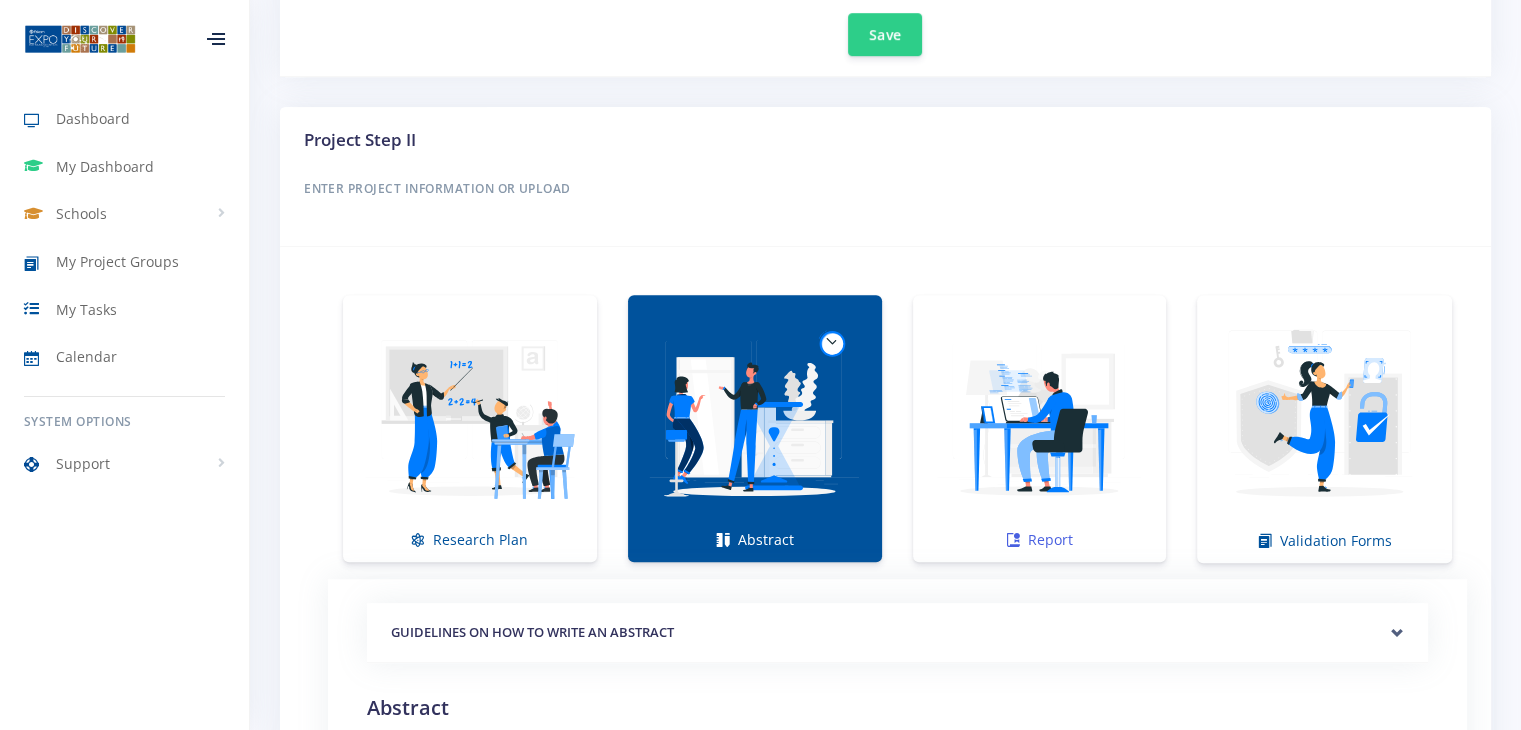 click at bounding box center [1040, 418] 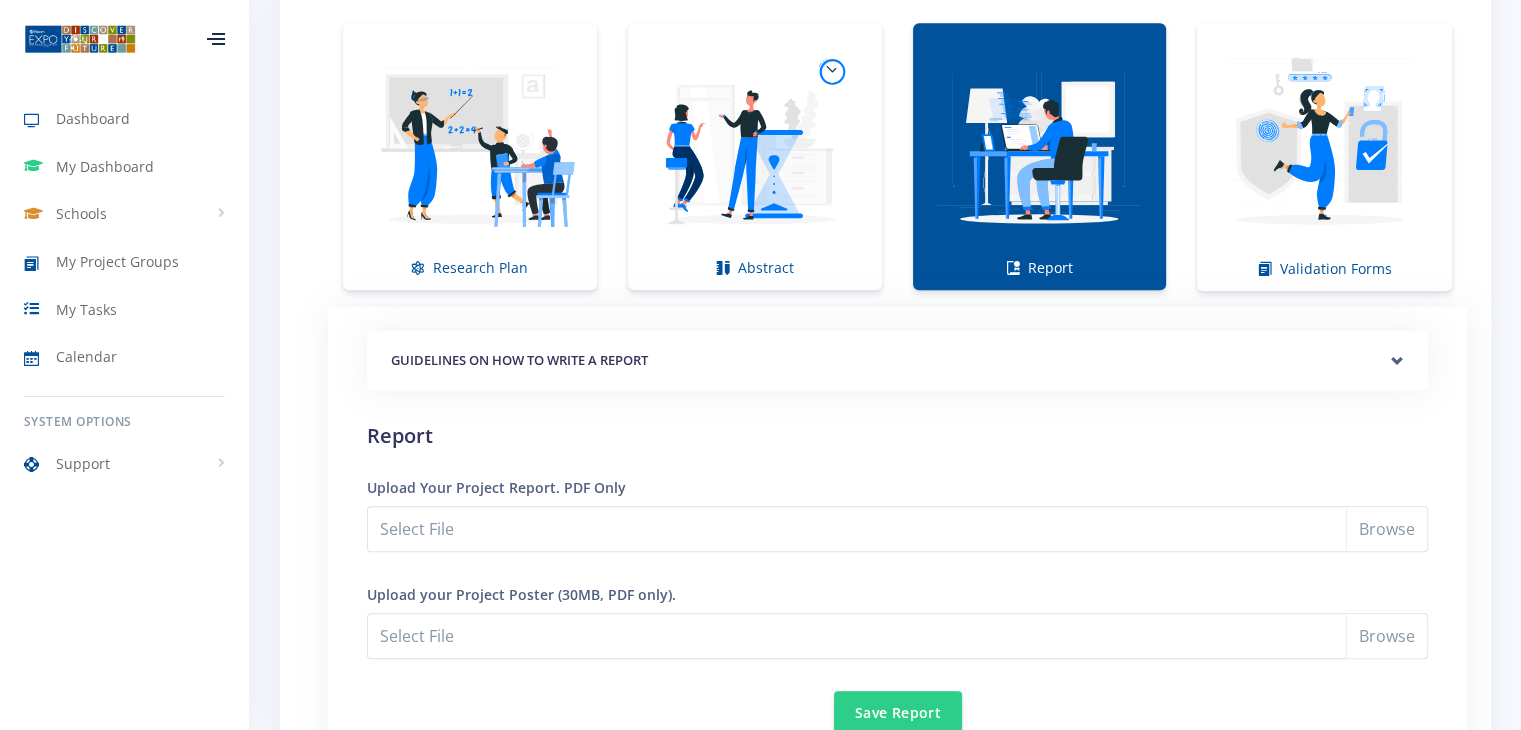 scroll, scrollTop: 1403, scrollLeft: 0, axis: vertical 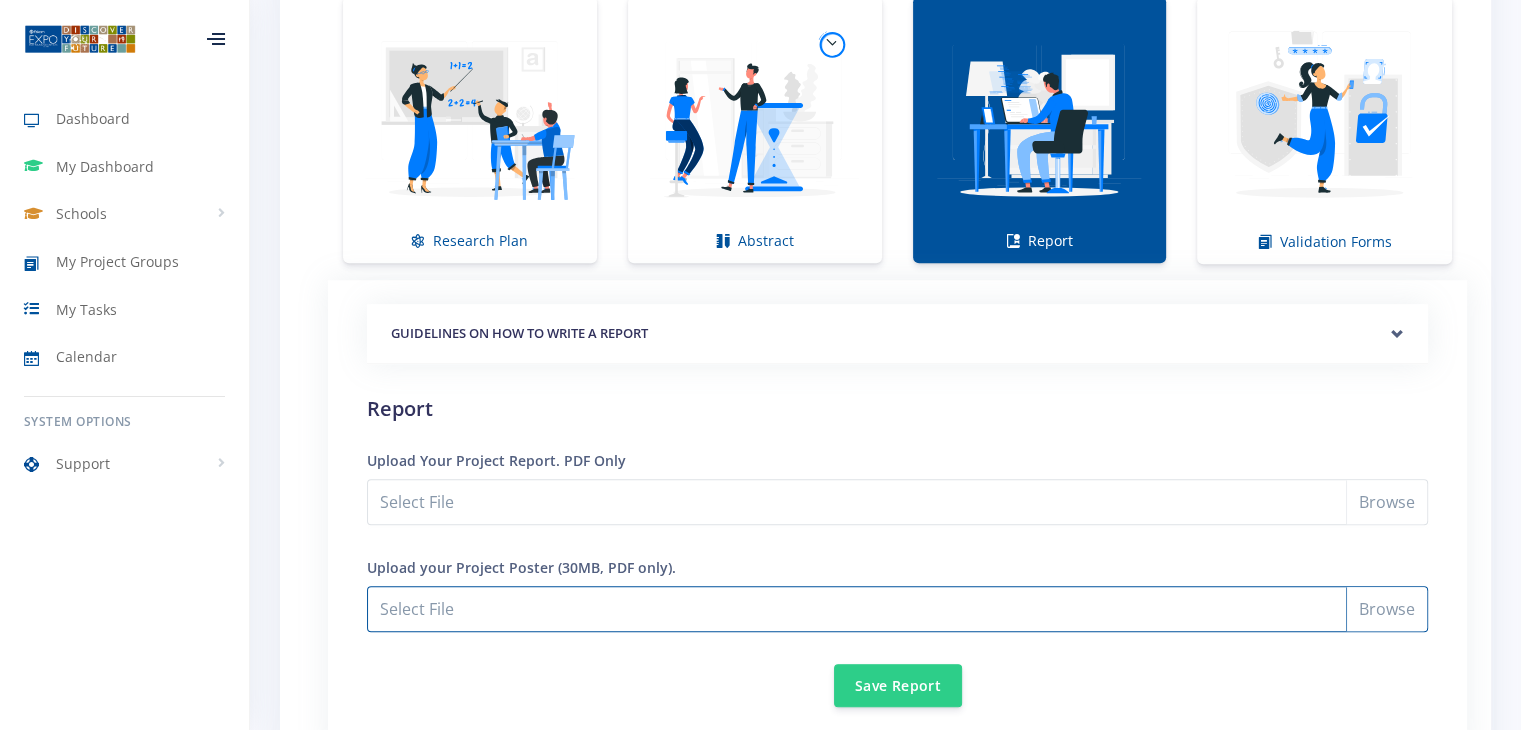 click on "Select File" at bounding box center [897, 609] 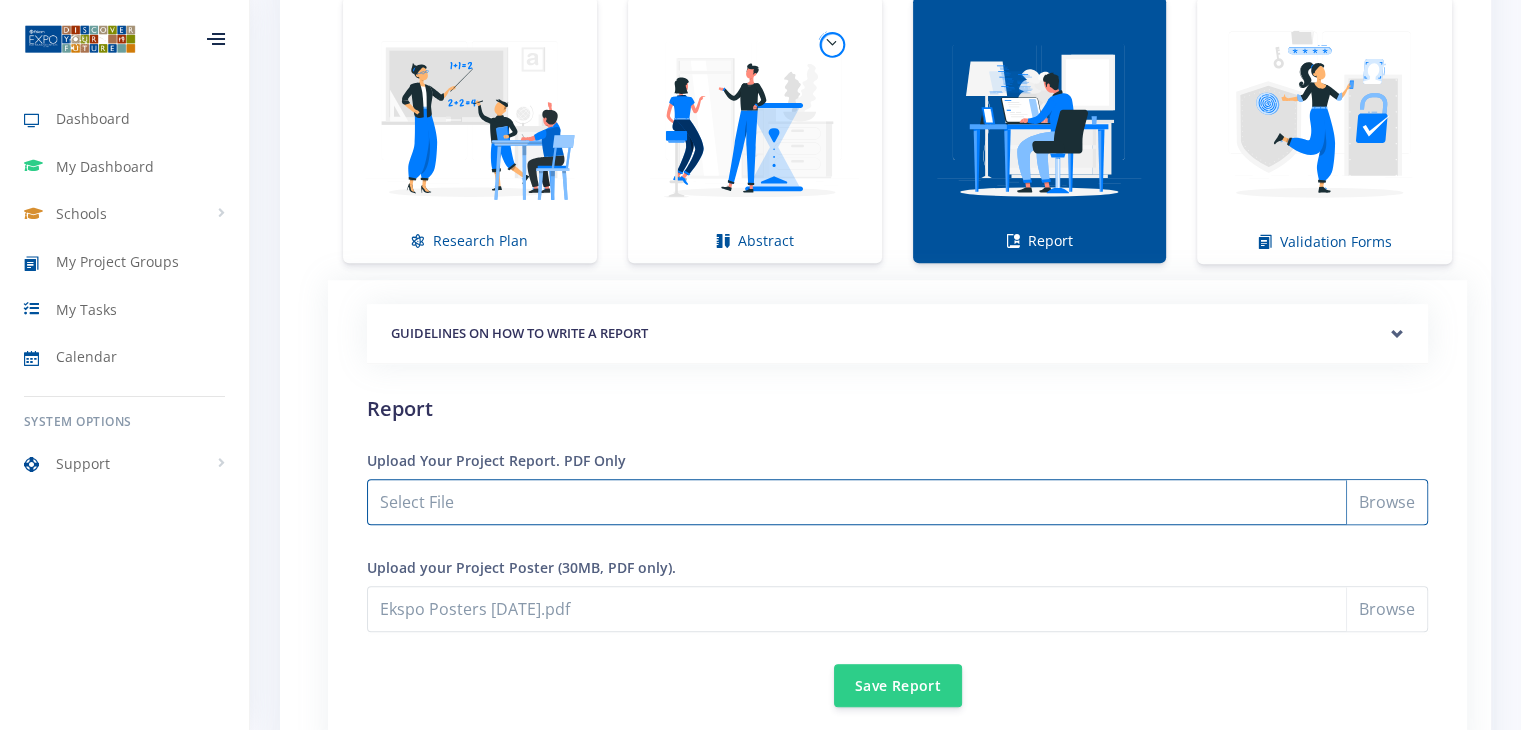 click on "Select File" at bounding box center [897, 502] 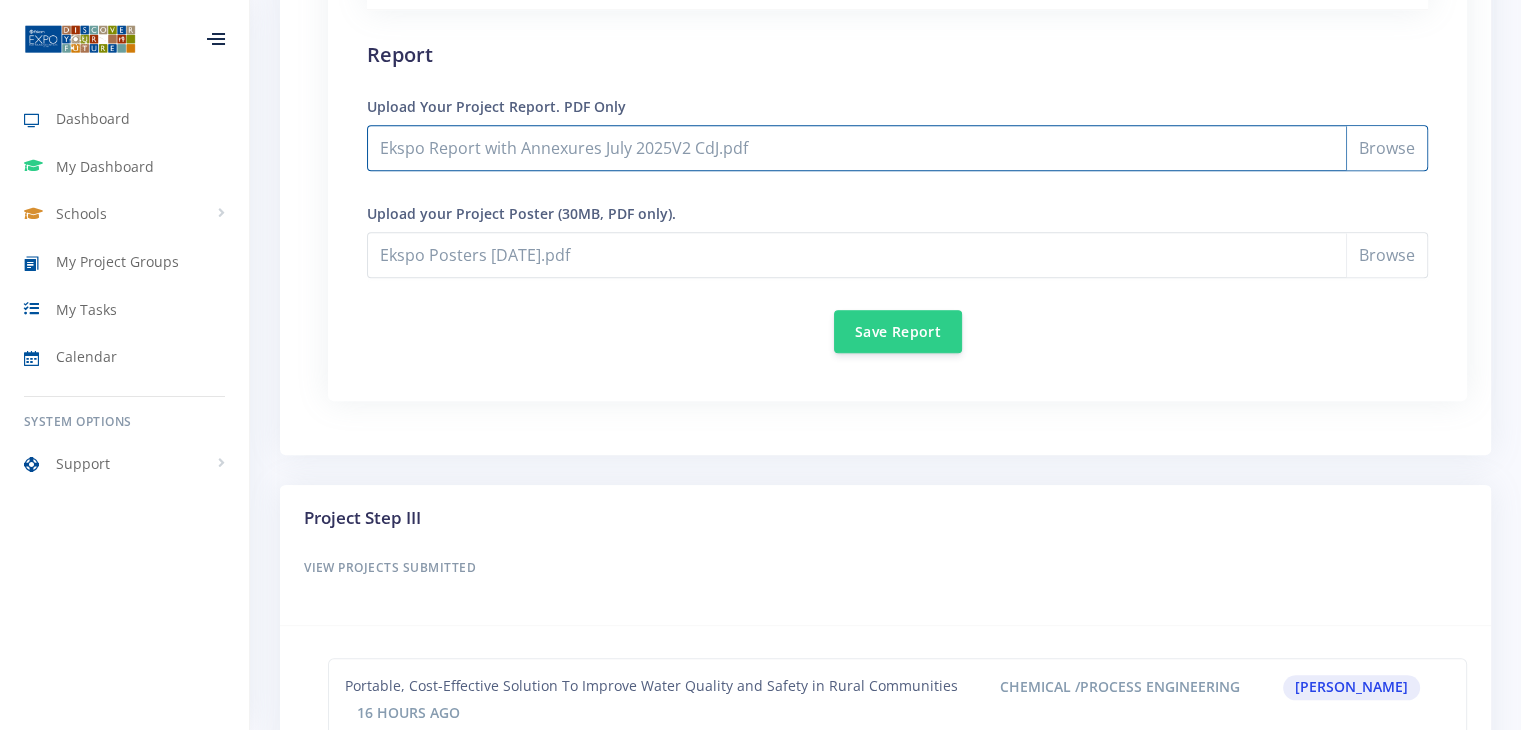 scroll, scrollTop: 1785, scrollLeft: 0, axis: vertical 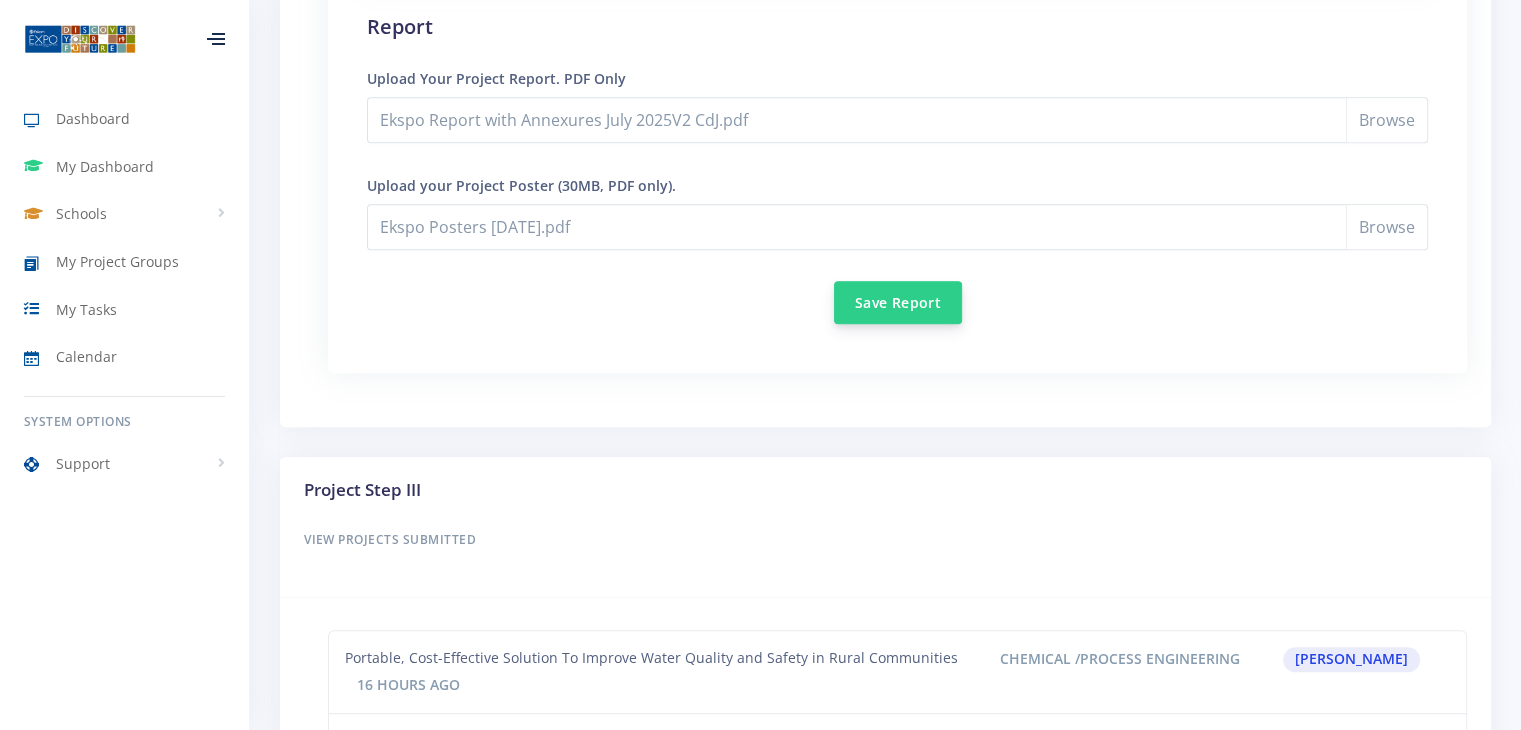 click on "Save Report" at bounding box center [898, 302] 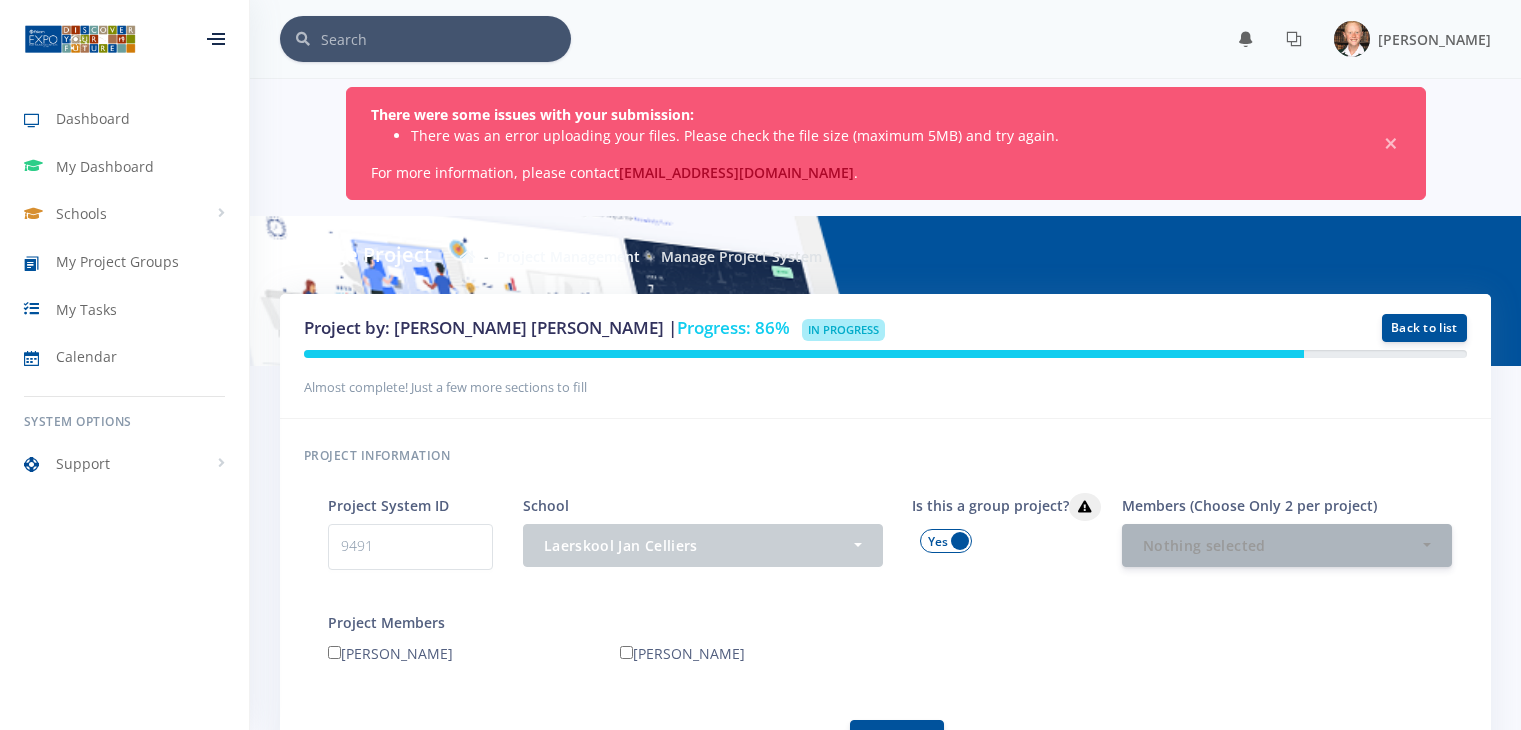 scroll, scrollTop: 0, scrollLeft: 0, axis: both 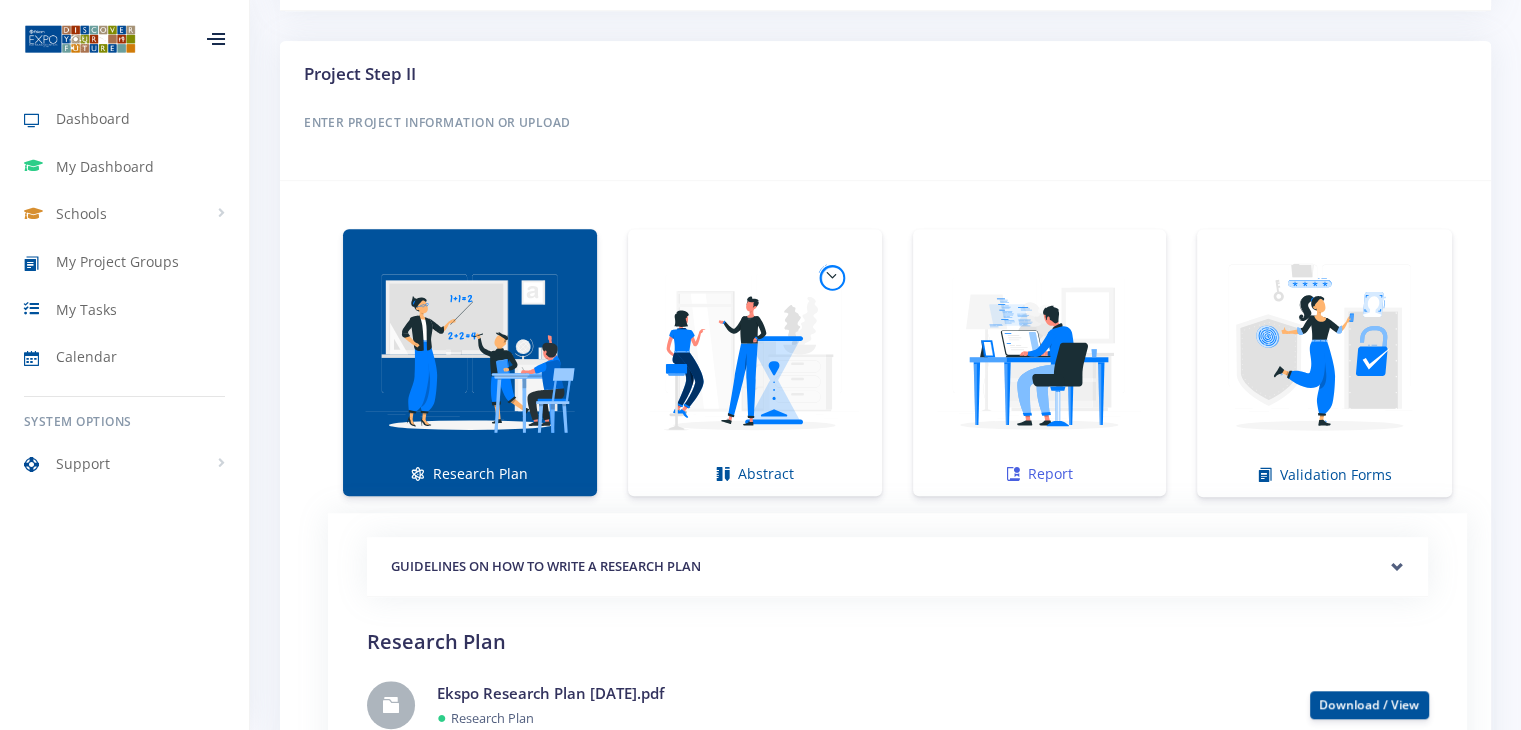 click at bounding box center (1040, 352) 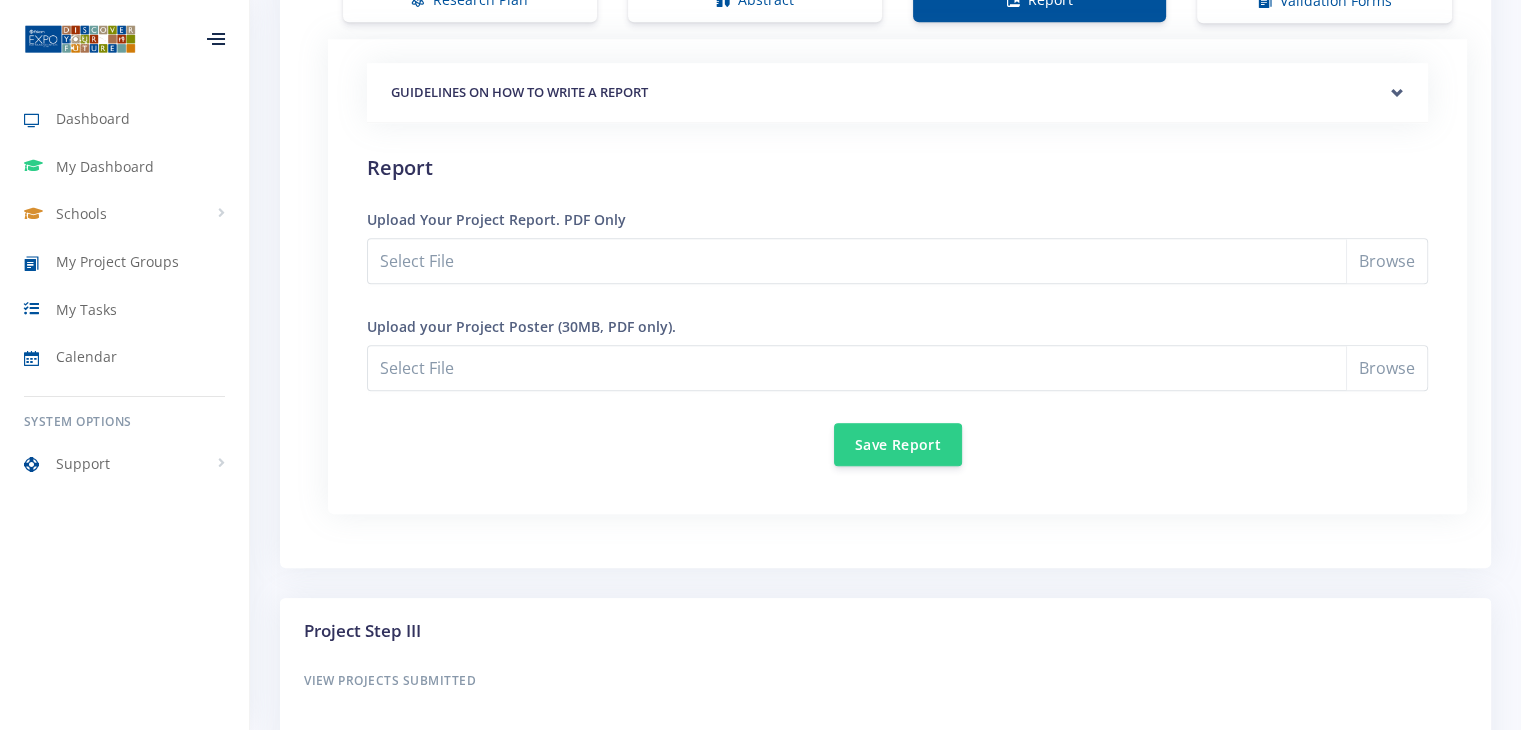 scroll, scrollTop: 1776, scrollLeft: 0, axis: vertical 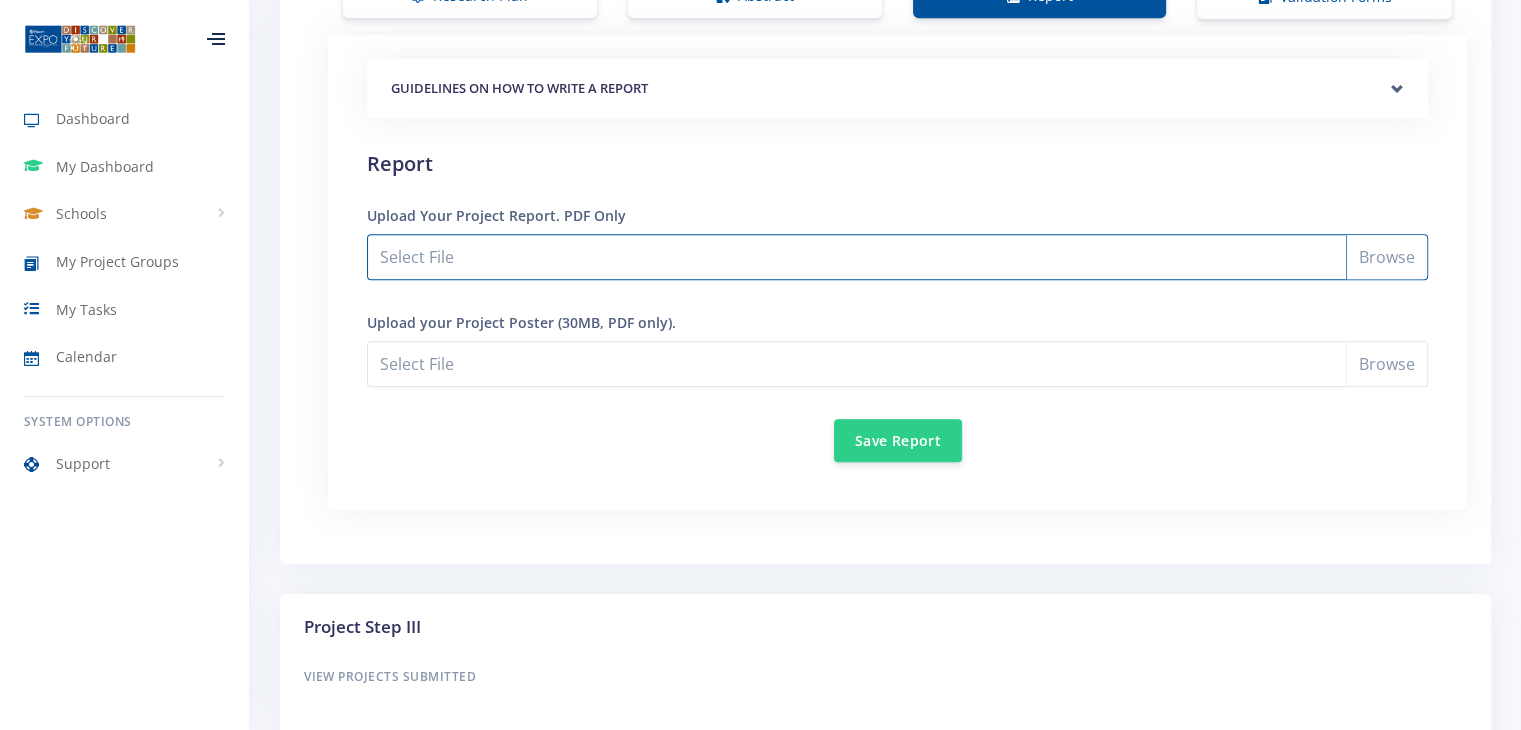 click on "Select File" at bounding box center [897, 257] 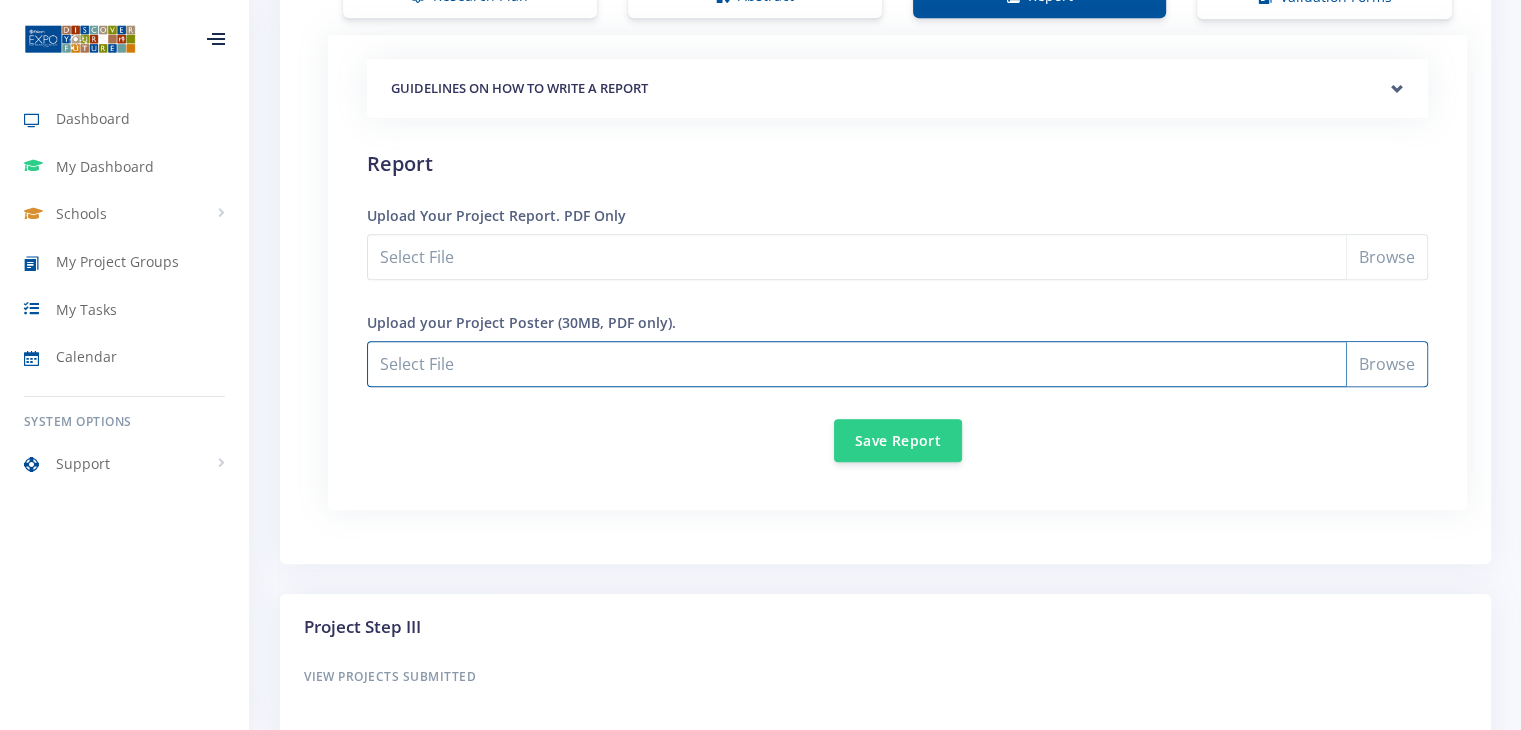 click on "Select File" at bounding box center [897, 364] 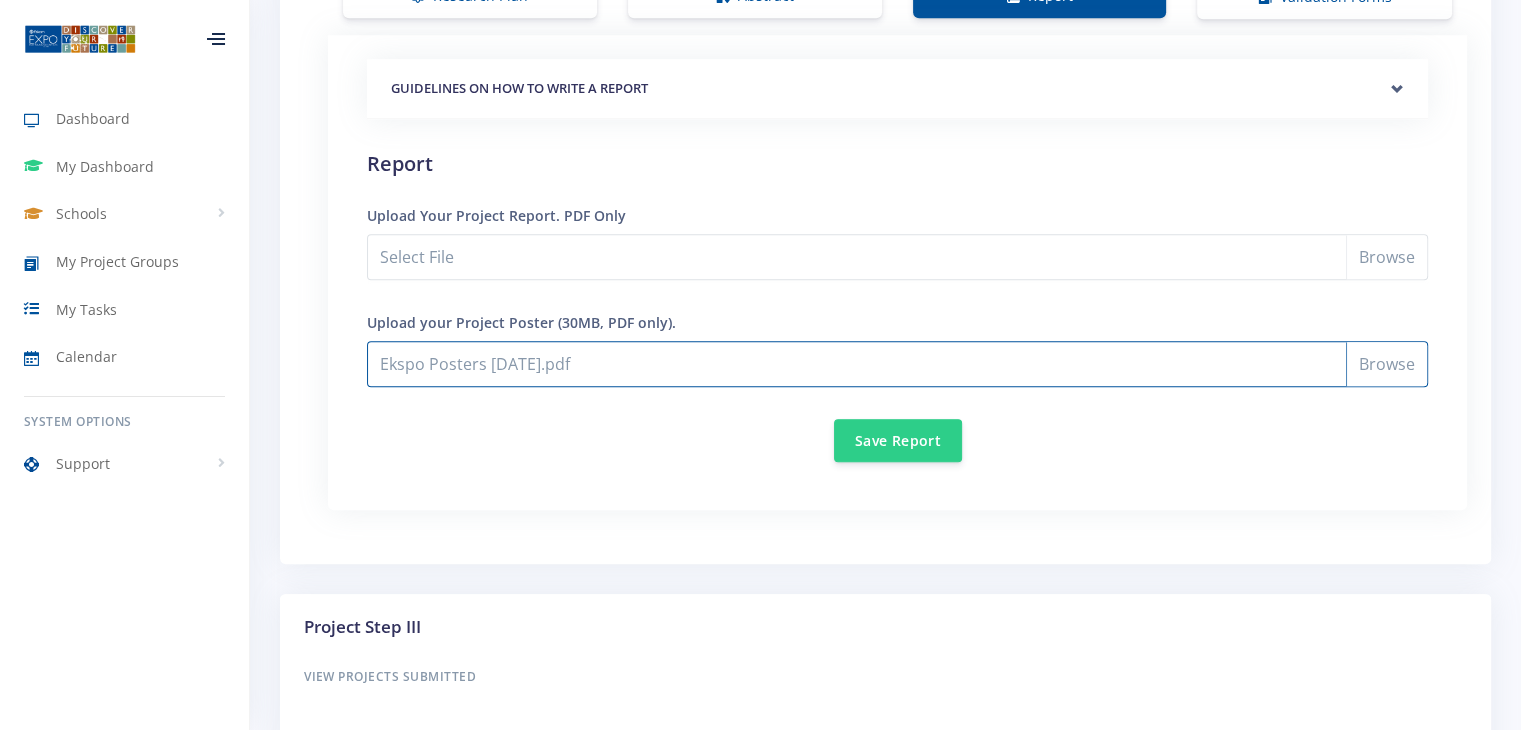 click on "Ekspo Posters [DATE].pdf" at bounding box center [897, 364] 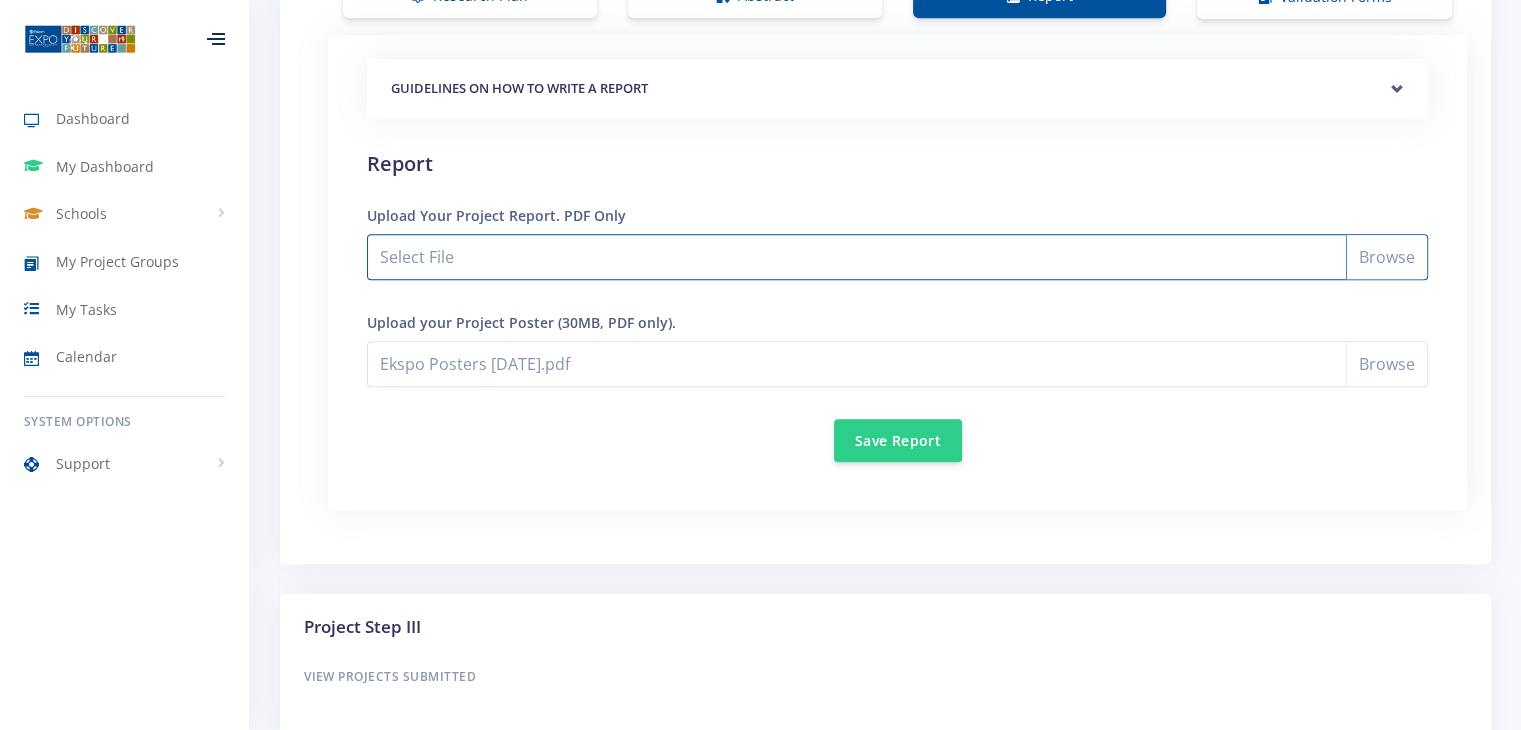 click on "Select File" at bounding box center [897, 257] 